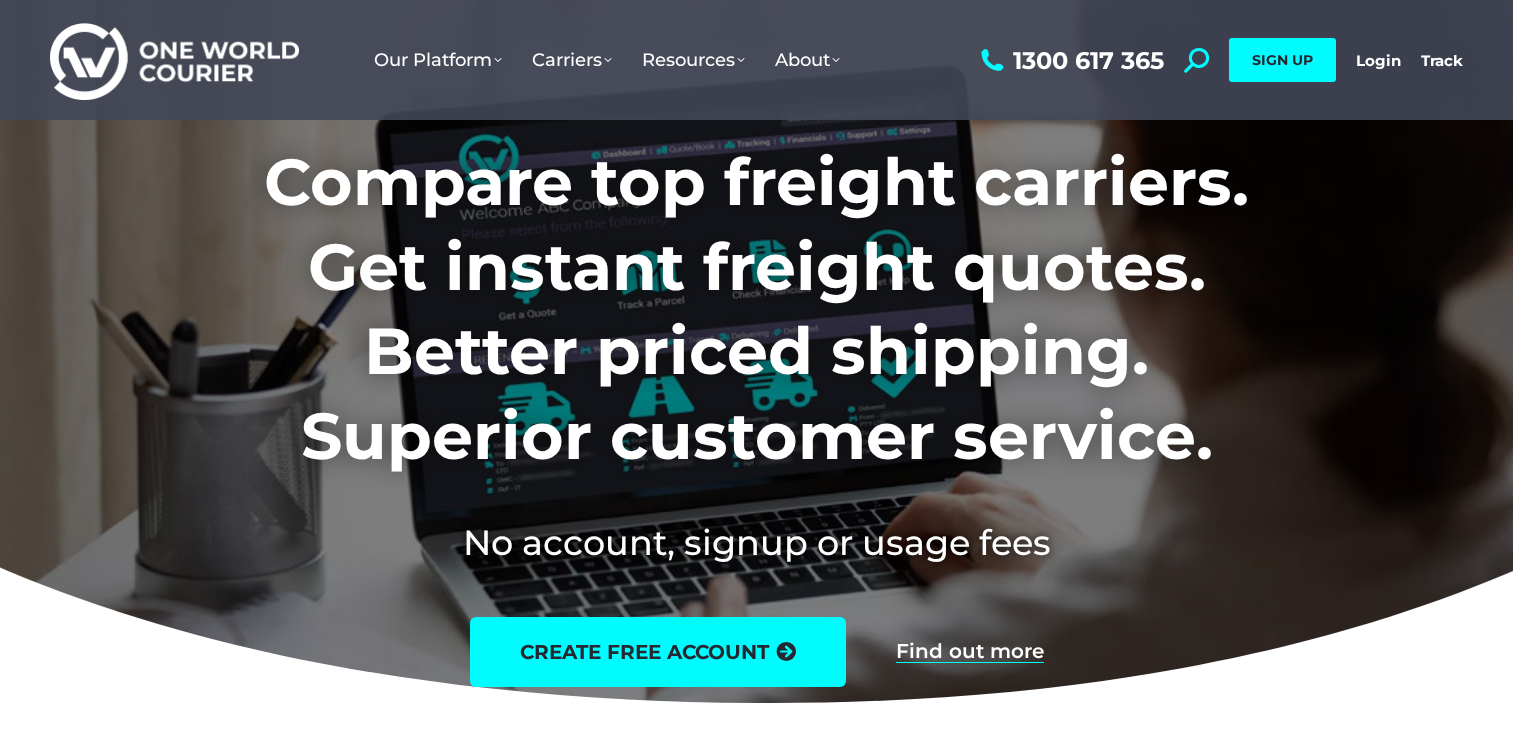 scroll, scrollTop: 0, scrollLeft: 0, axis: both 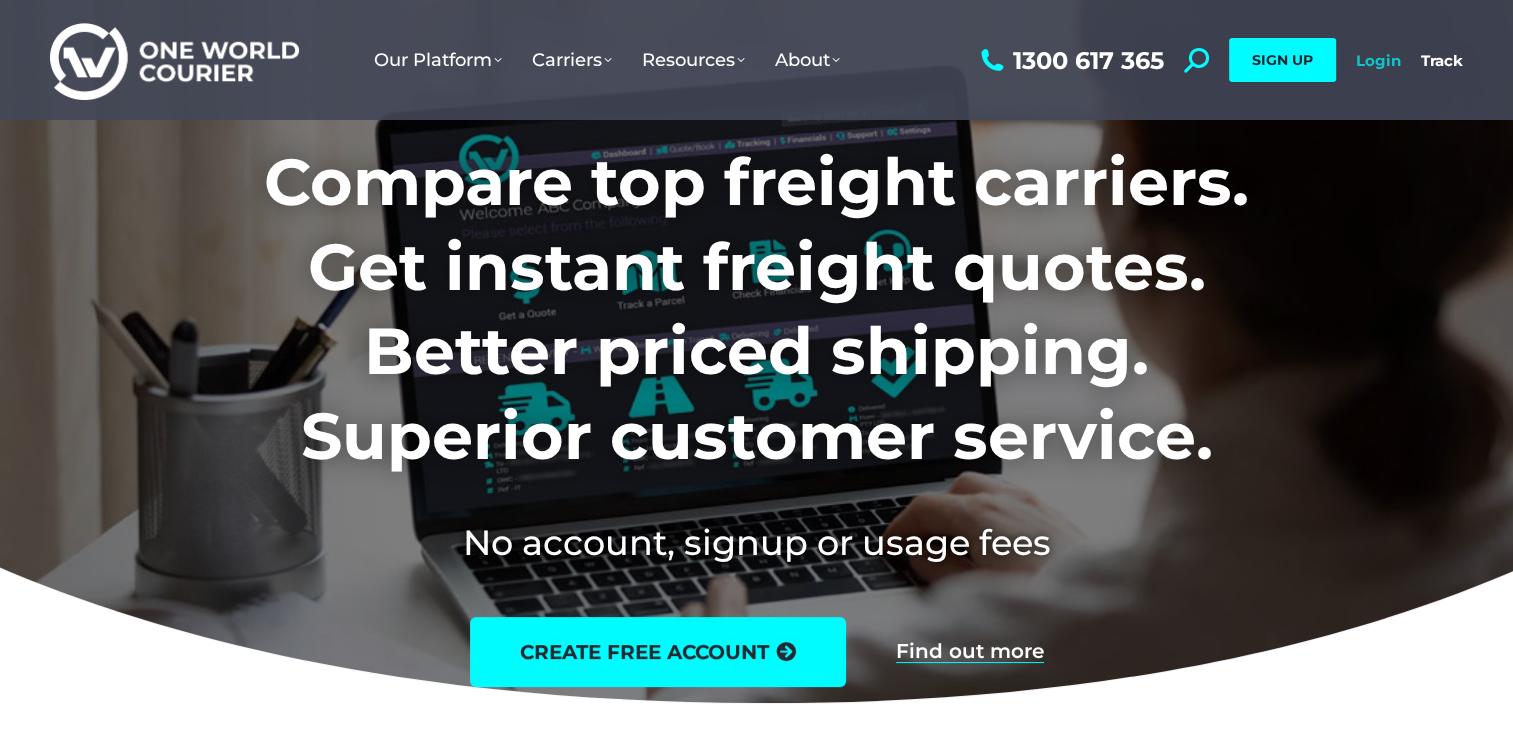 click on "Login" at bounding box center (1378, 60) 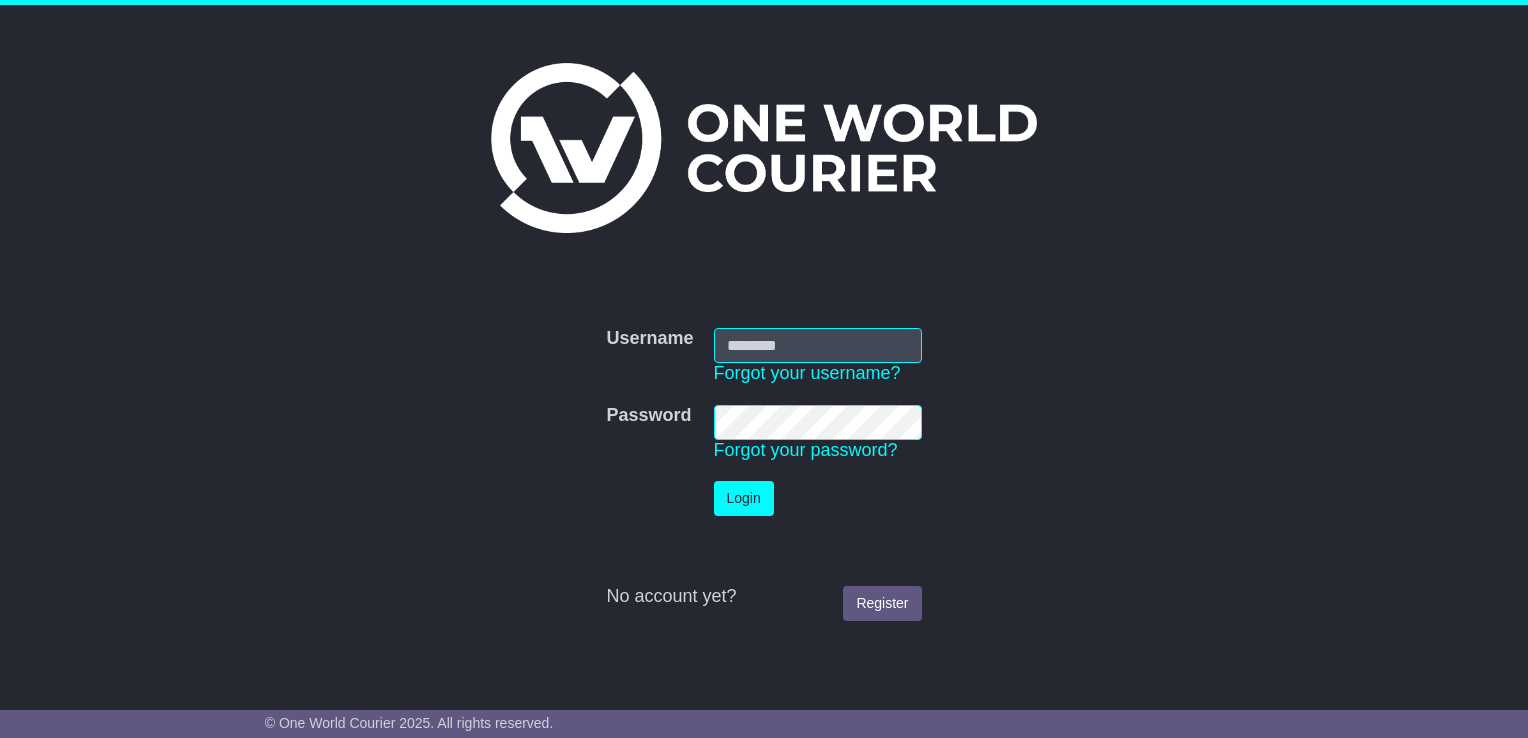 scroll, scrollTop: 0, scrollLeft: 0, axis: both 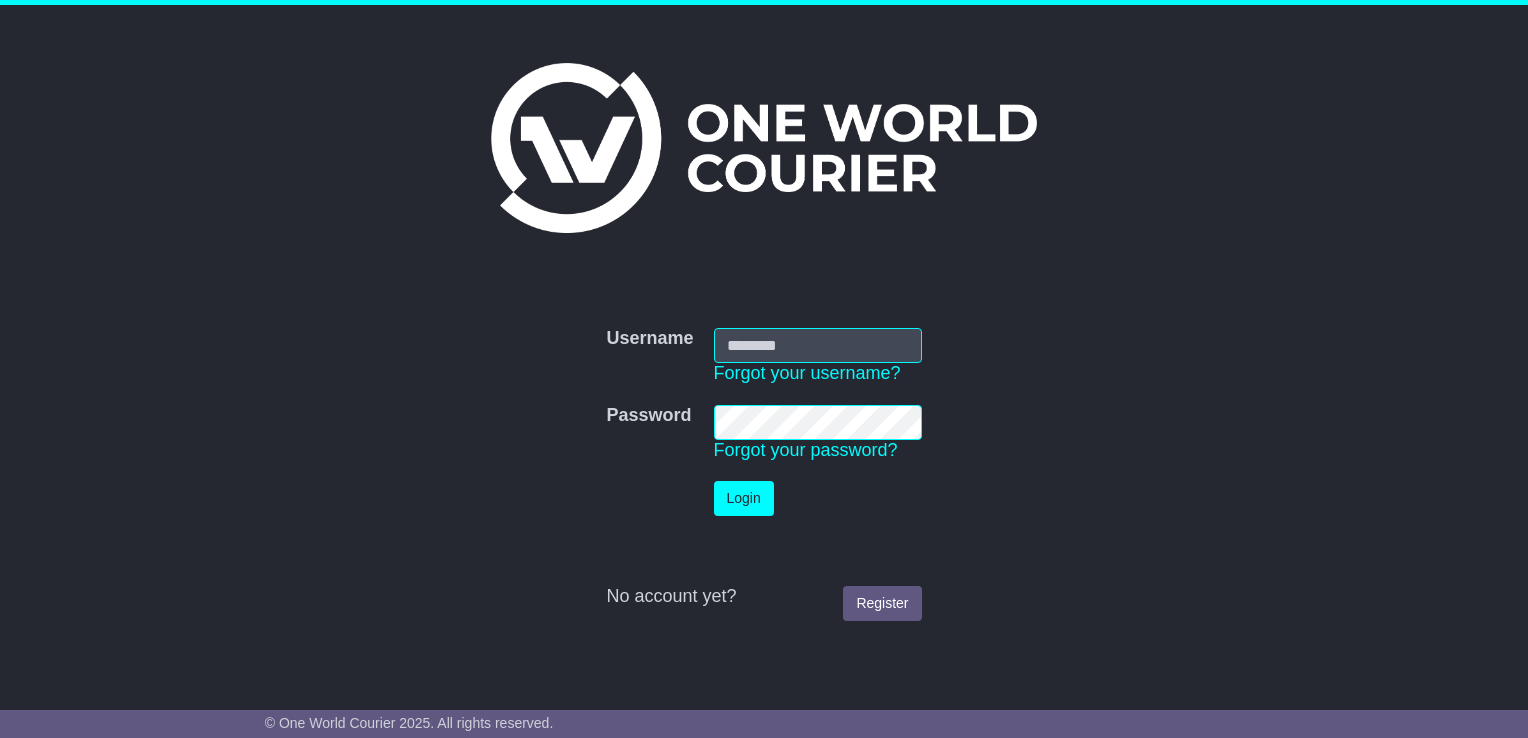 type on "**********" 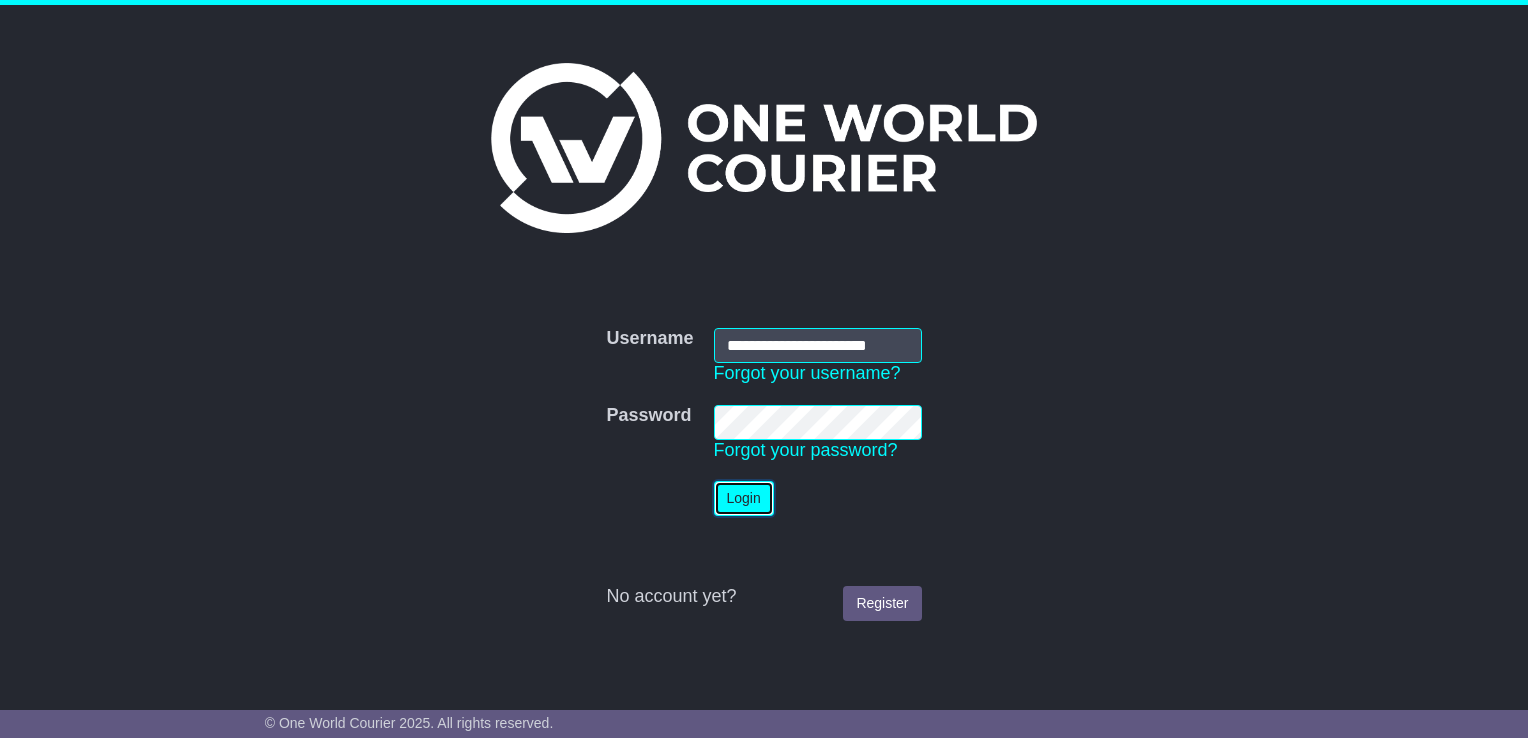 click on "Login" at bounding box center [744, 498] 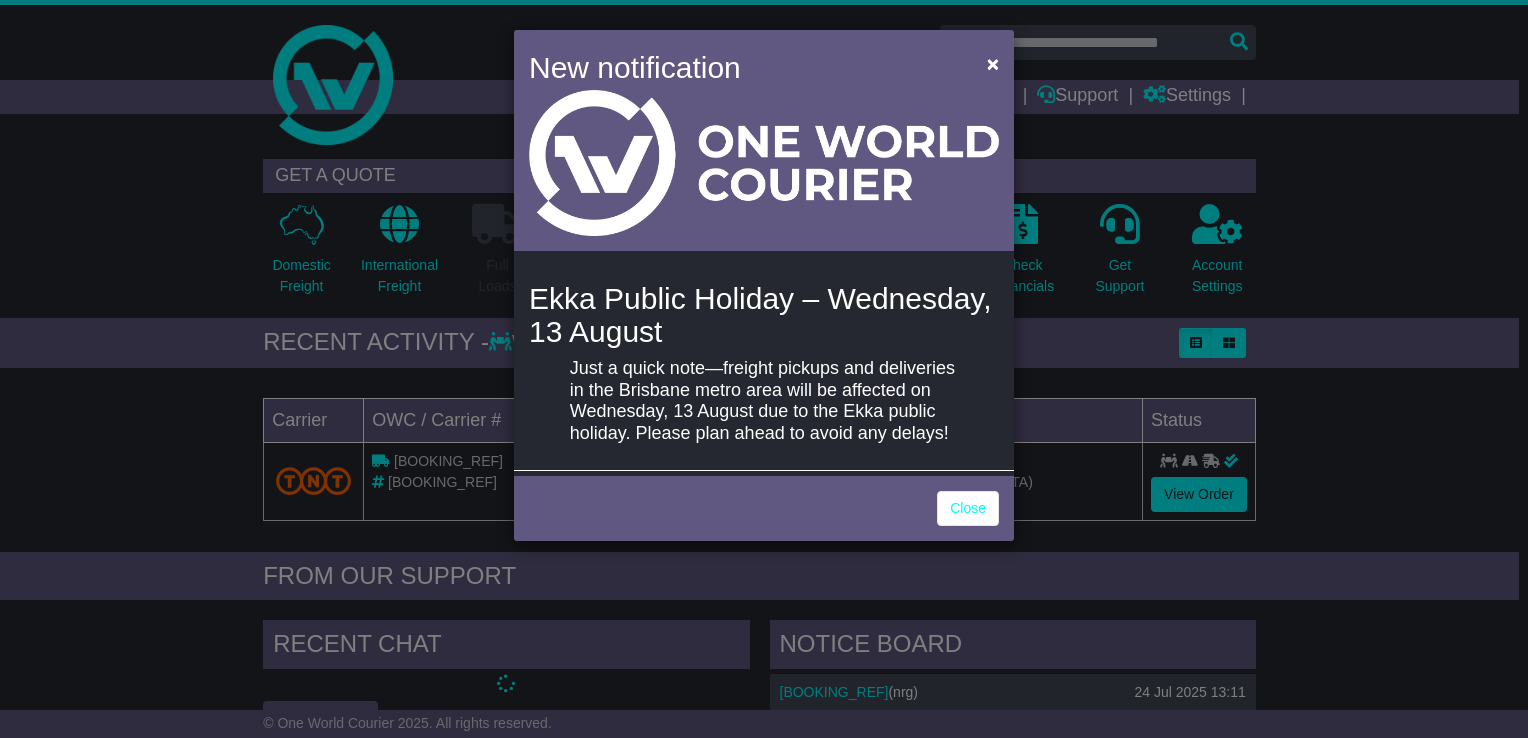 scroll, scrollTop: 0, scrollLeft: 0, axis: both 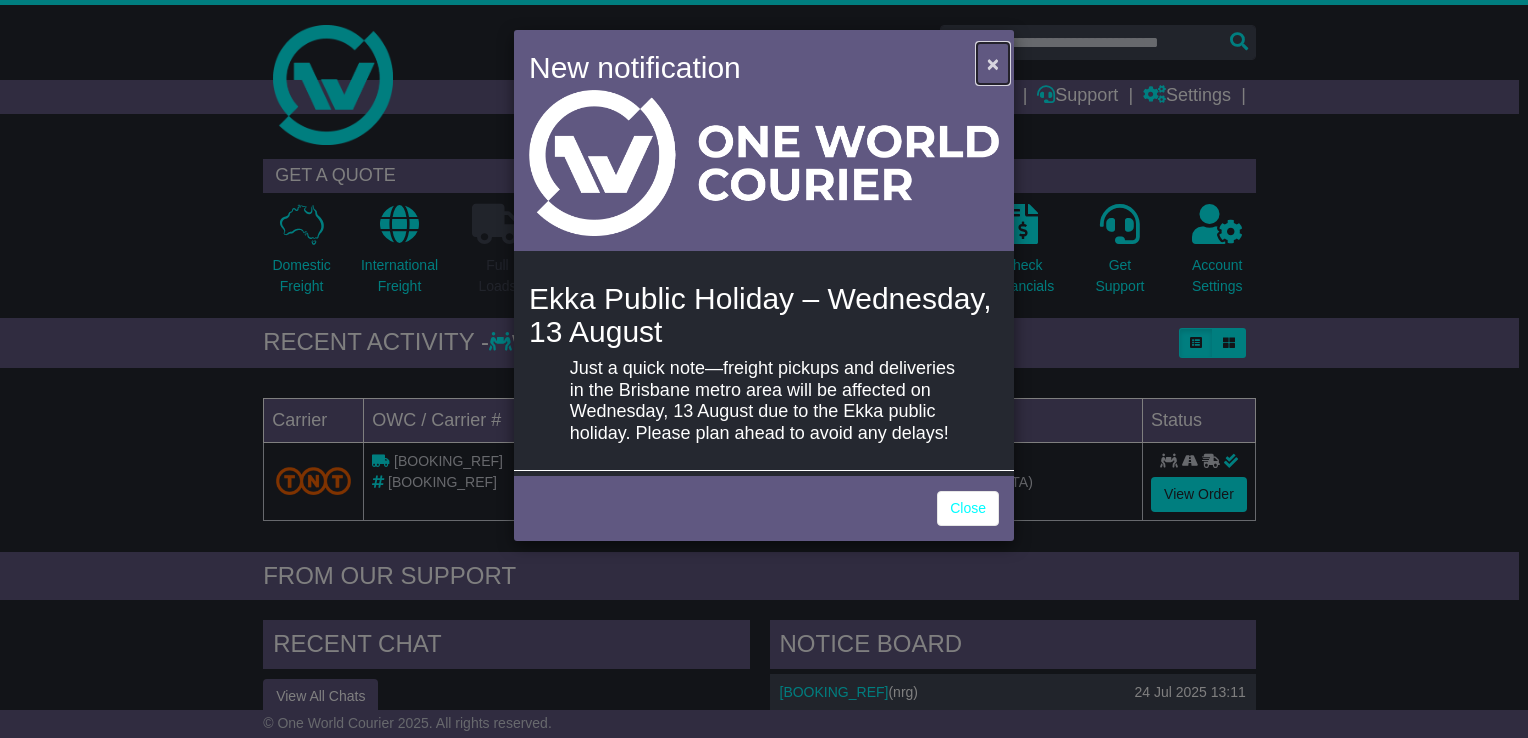 click on "×" at bounding box center [993, 63] 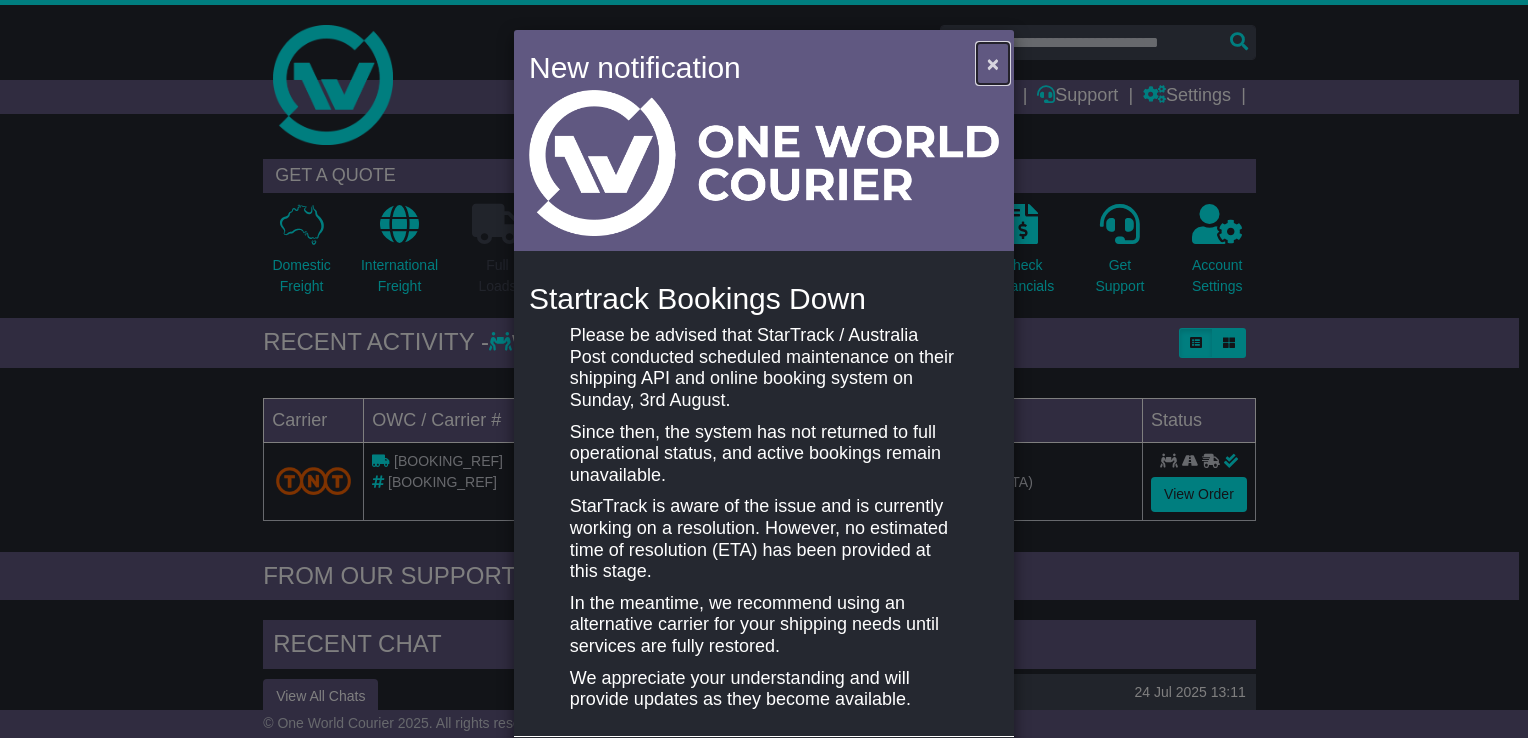 click on "×" at bounding box center [993, 63] 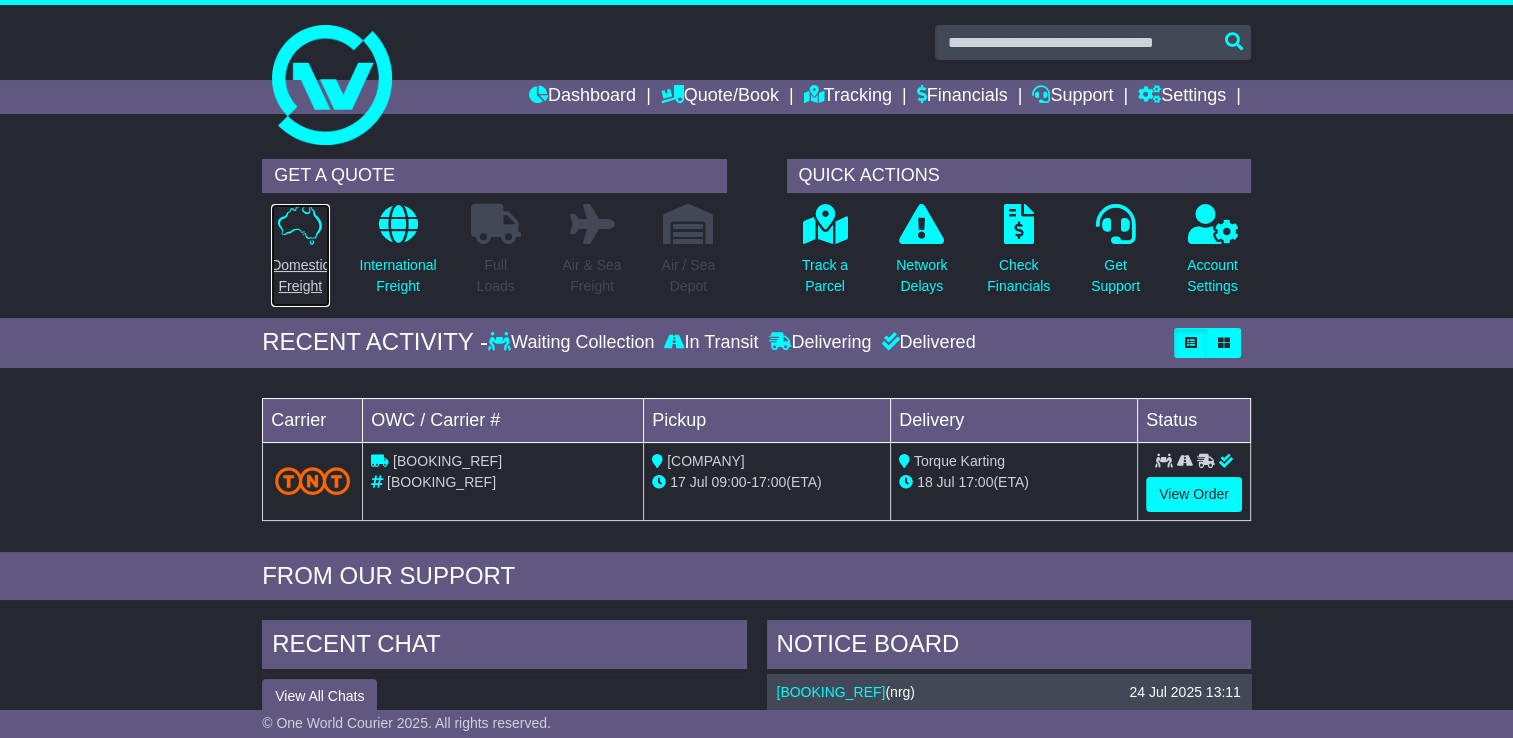 click at bounding box center [300, 224] 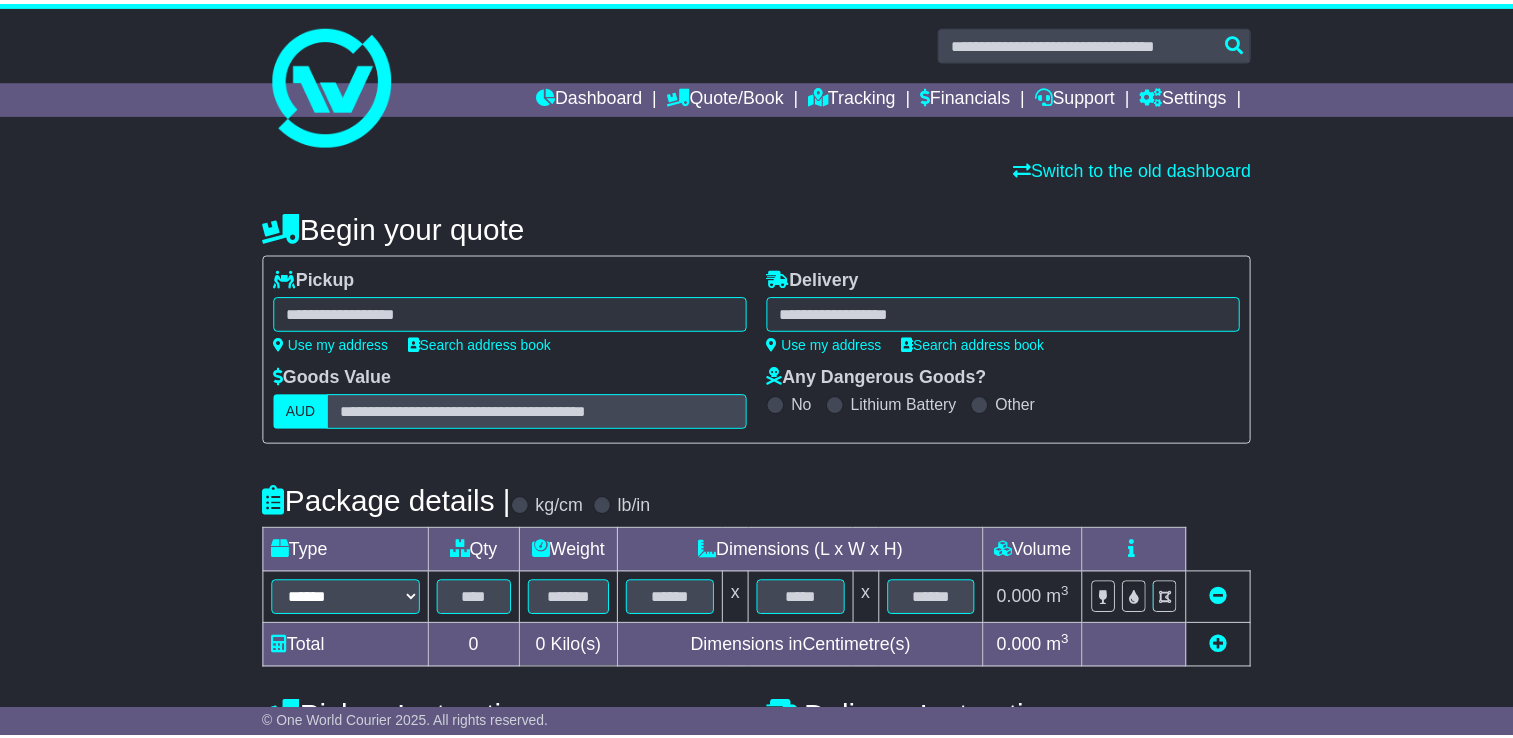 scroll, scrollTop: 0, scrollLeft: 0, axis: both 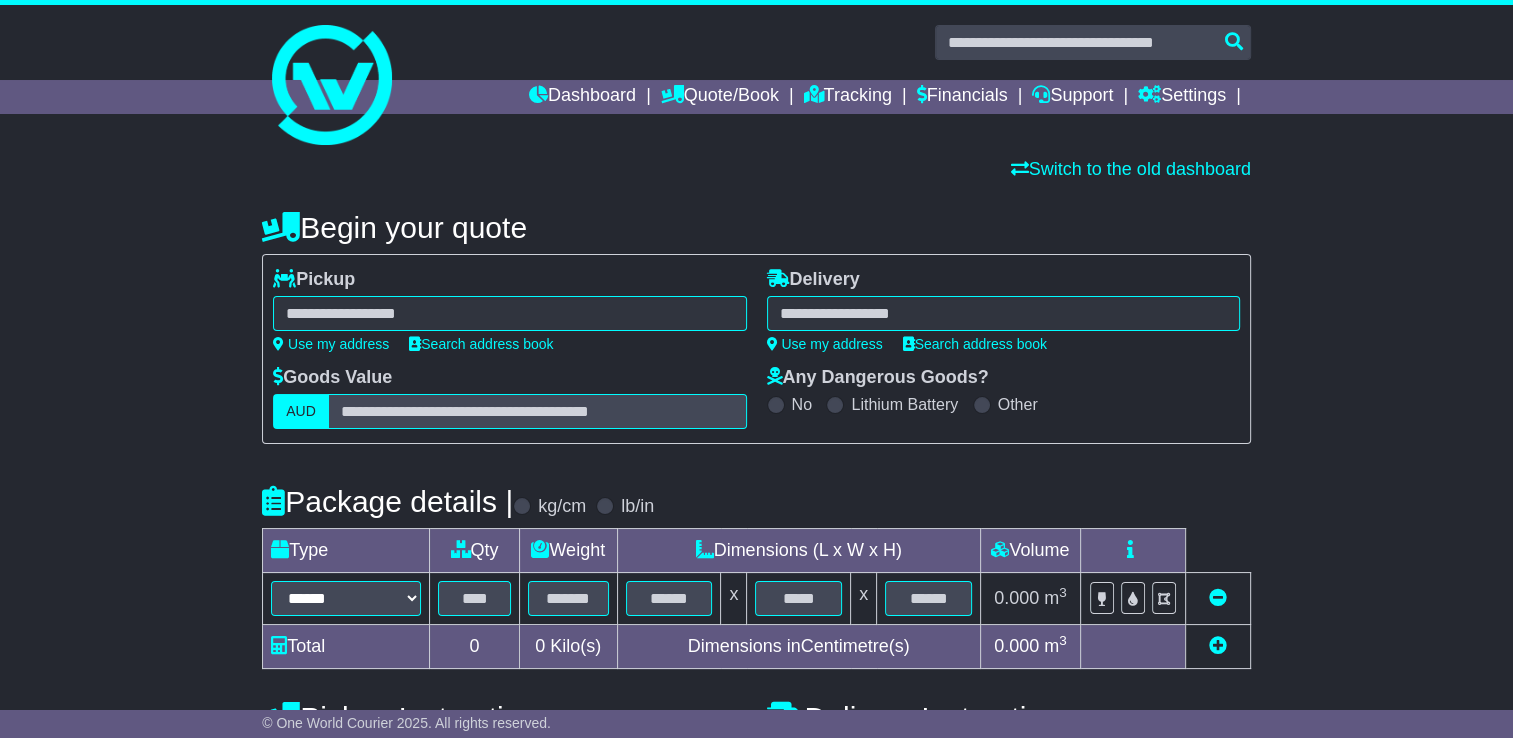 click on "**********" at bounding box center (756, 583) 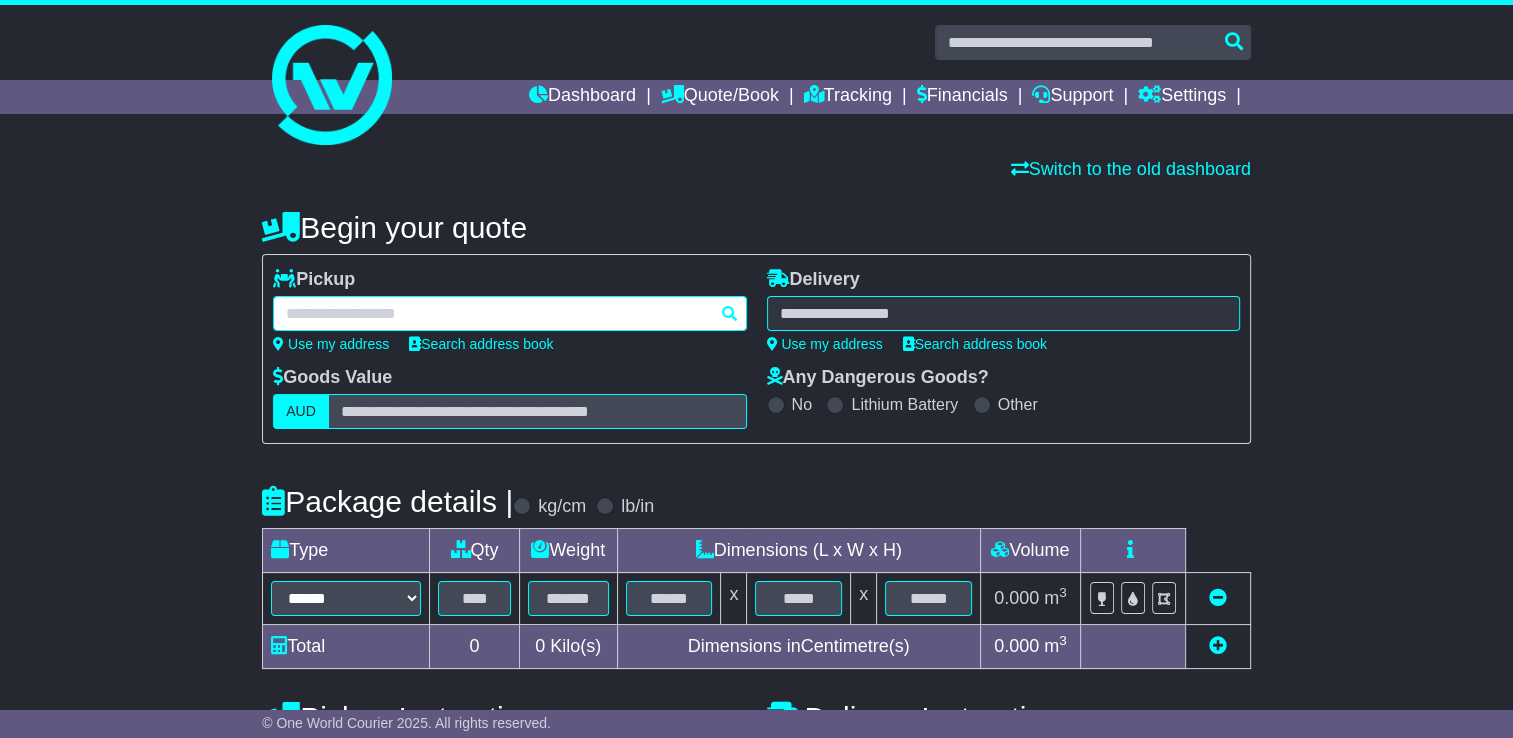 click at bounding box center [509, 313] 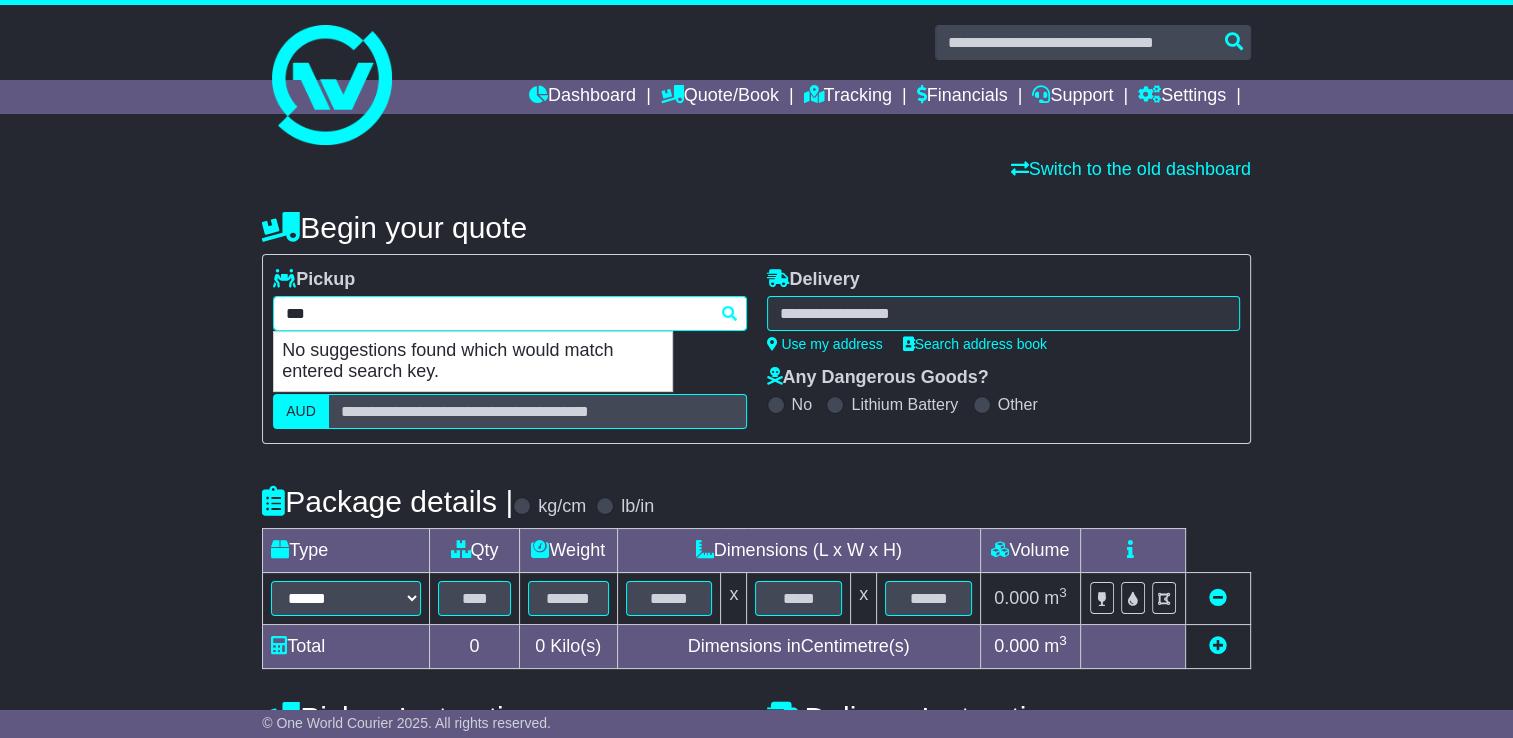 type on "****" 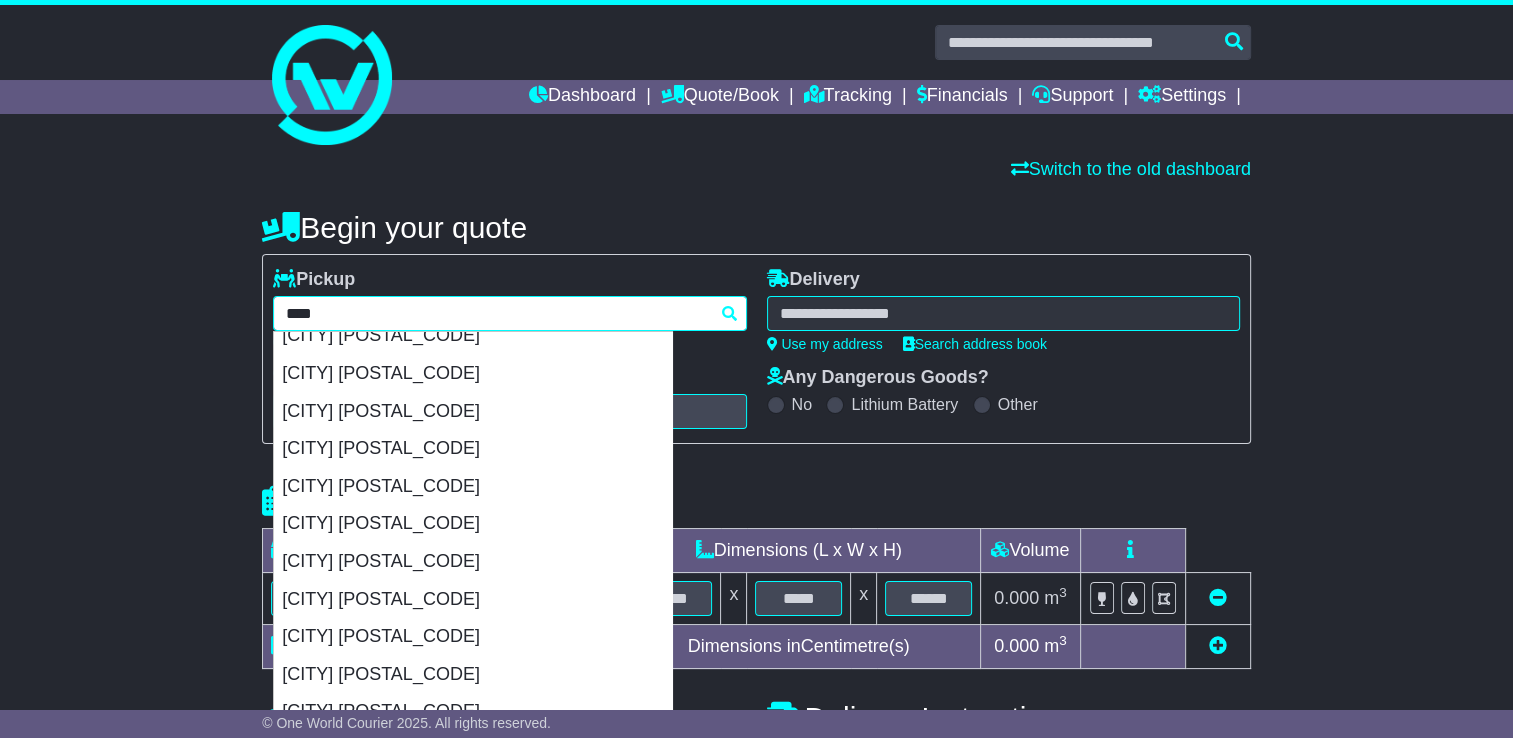scroll, scrollTop: 148, scrollLeft: 0, axis: vertical 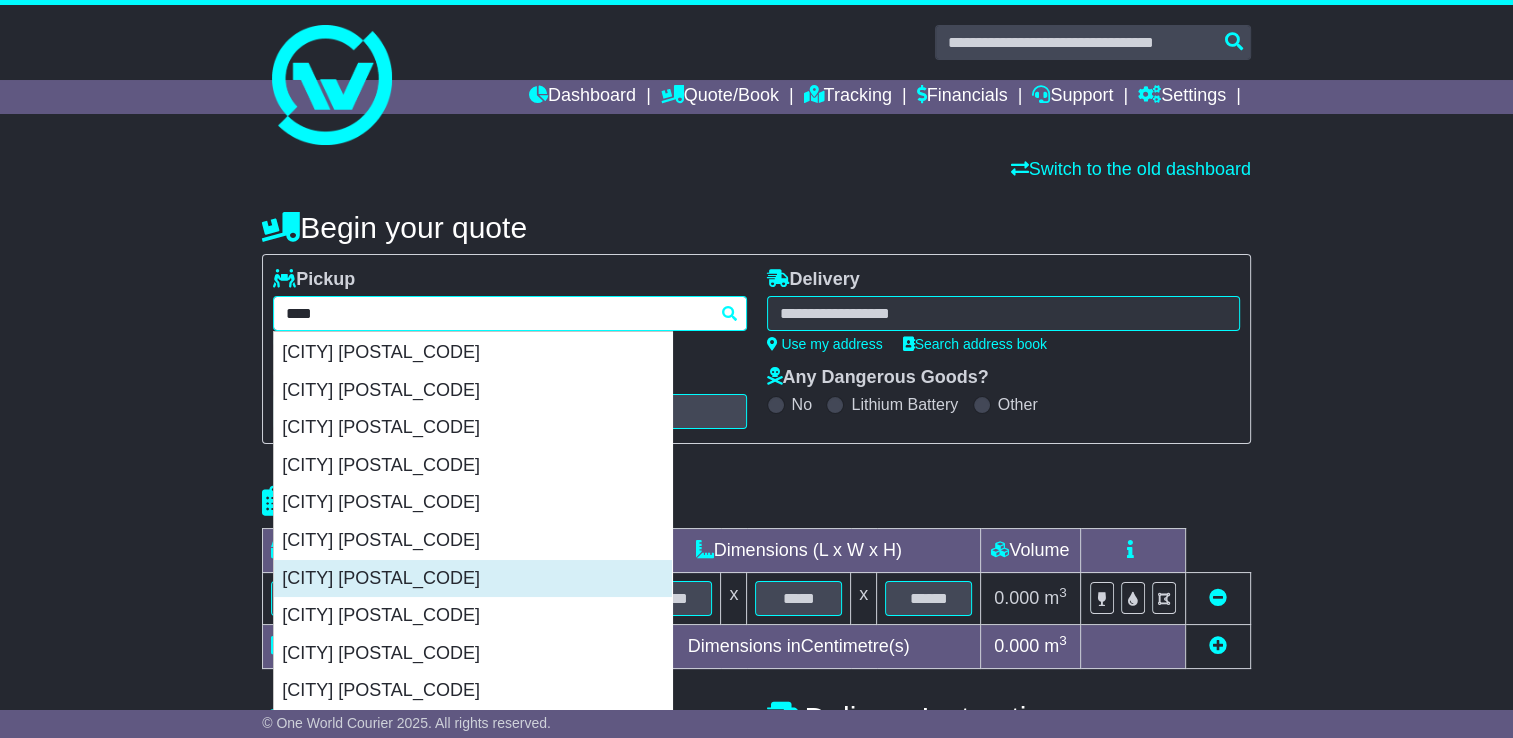 click on "[CITY] [POSTAL_CODE]" at bounding box center [473, 579] 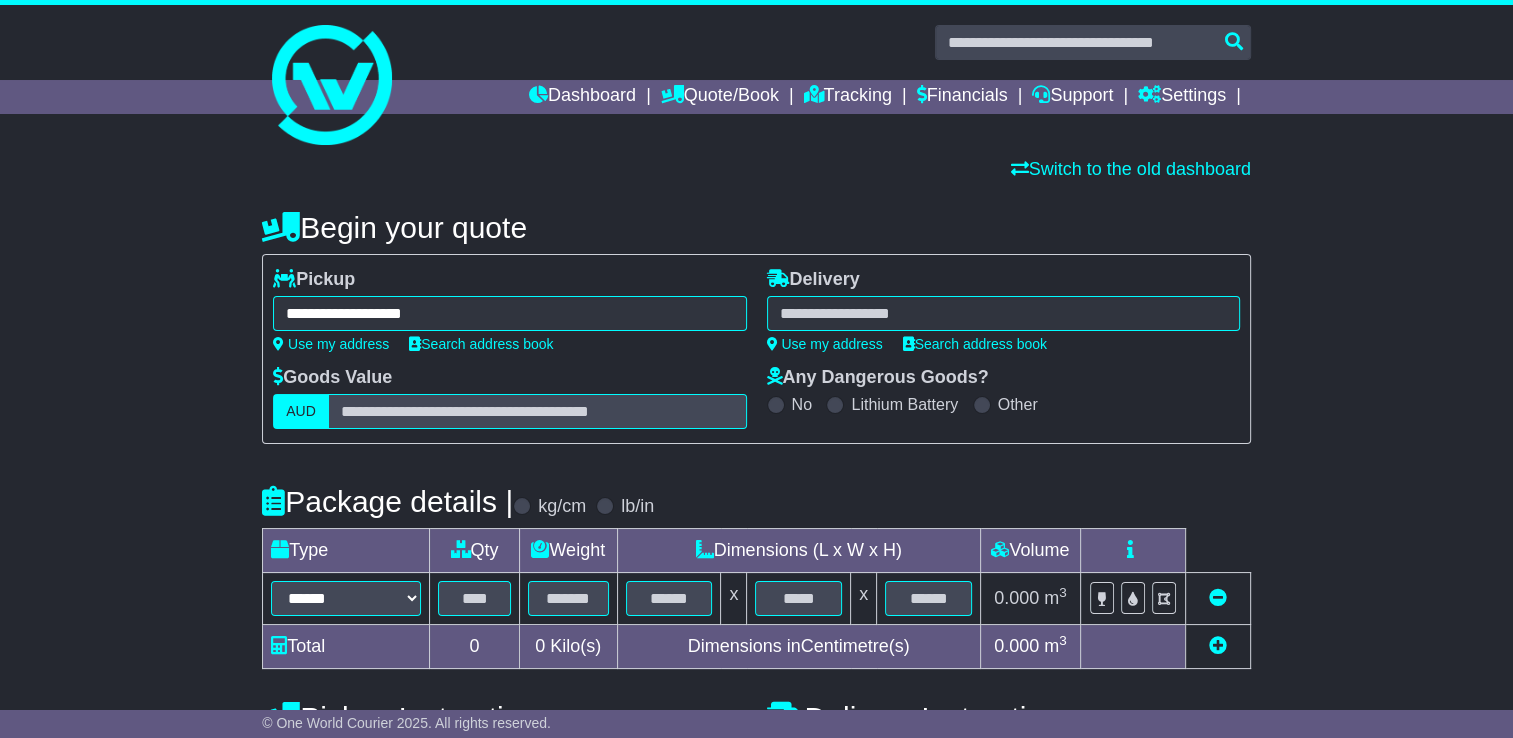 type on "**********" 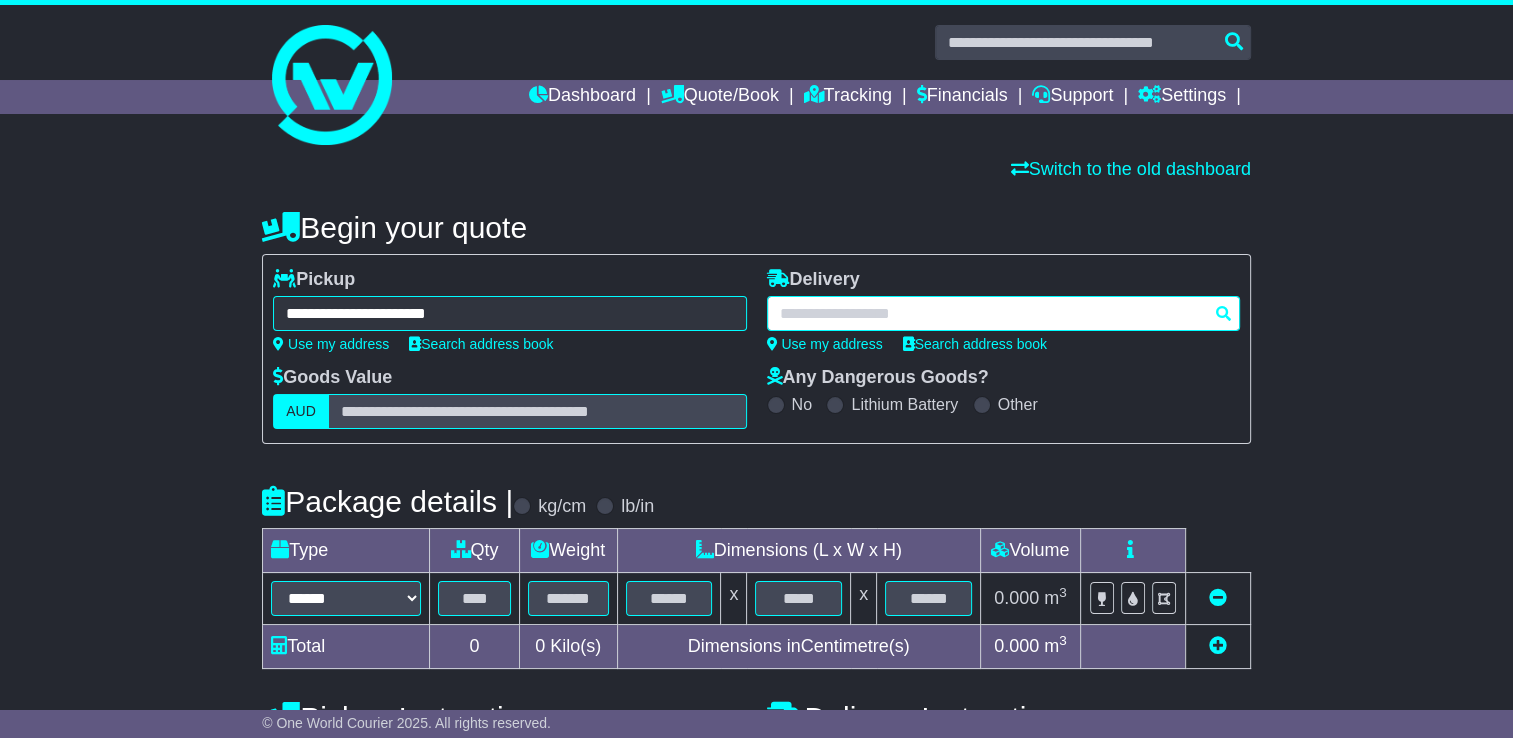 click at bounding box center [1003, 313] 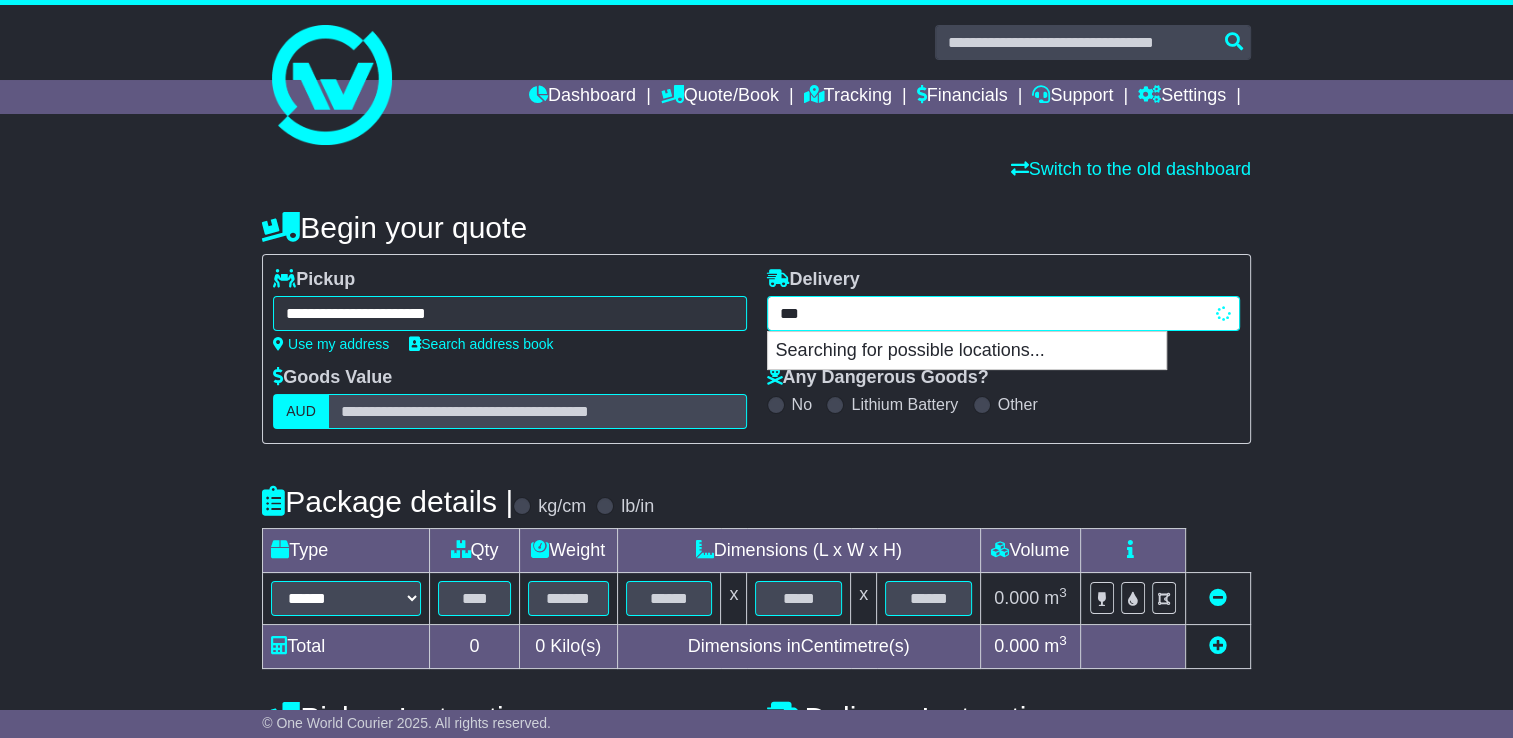 type on "****" 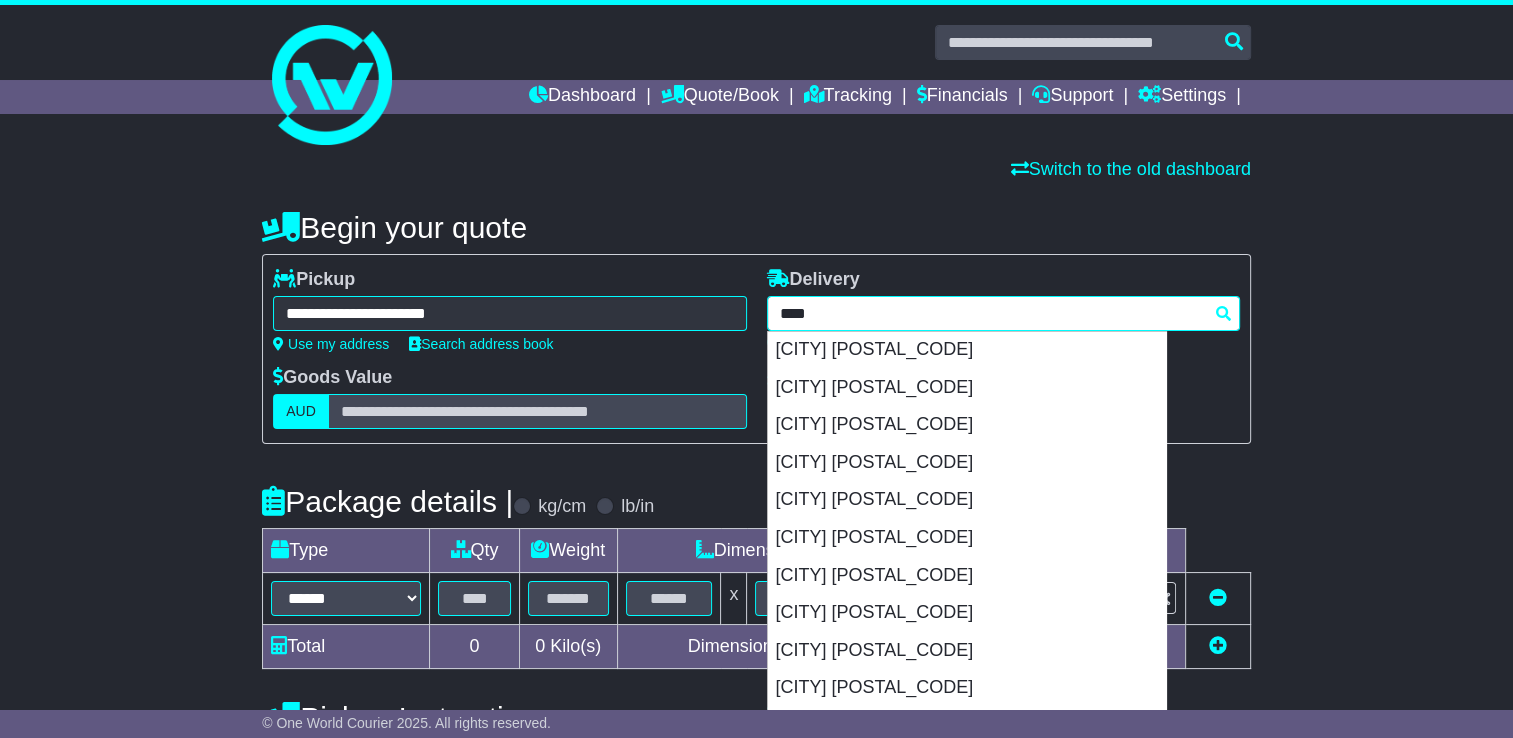 scroll, scrollTop: 1233, scrollLeft: 0, axis: vertical 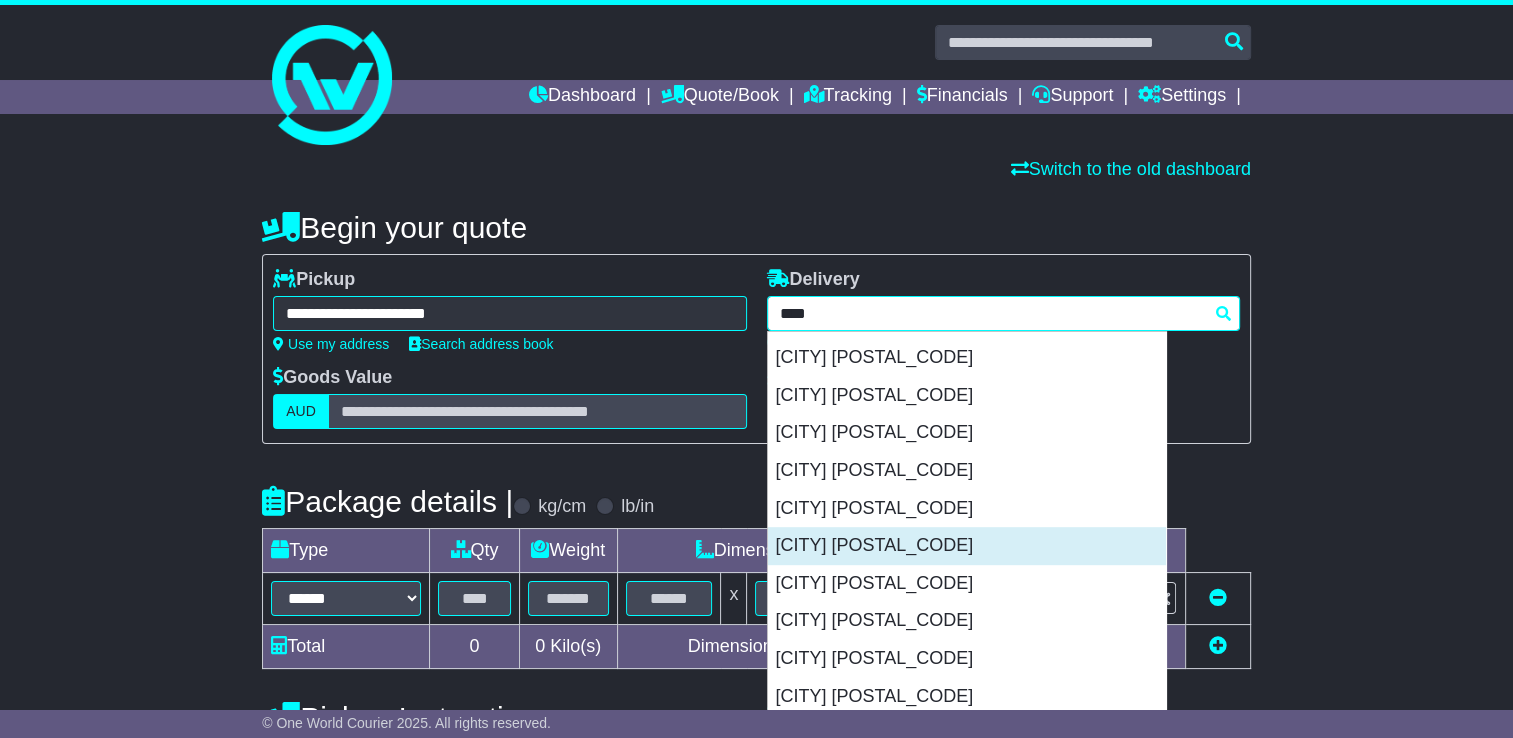 click on "[CITY] [POSTAL_CODE]" at bounding box center [967, 546] 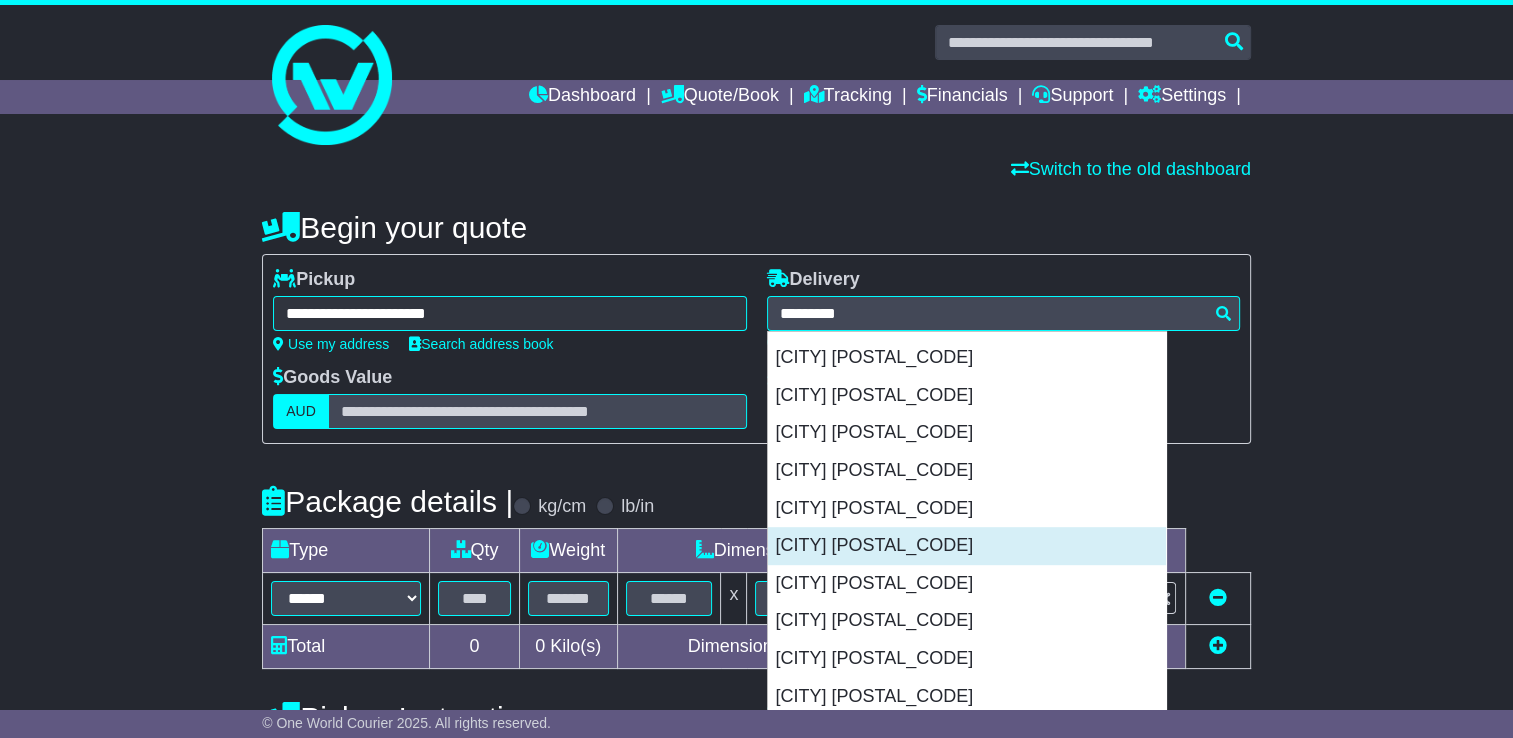 type on "**********" 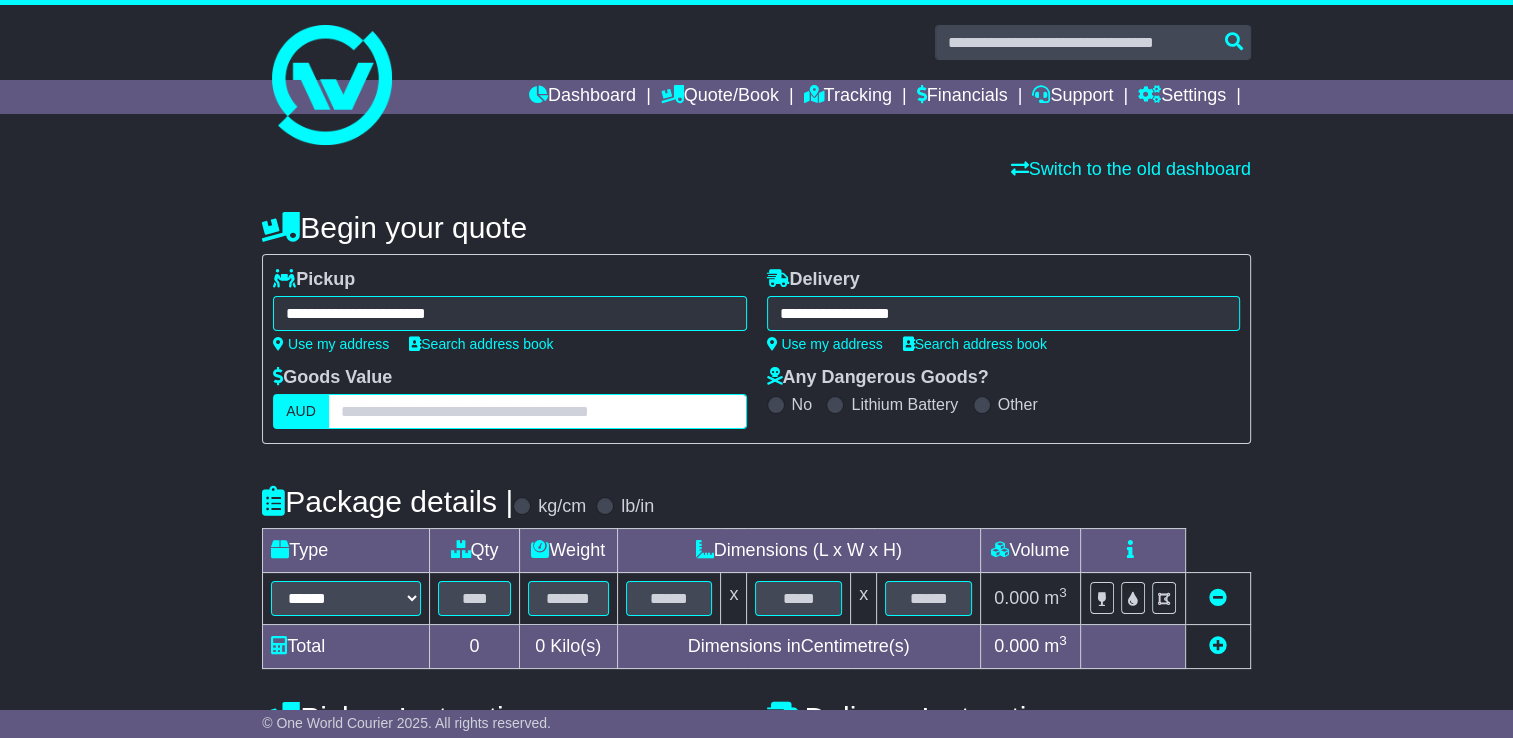 click at bounding box center (537, 411) 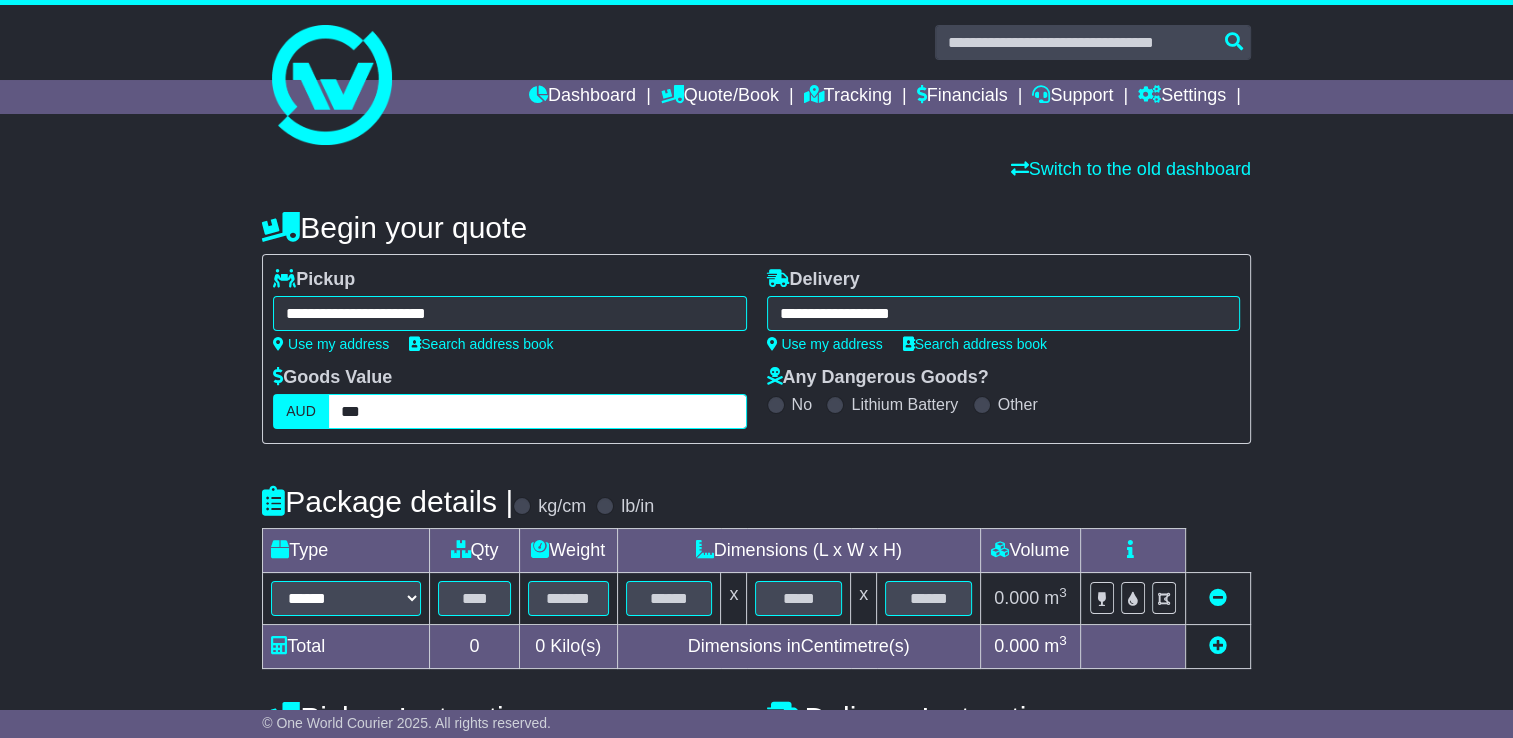 type on "***" 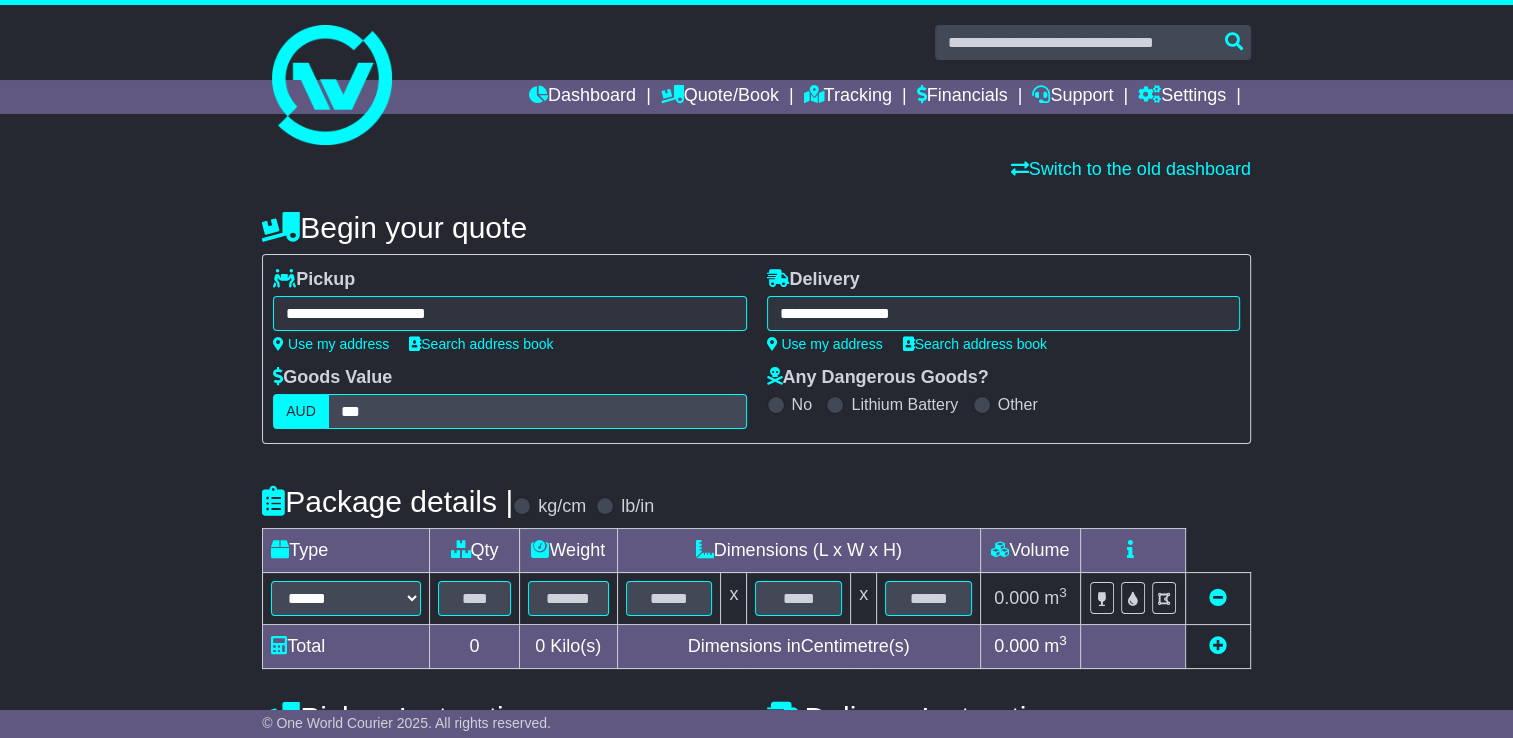 click on "Package details |
kg/cm
lb/in" at bounding box center (756, 501) 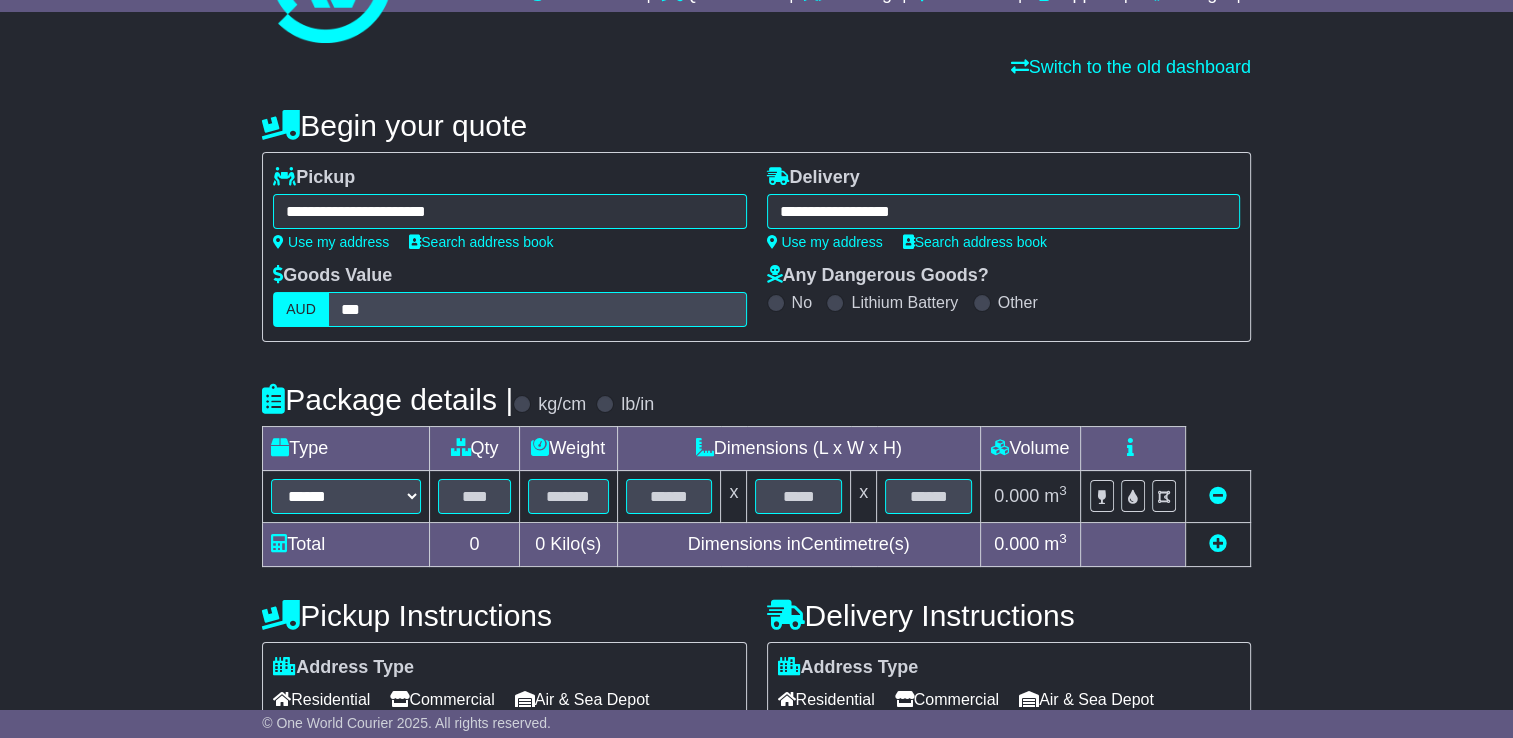 scroll, scrollTop: 104, scrollLeft: 0, axis: vertical 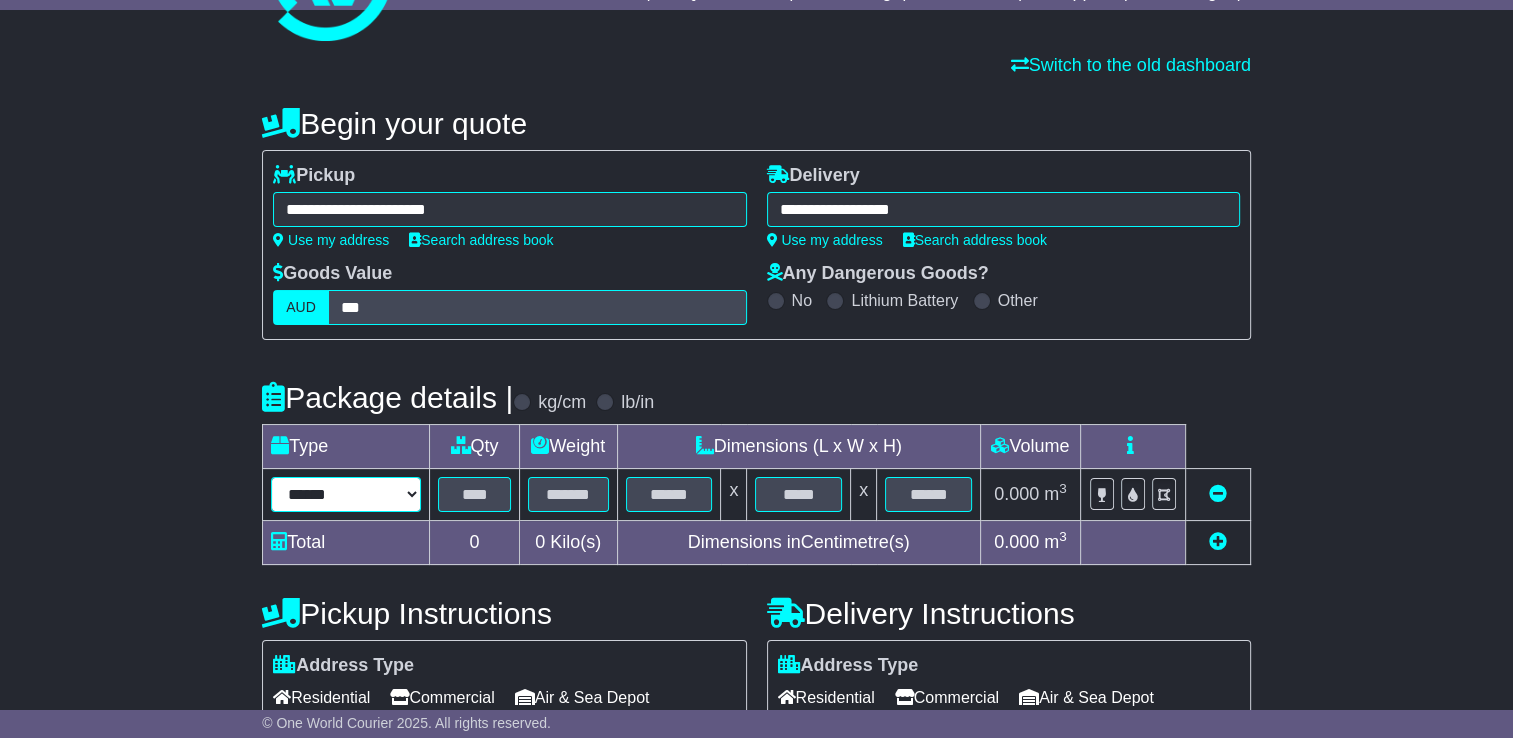 click on "****** ****** *** ******** ***** **** **** ****** *** *******" at bounding box center [346, 494] 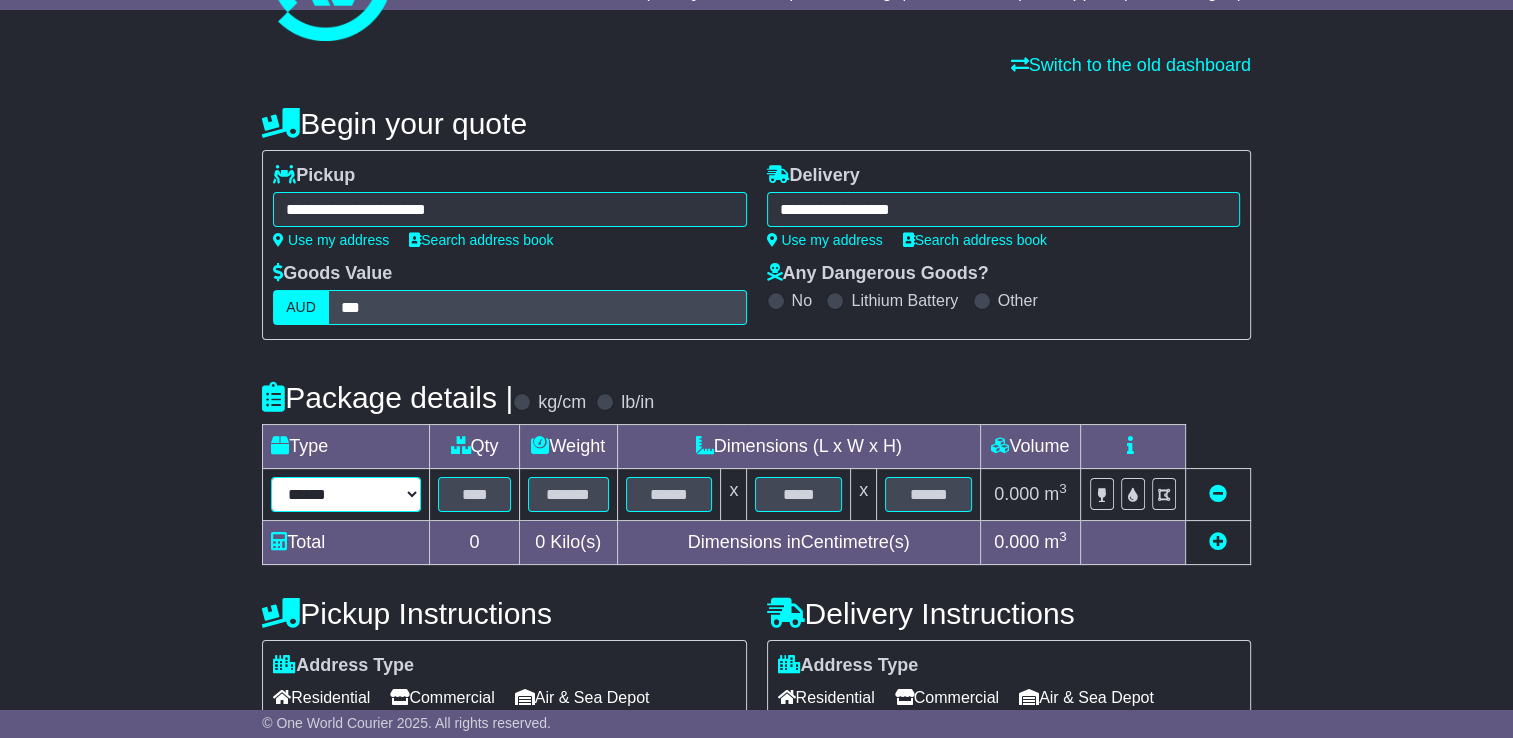 select on "*****" 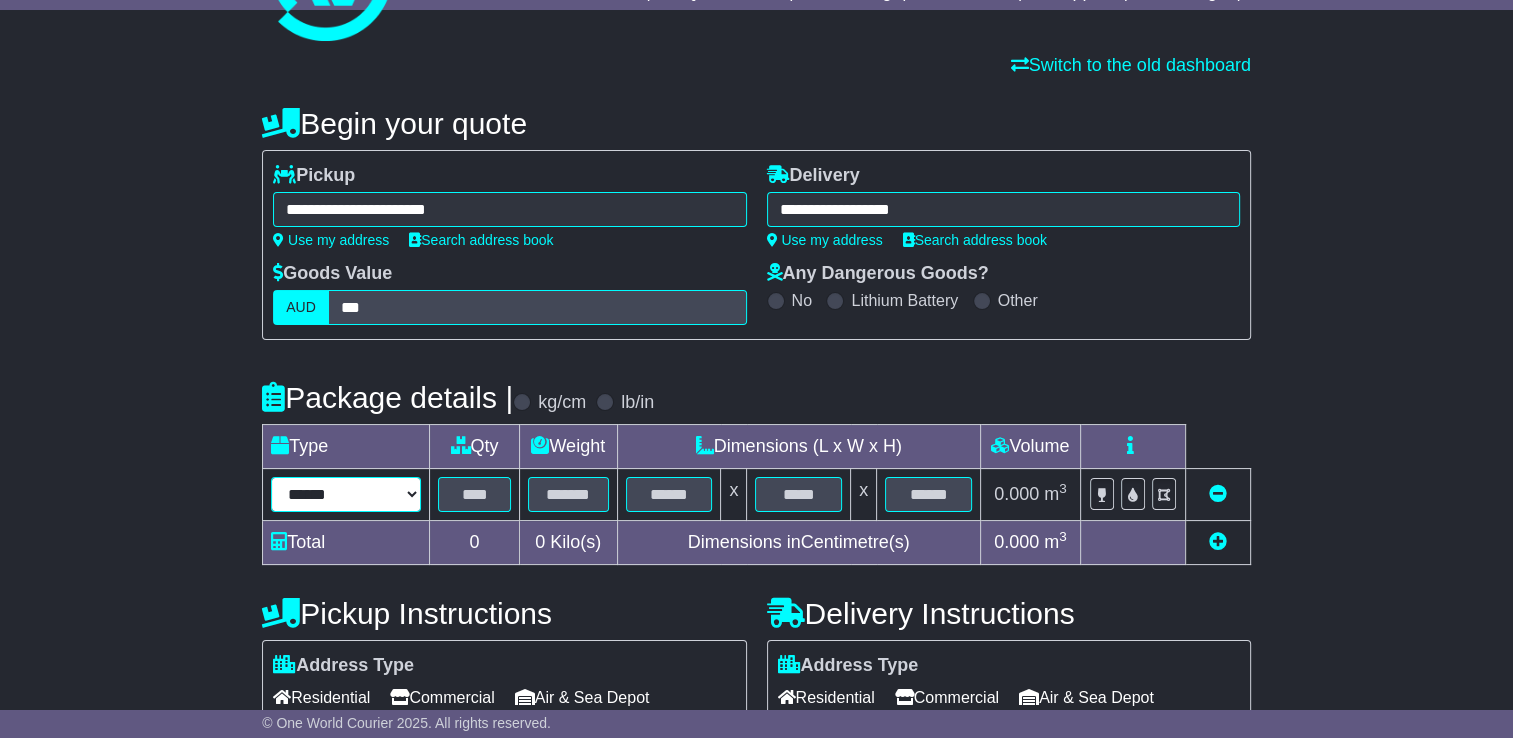 click on "****** ****** *** ******** ***** **** **** ****** *** *******" at bounding box center [346, 494] 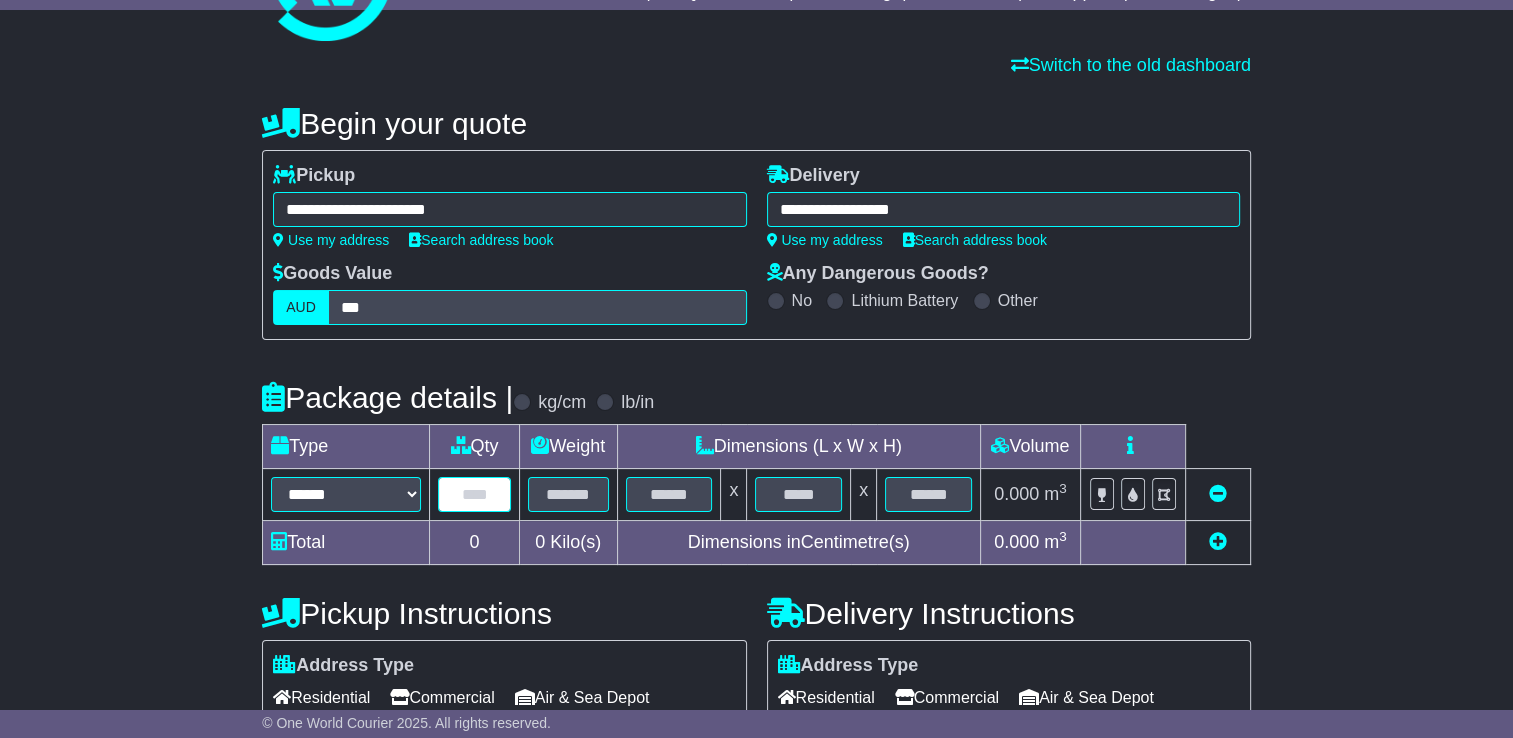 click at bounding box center [474, 494] 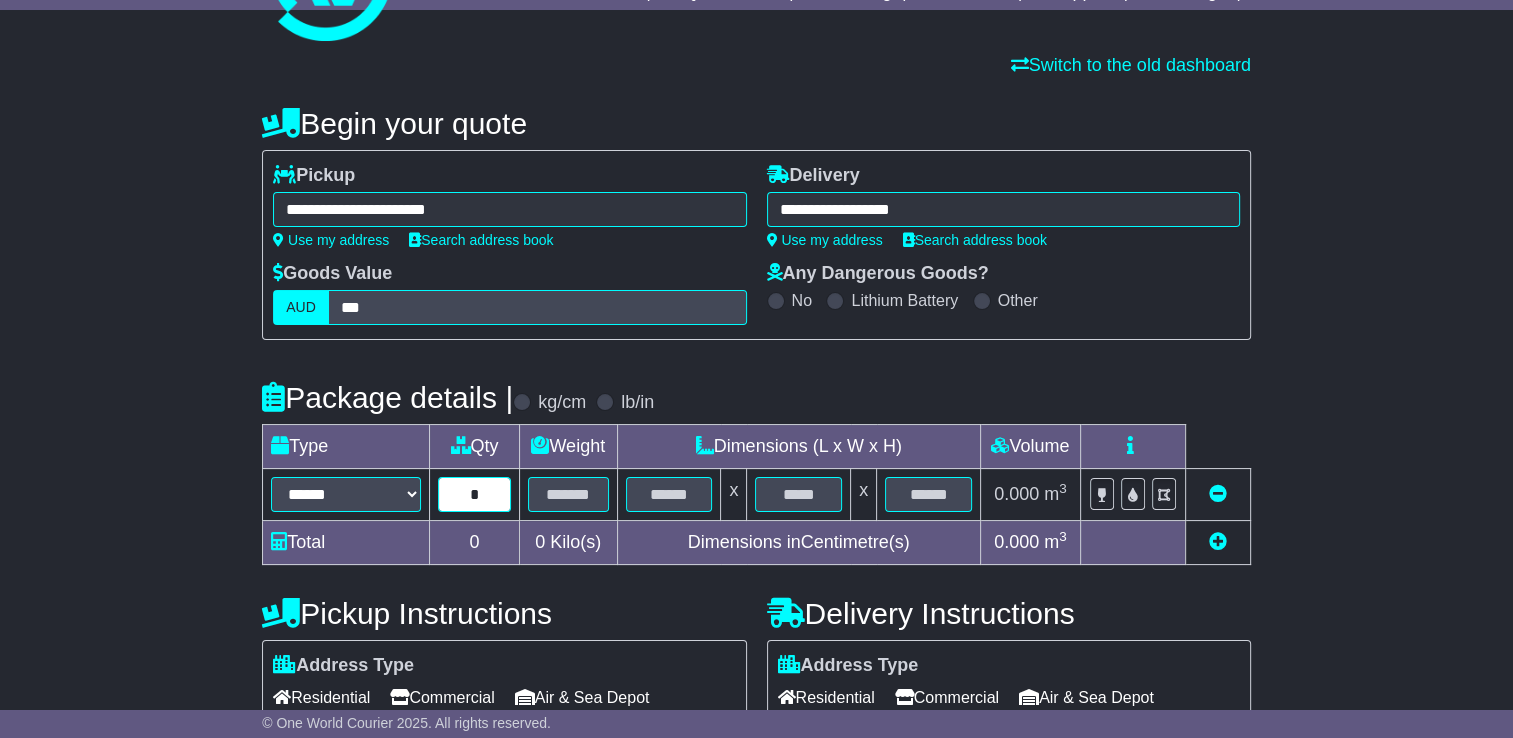 type on "*" 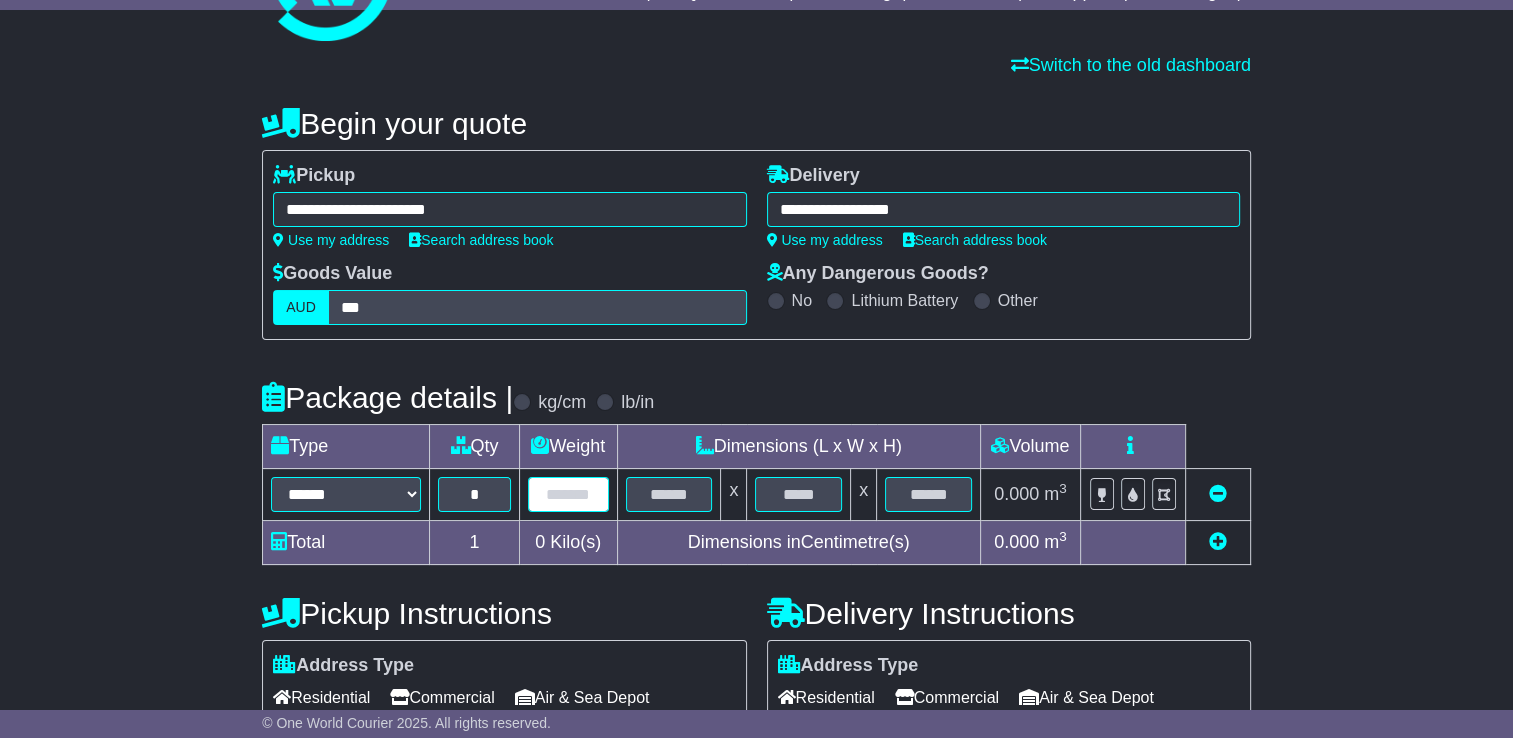 click at bounding box center (568, 494) 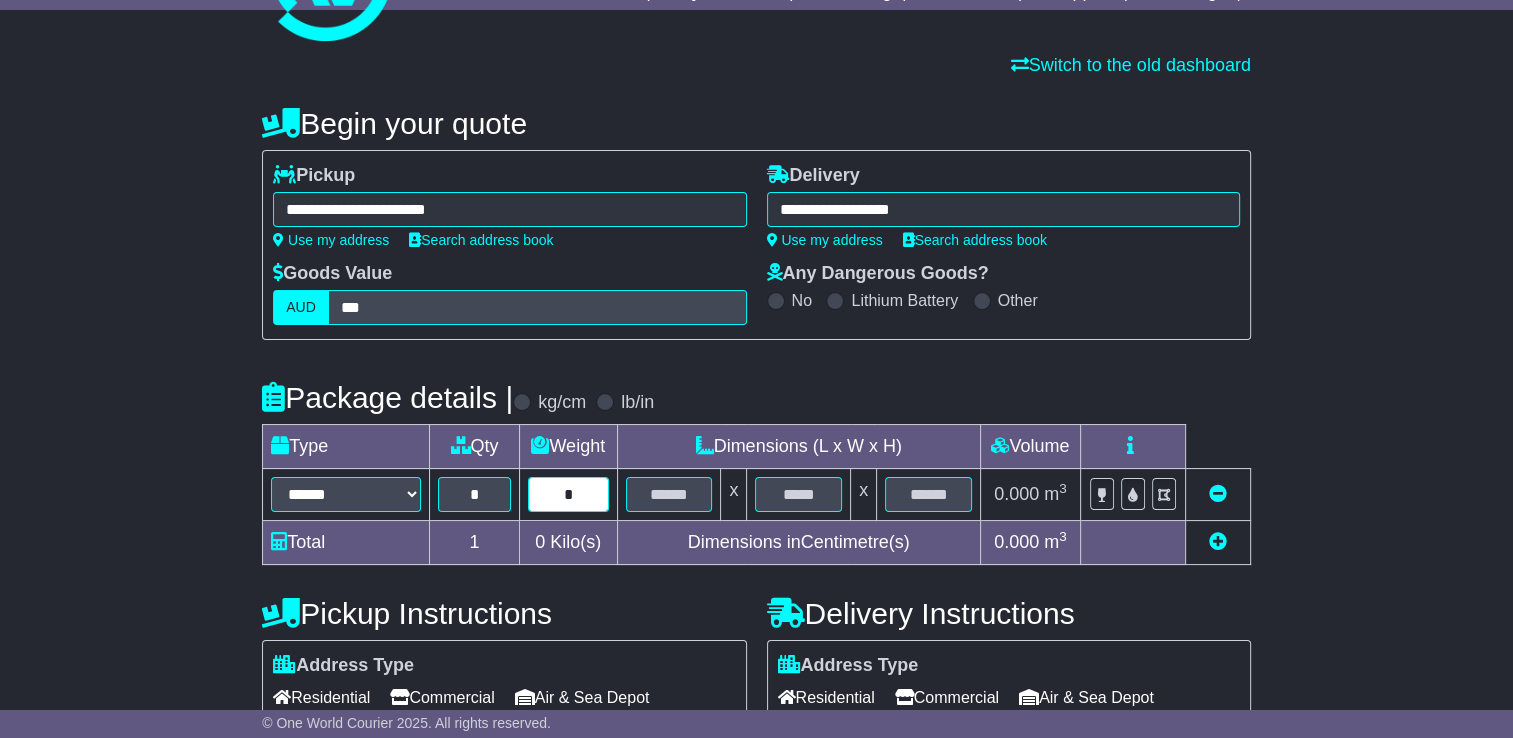 type on "*" 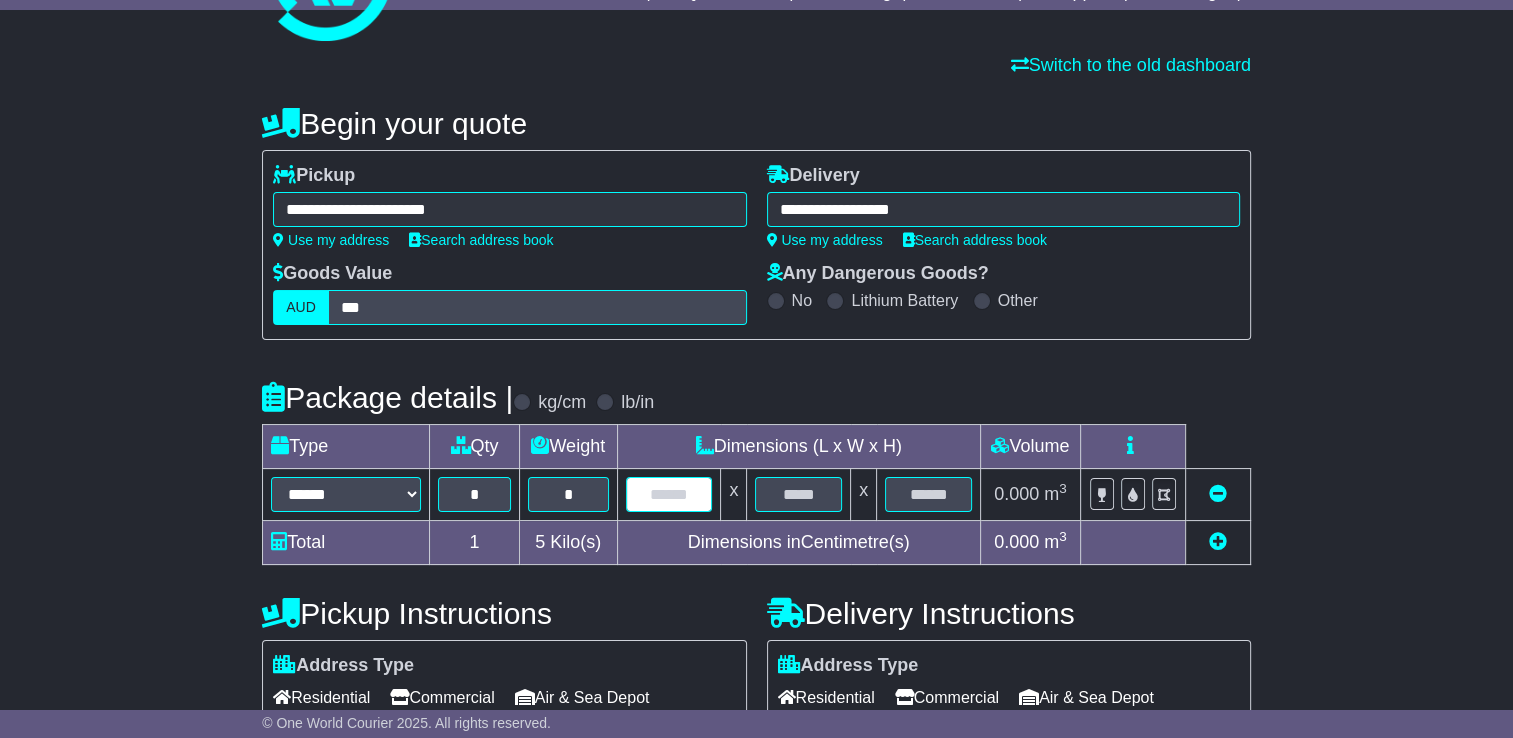 click at bounding box center [669, 494] 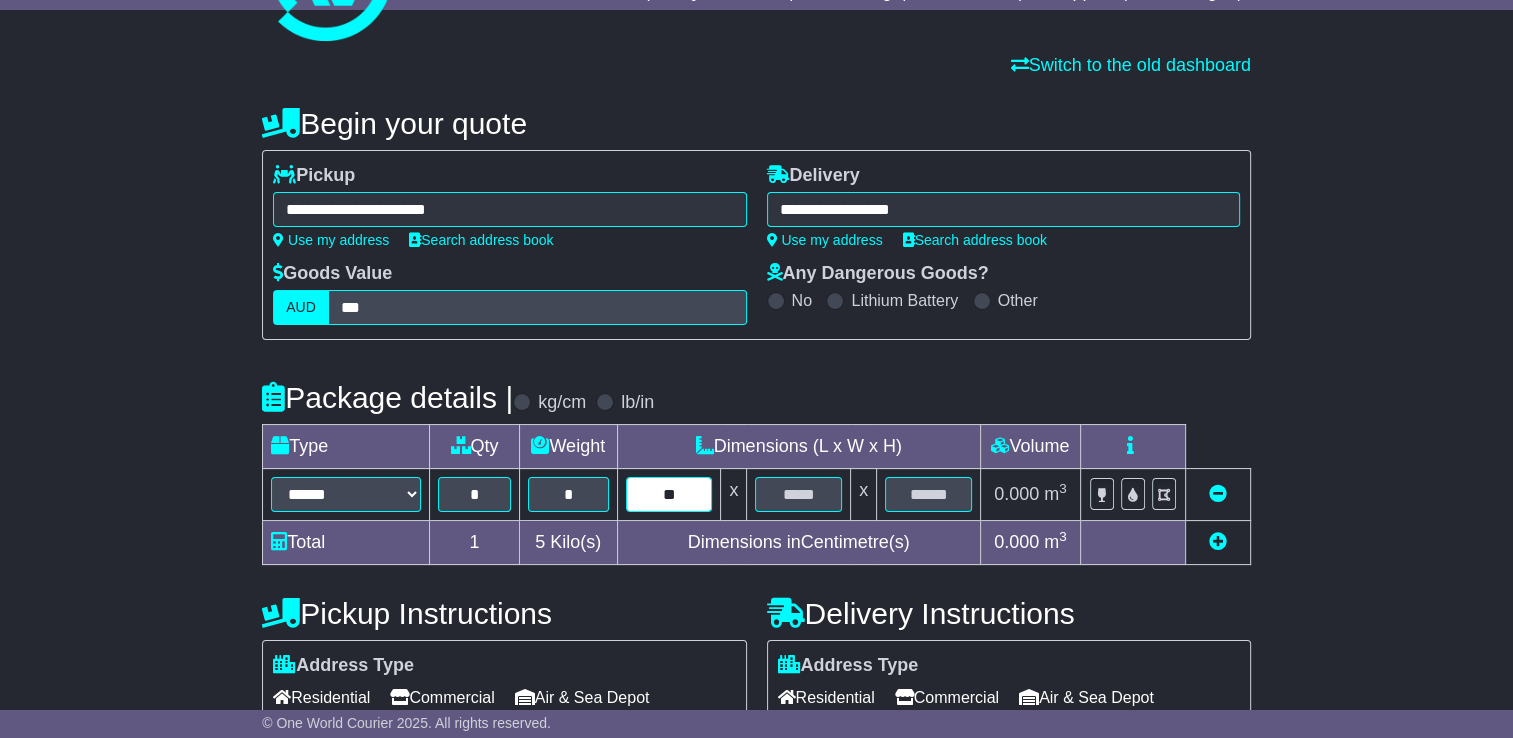 type on "**" 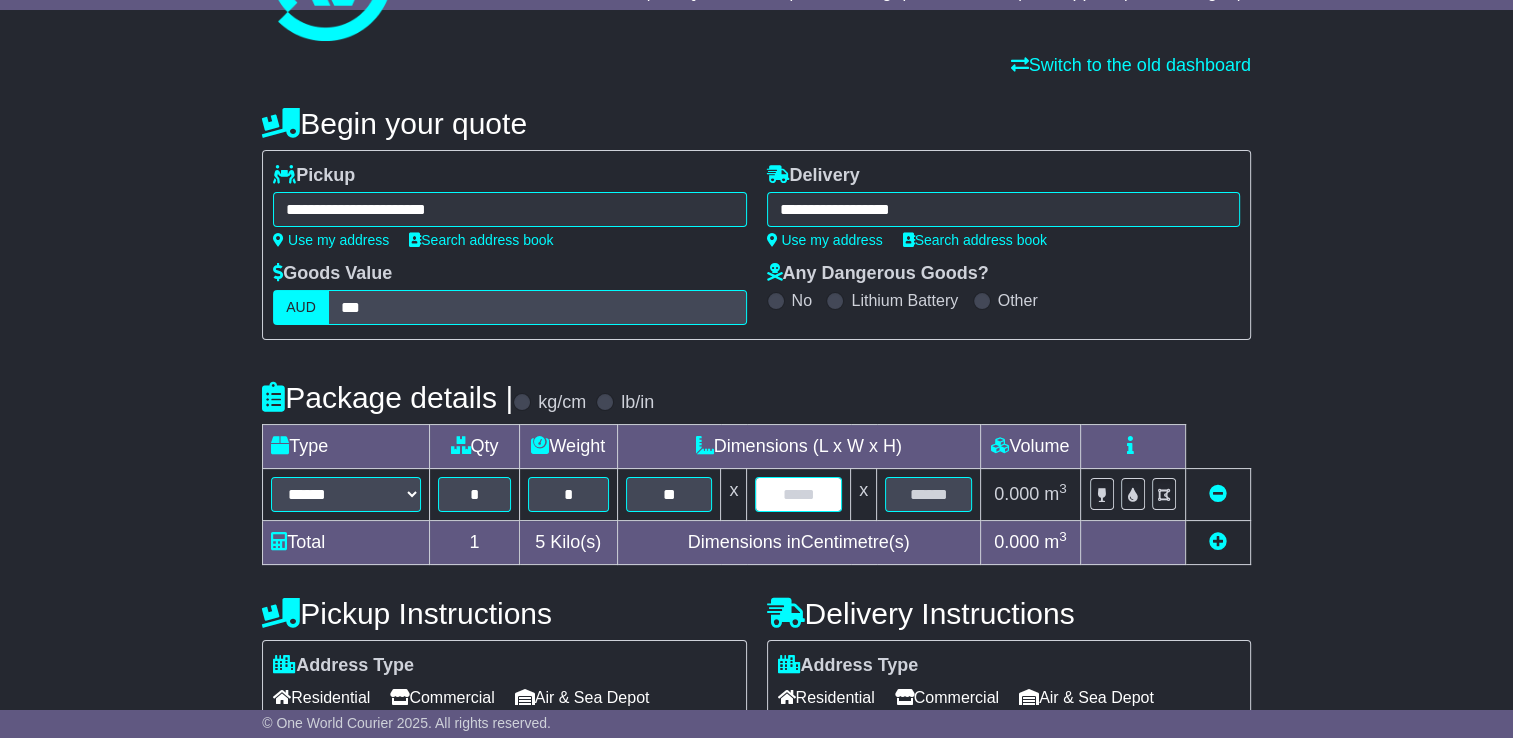 click at bounding box center (798, 494) 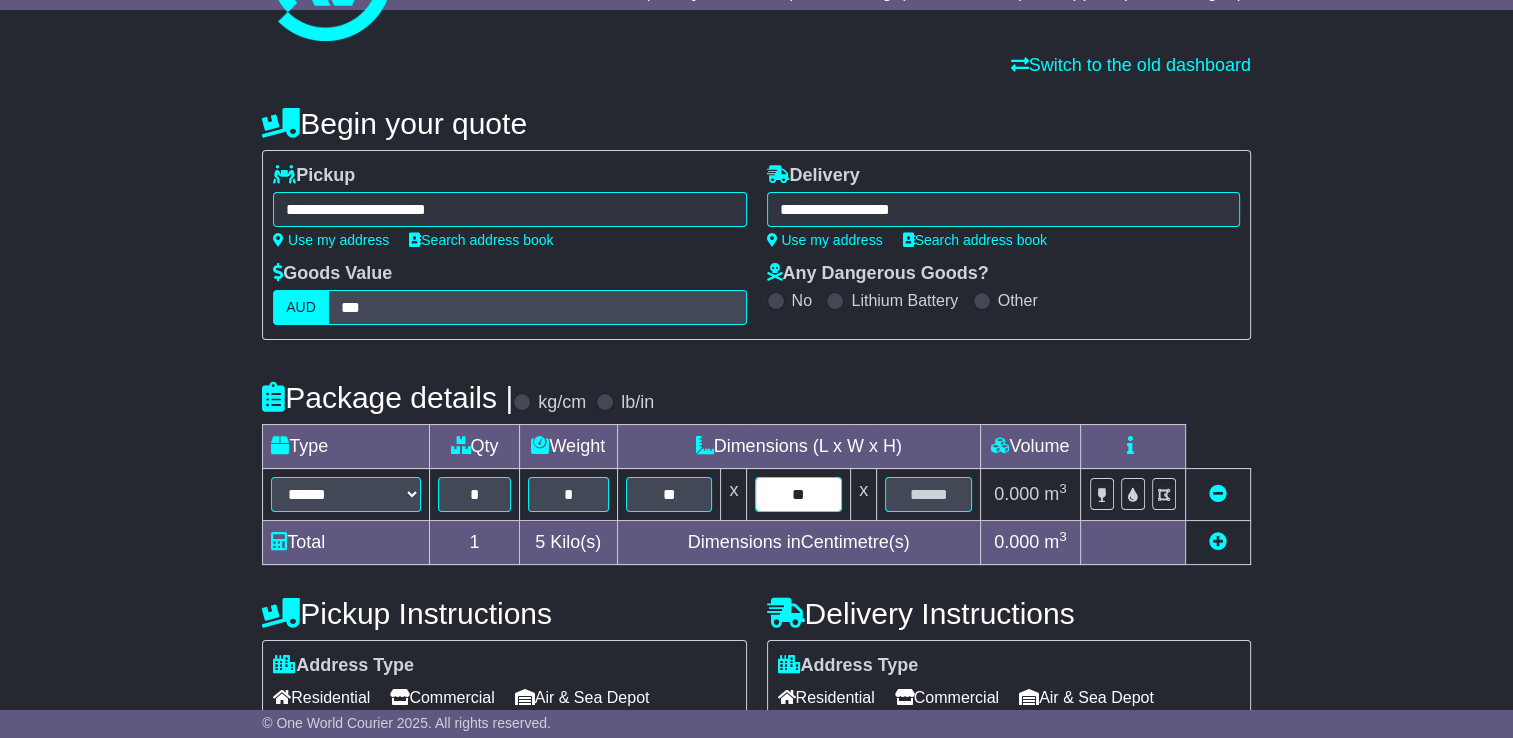 type on "**" 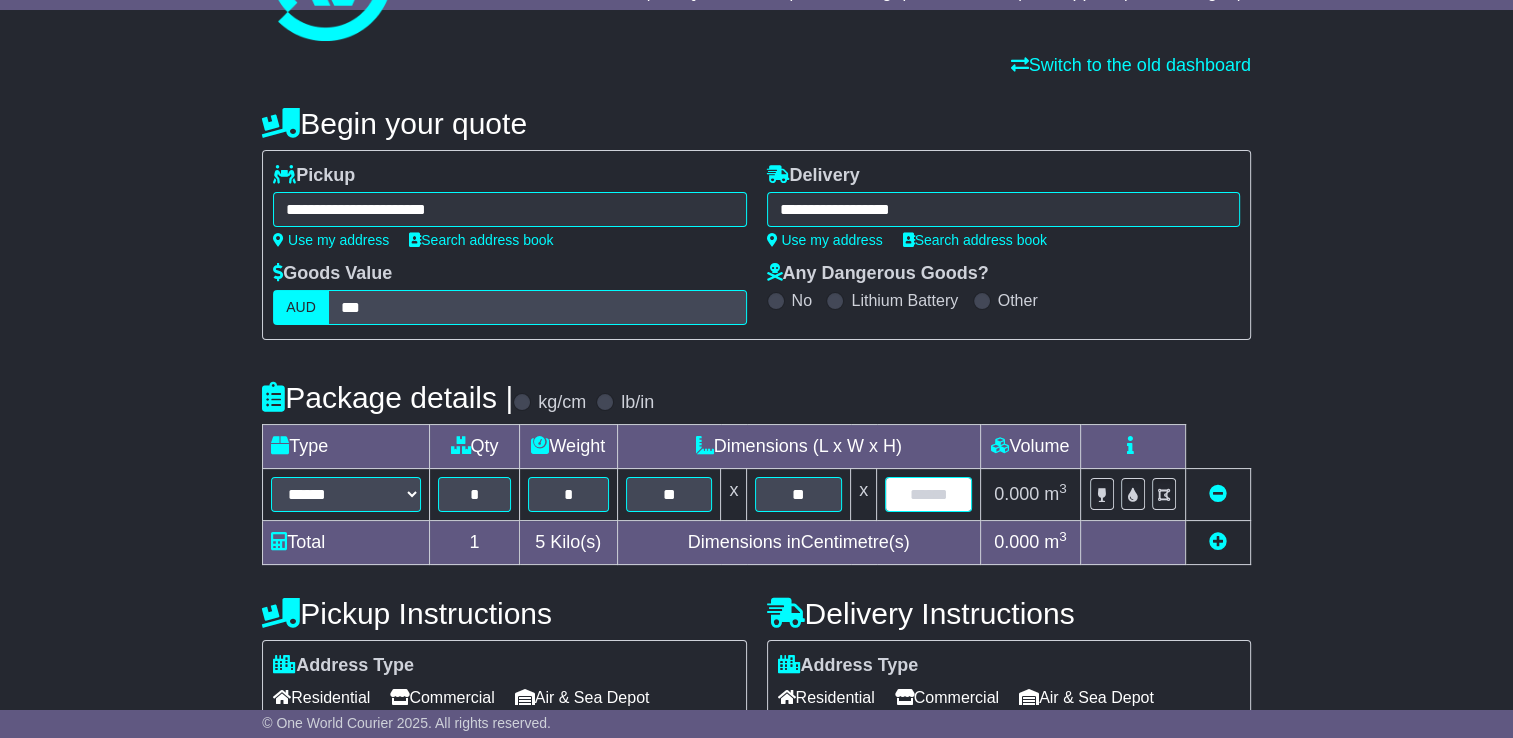 click at bounding box center [928, 494] 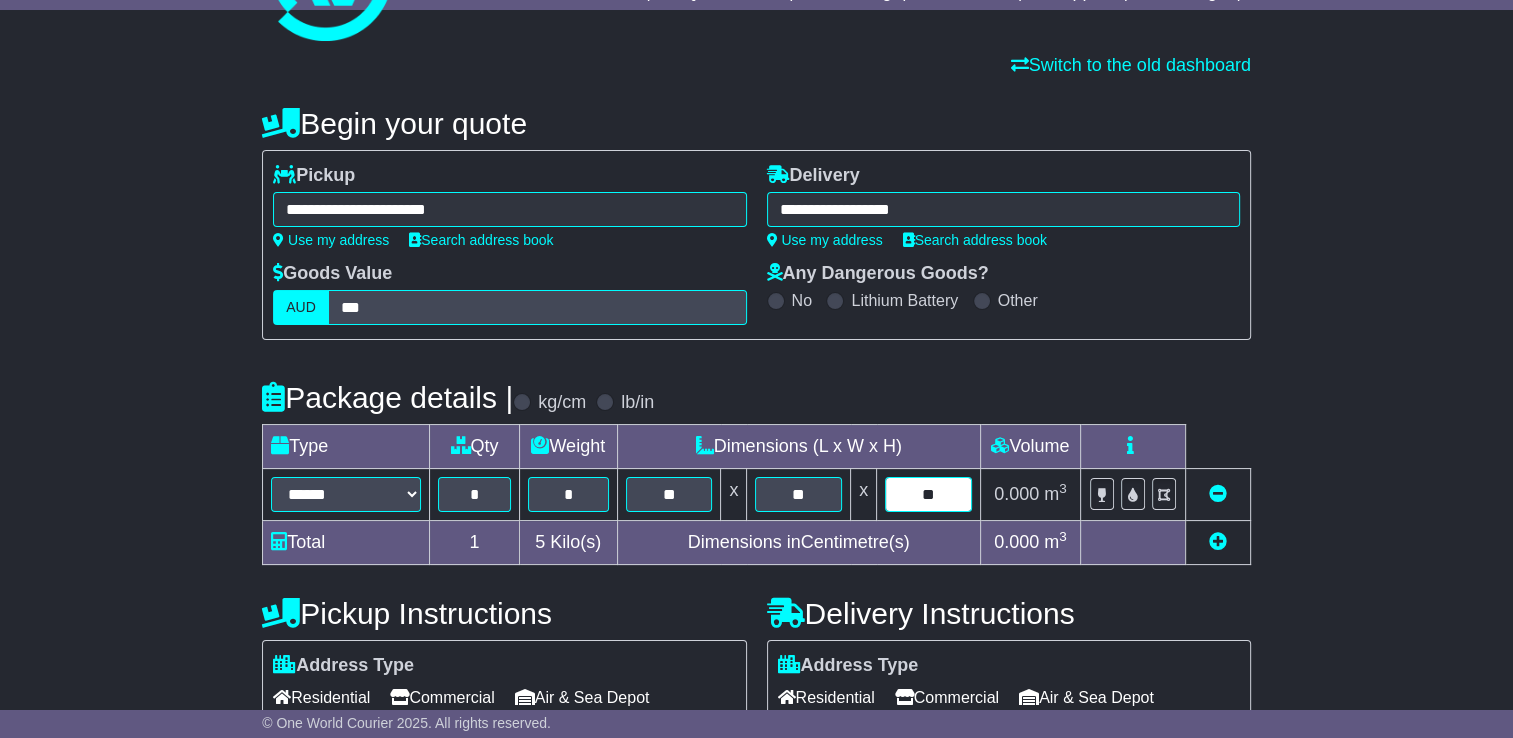 type on "**" 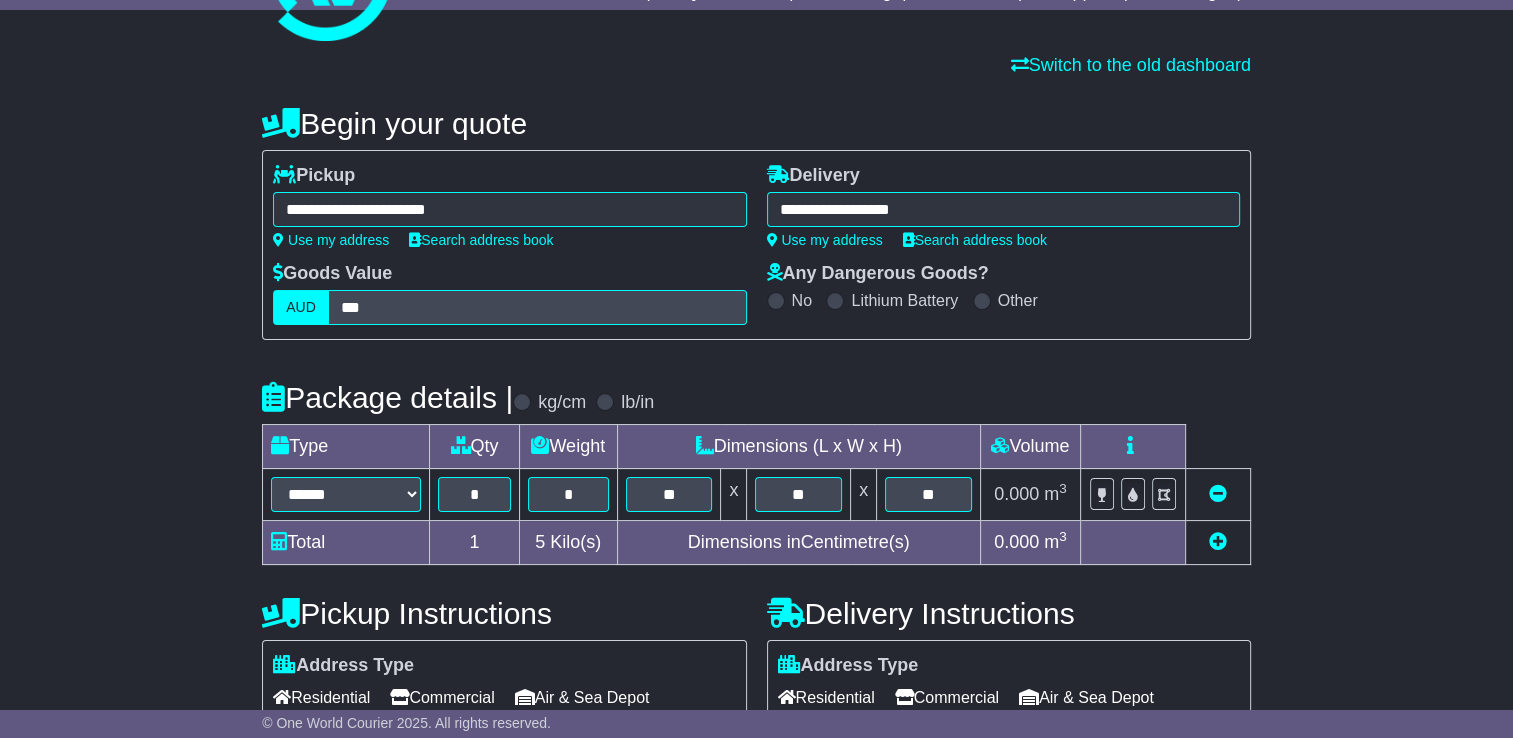 click on "**********" at bounding box center (756, 609) 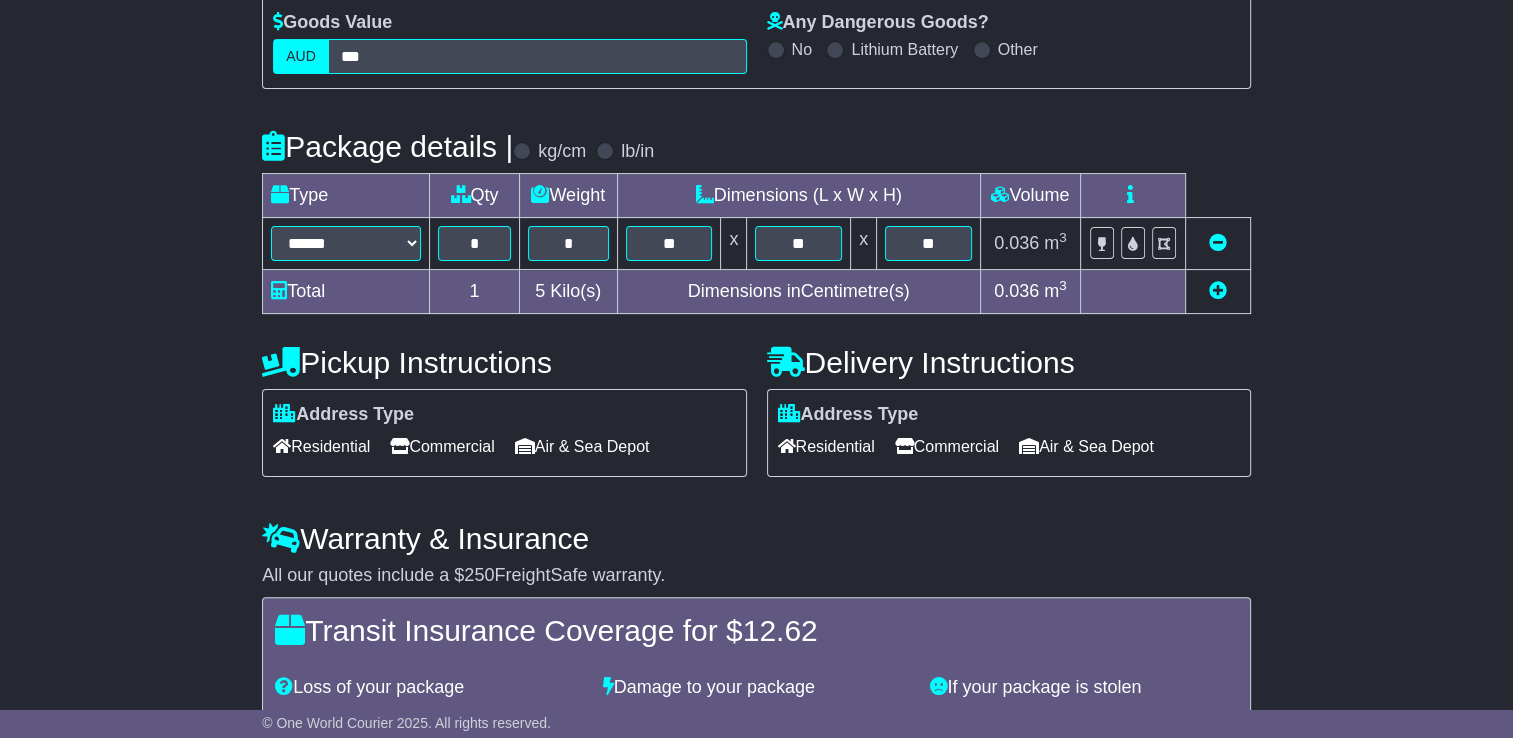 scroll, scrollTop: 358, scrollLeft: 0, axis: vertical 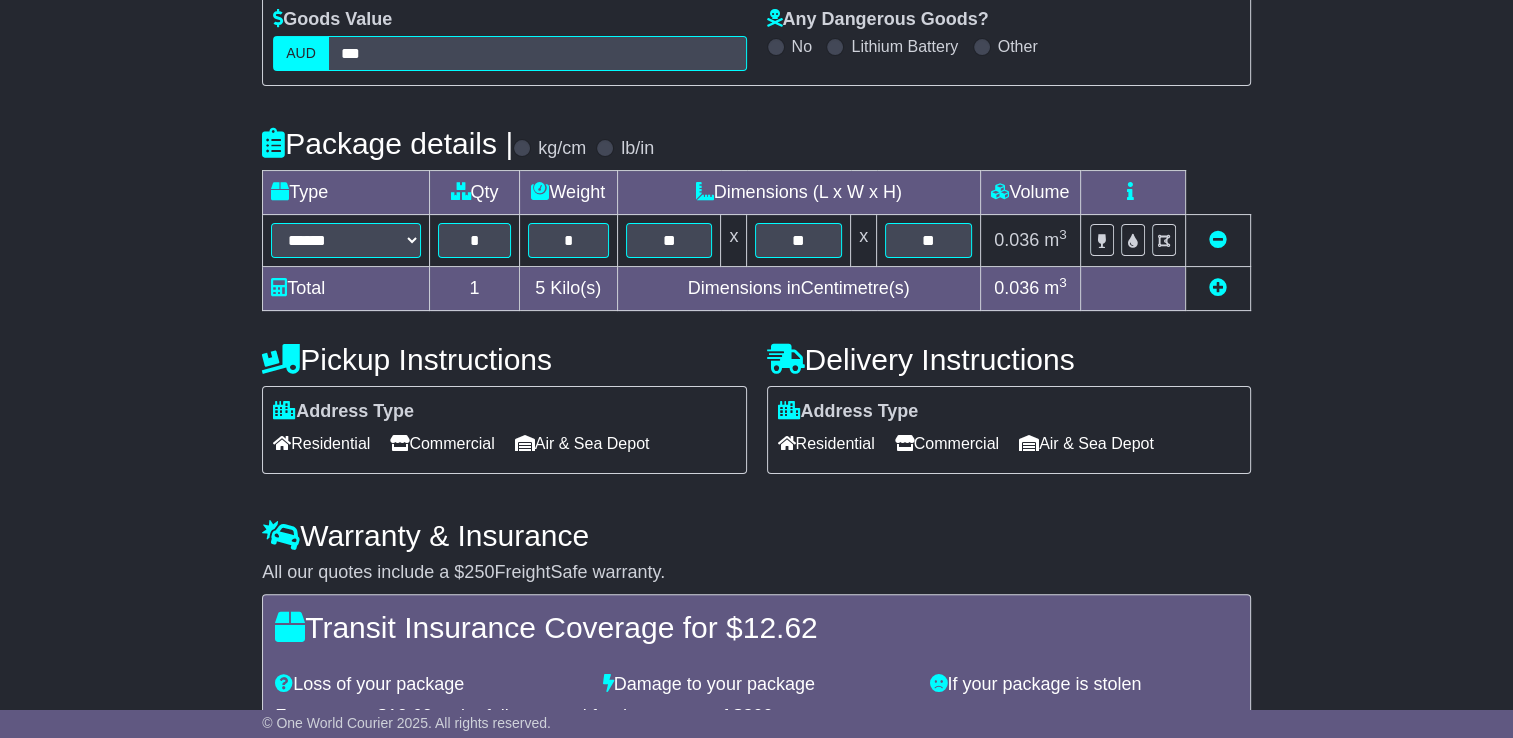 click on "Commercial" at bounding box center [442, 443] 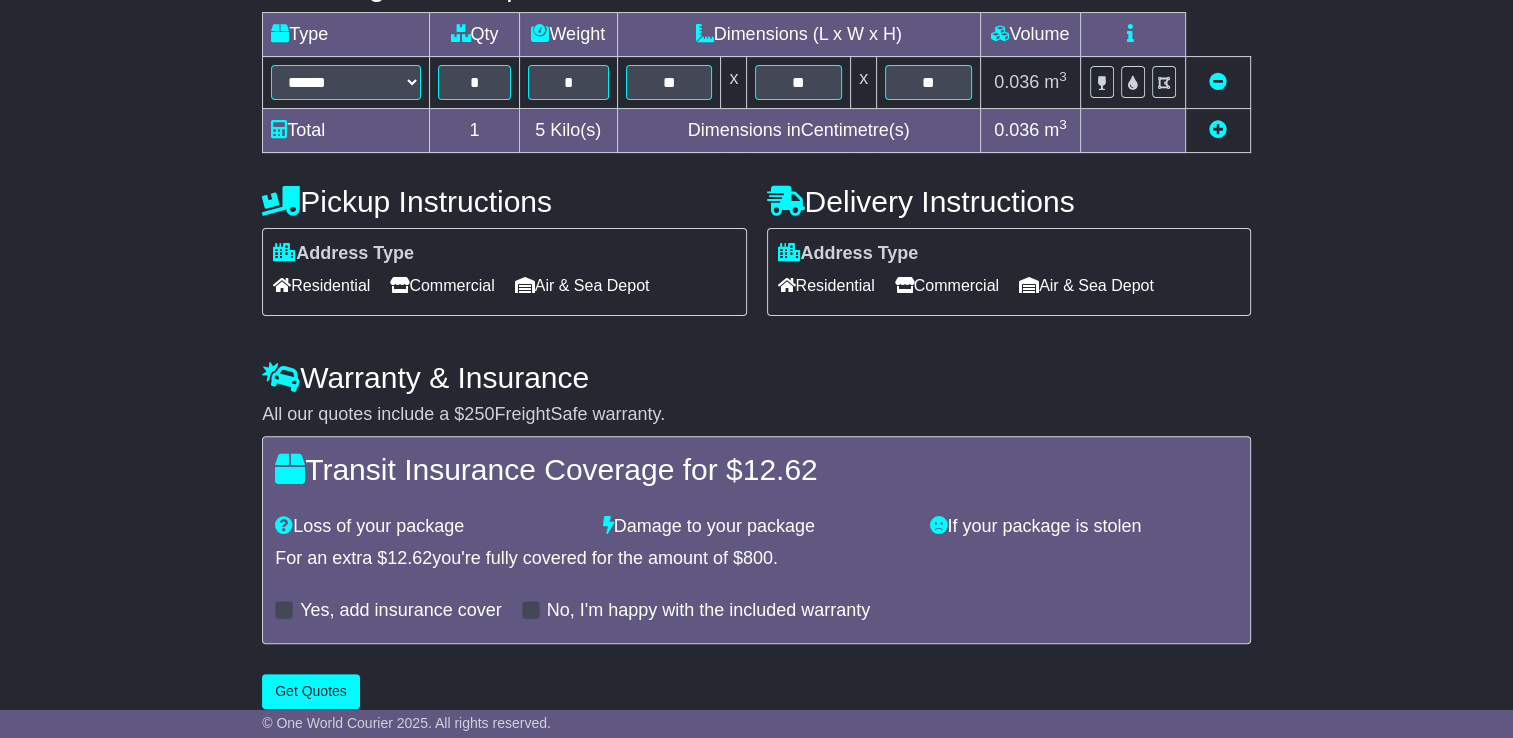scroll, scrollTop: 536, scrollLeft: 0, axis: vertical 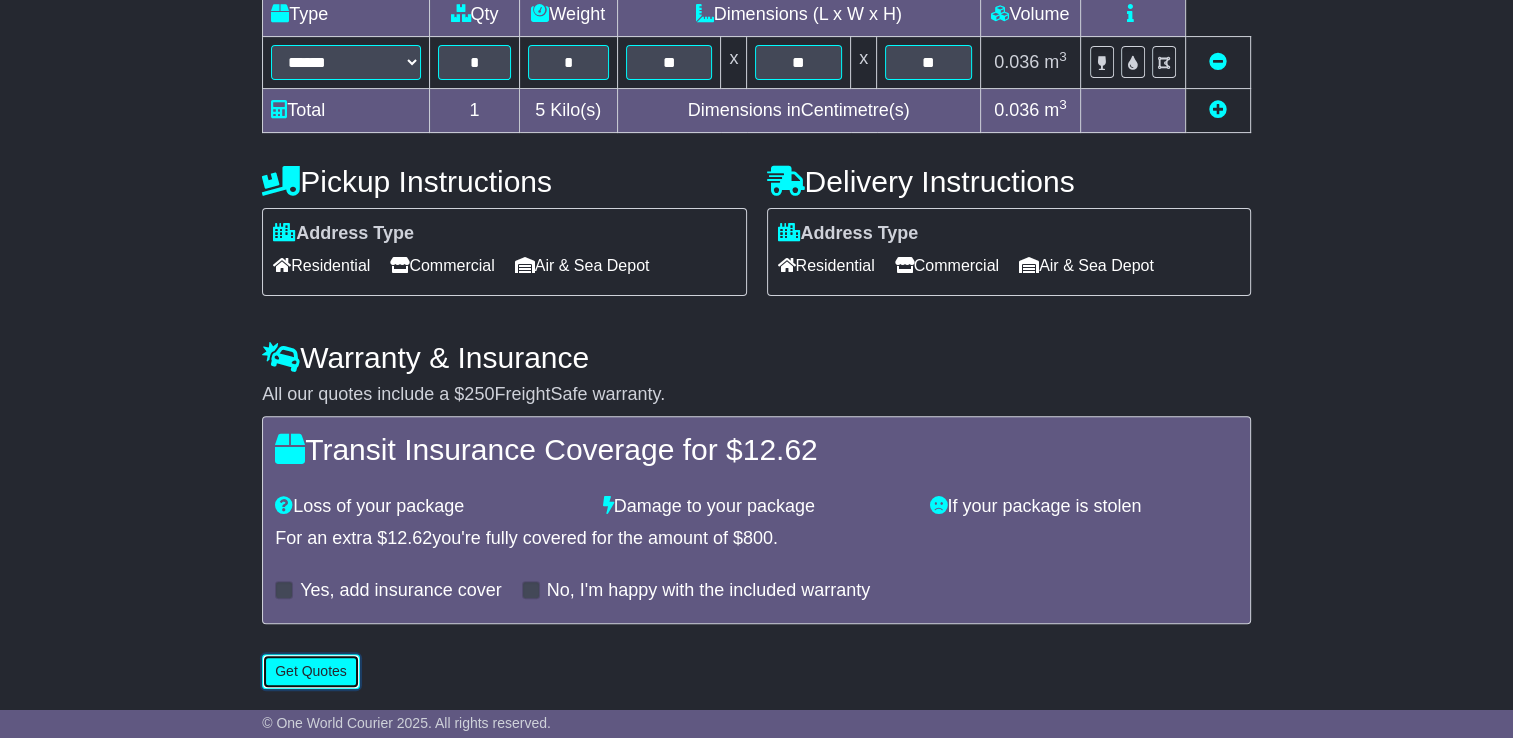 click on "Get Quotes" at bounding box center [311, 671] 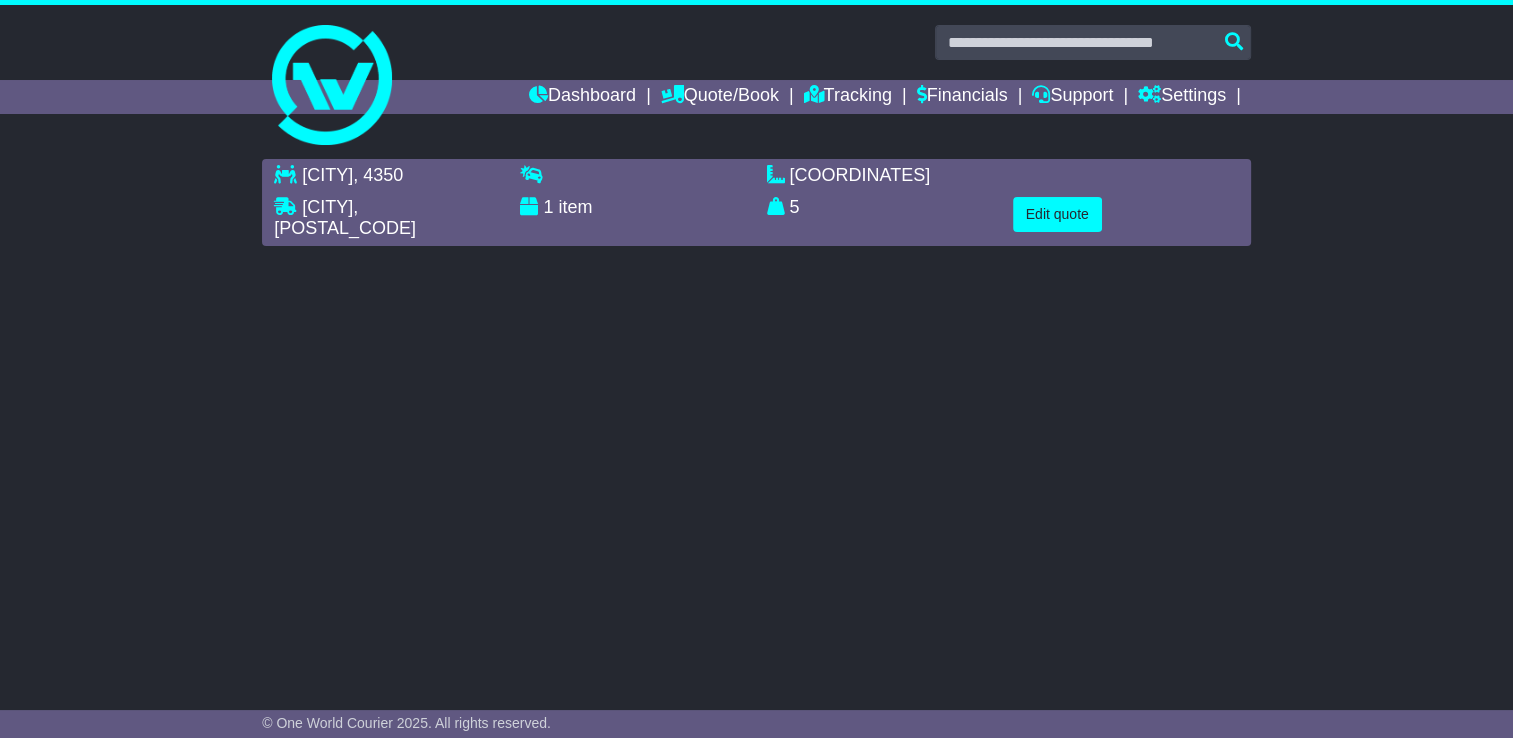 scroll, scrollTop: 0, scrollLeft: 0, axis: both 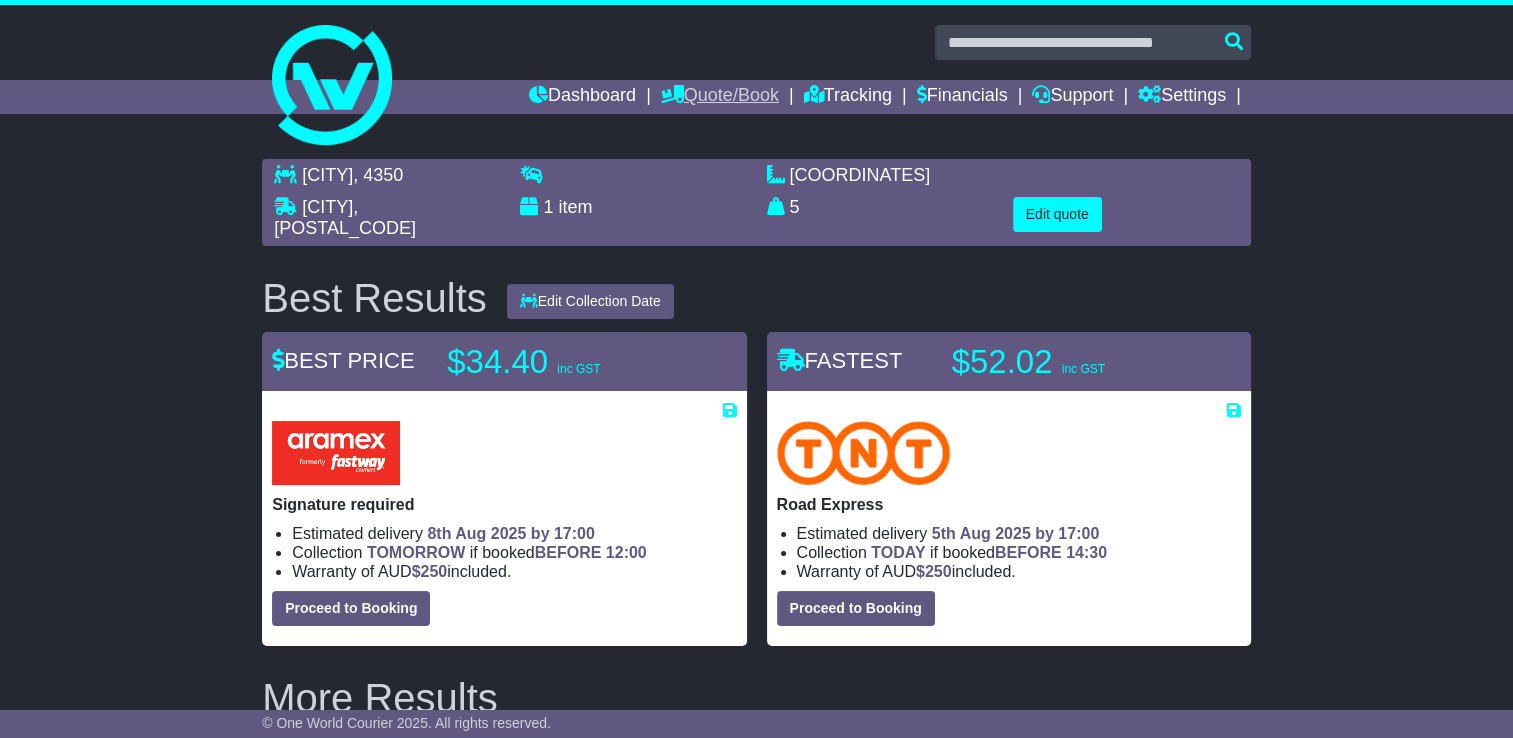 click at bounding box center [672, 94] 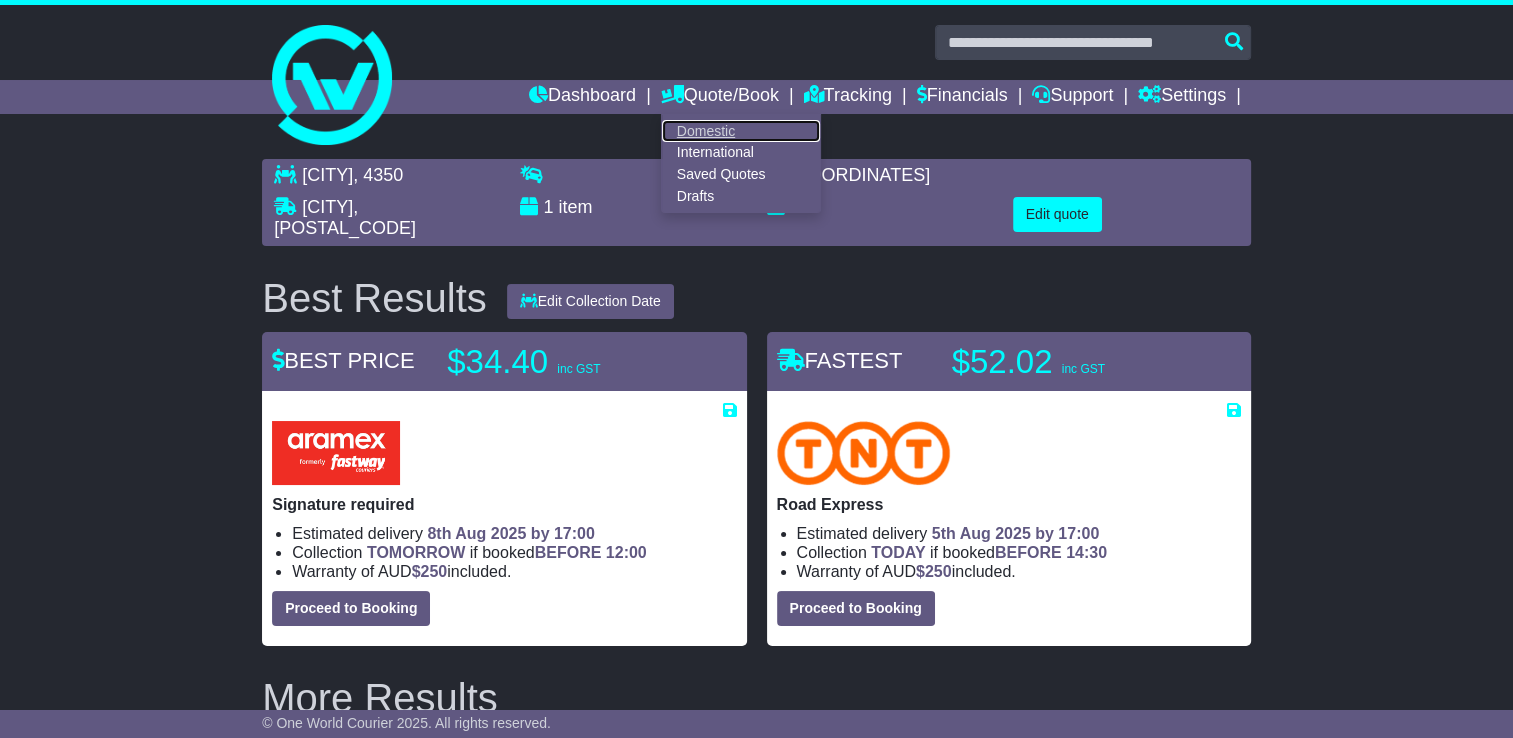 click on "Domestic" at bounding box center (741, 131) 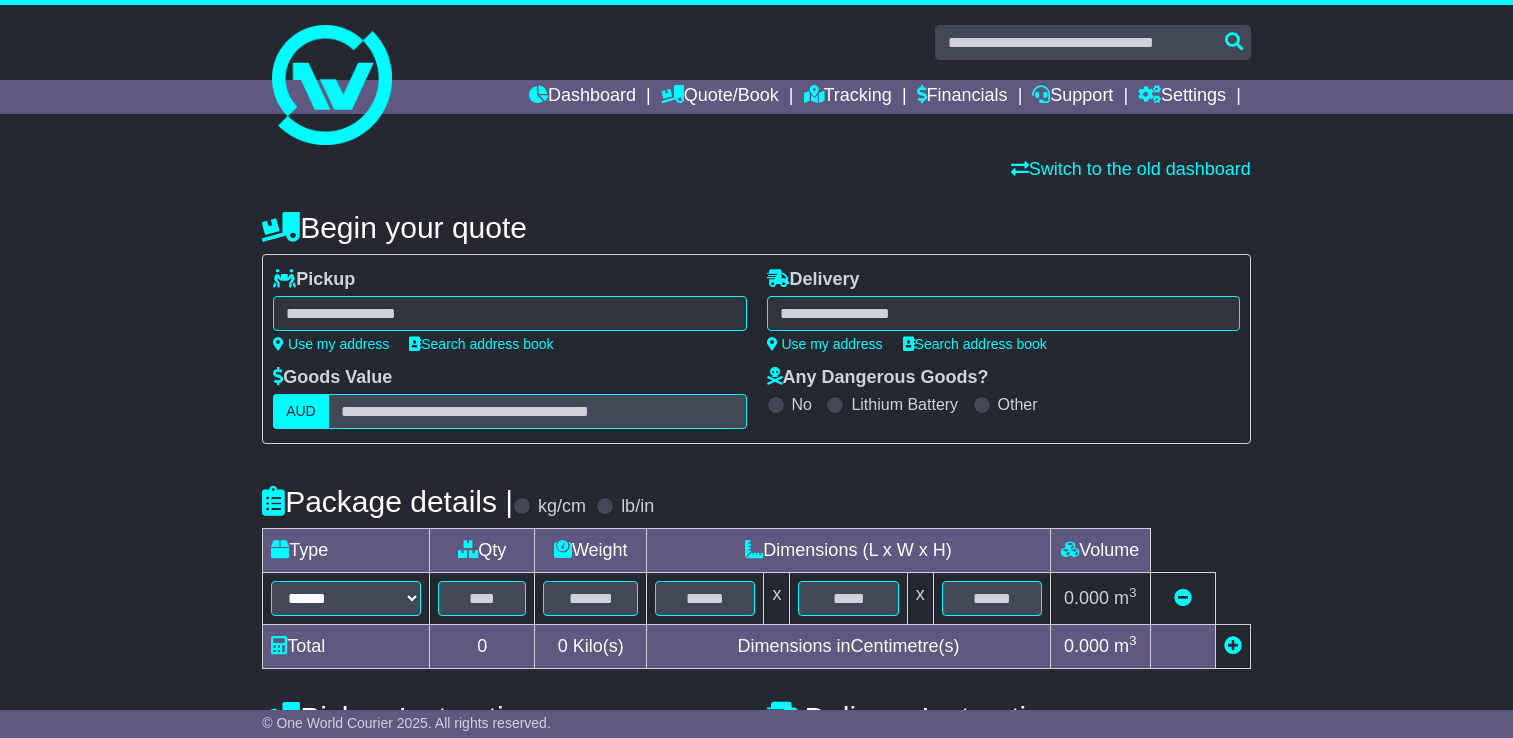 scroll, scrollTop: 0, scrollLeft: 0, axis: both 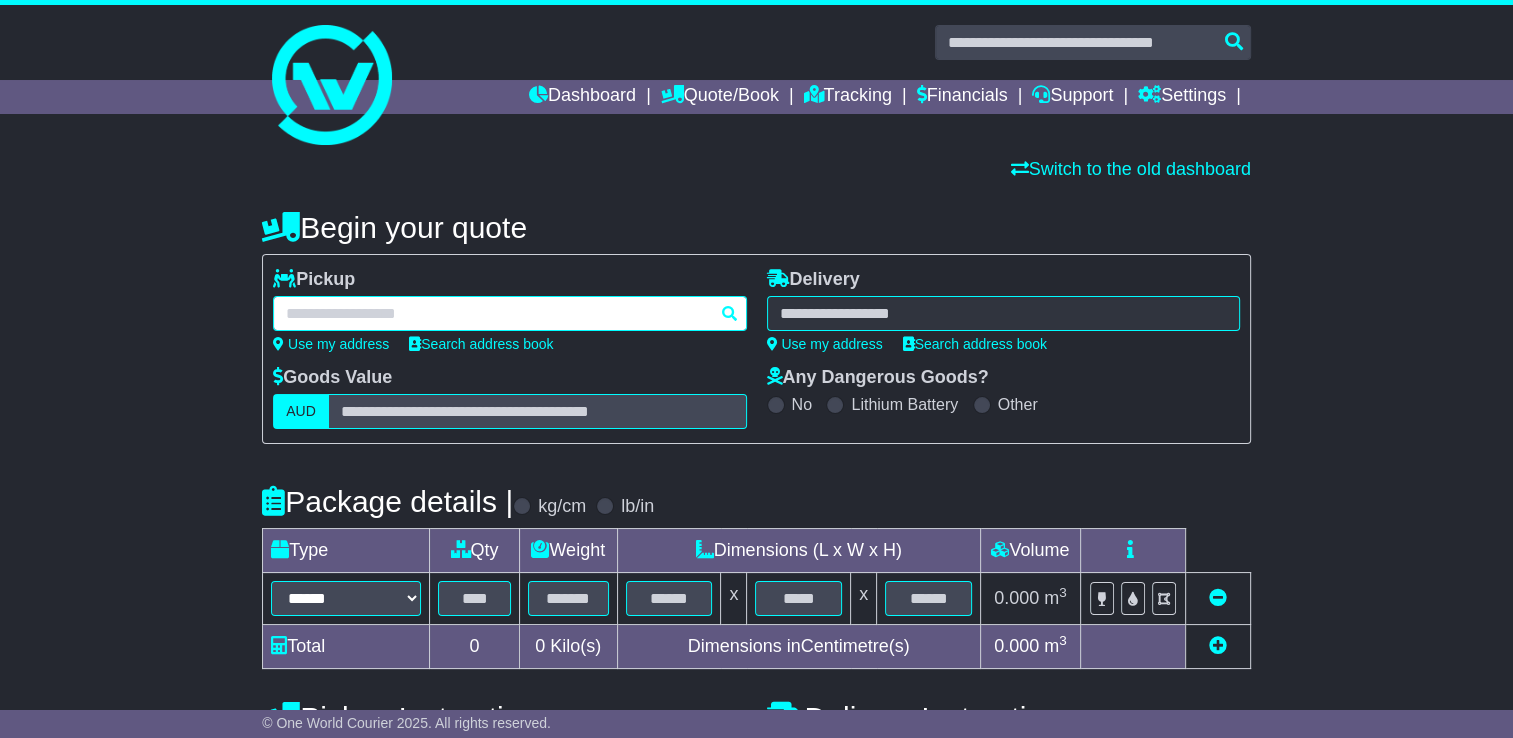 click at bounding box center [509, 313] 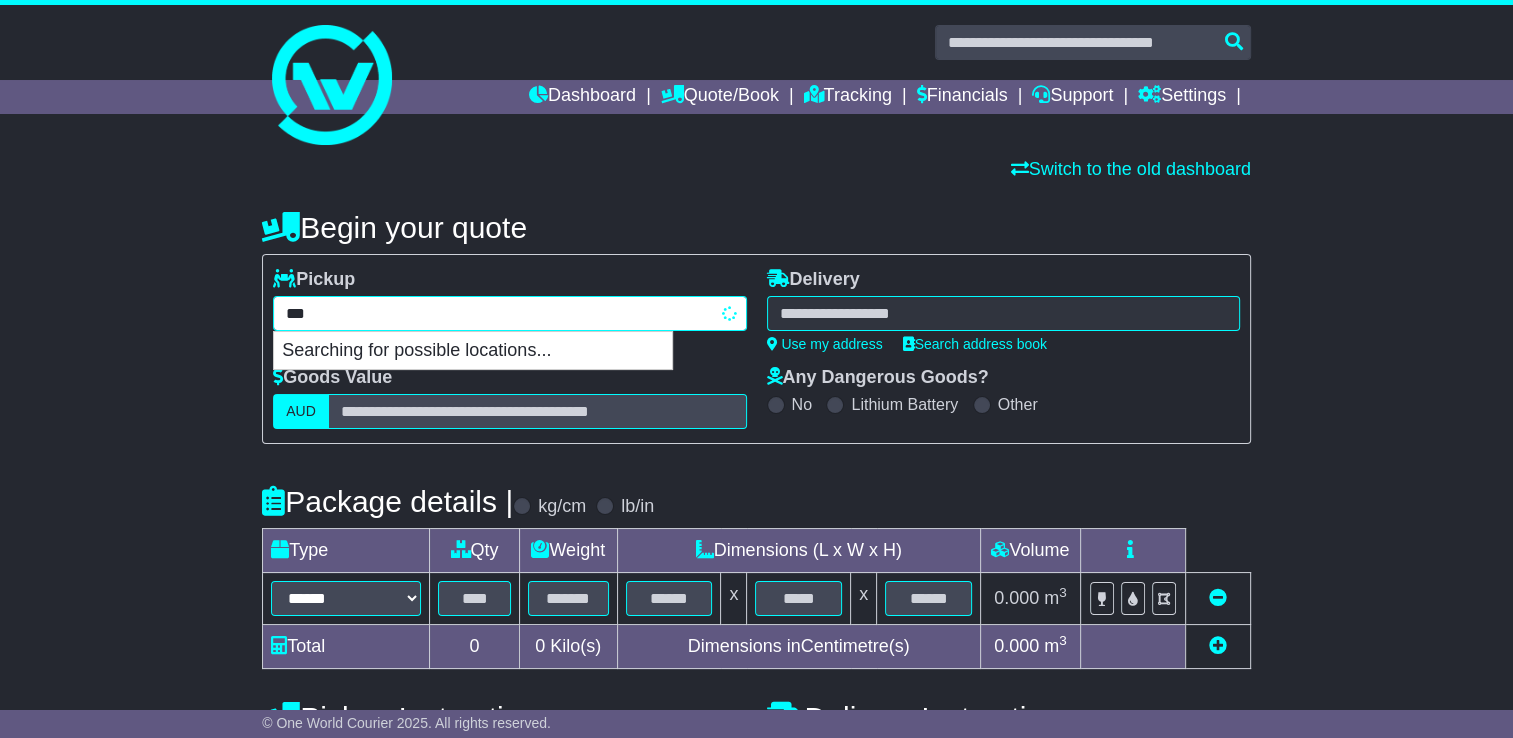 type on "****" 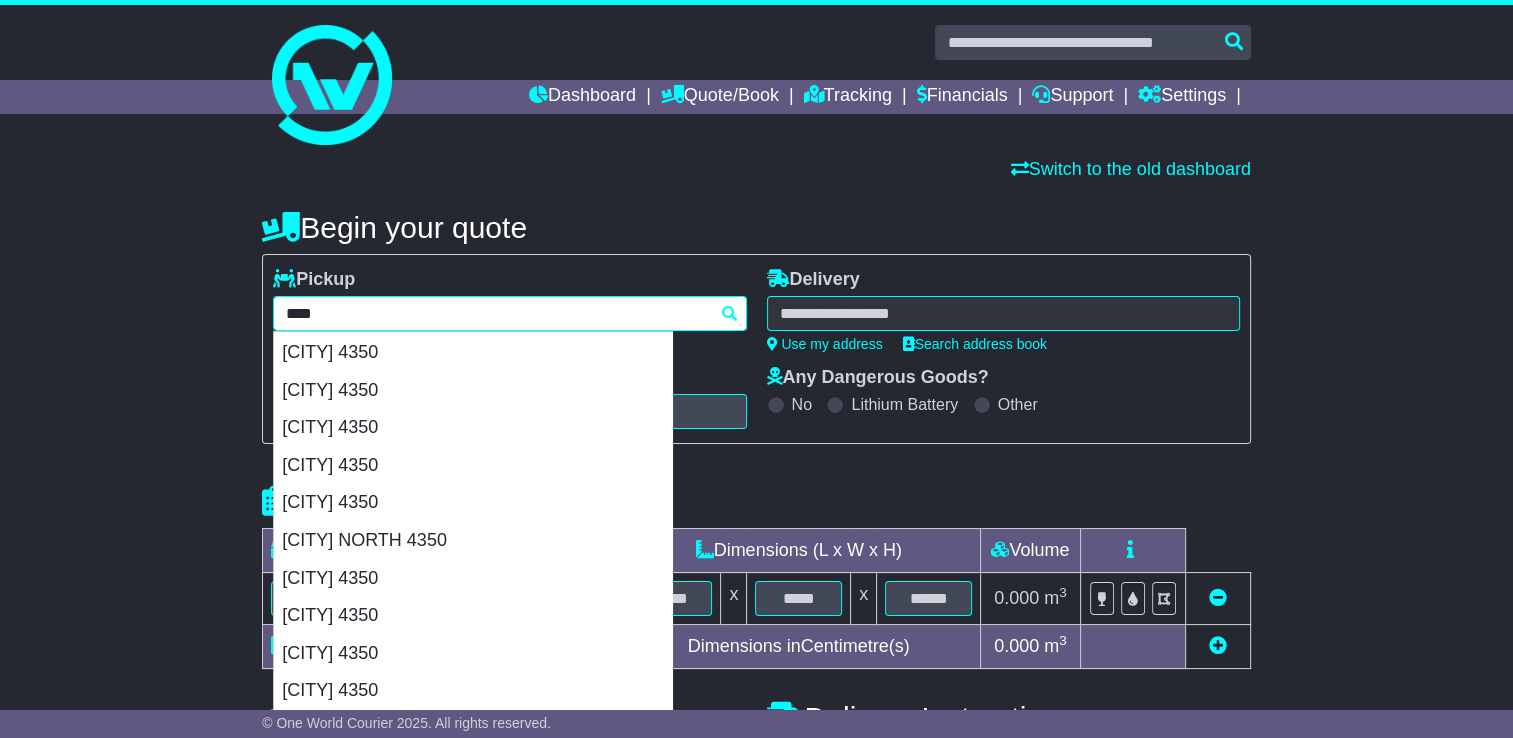 scroll, scrollTop: 150, scrollLeft: 0, axis: vertical 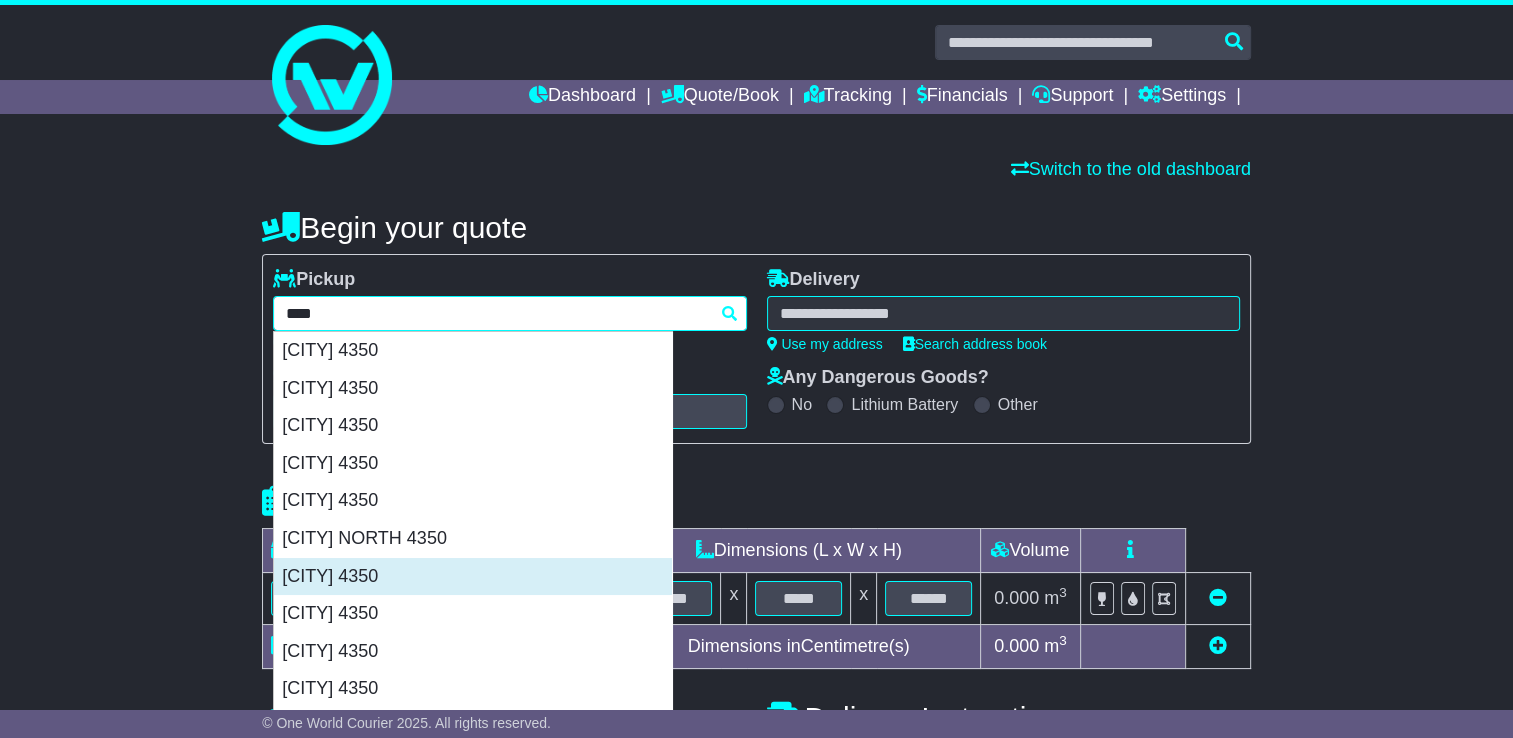 click on "EAST TOOWOOMBA [POSTAL_CODE]" at bounding box center (473, 577) 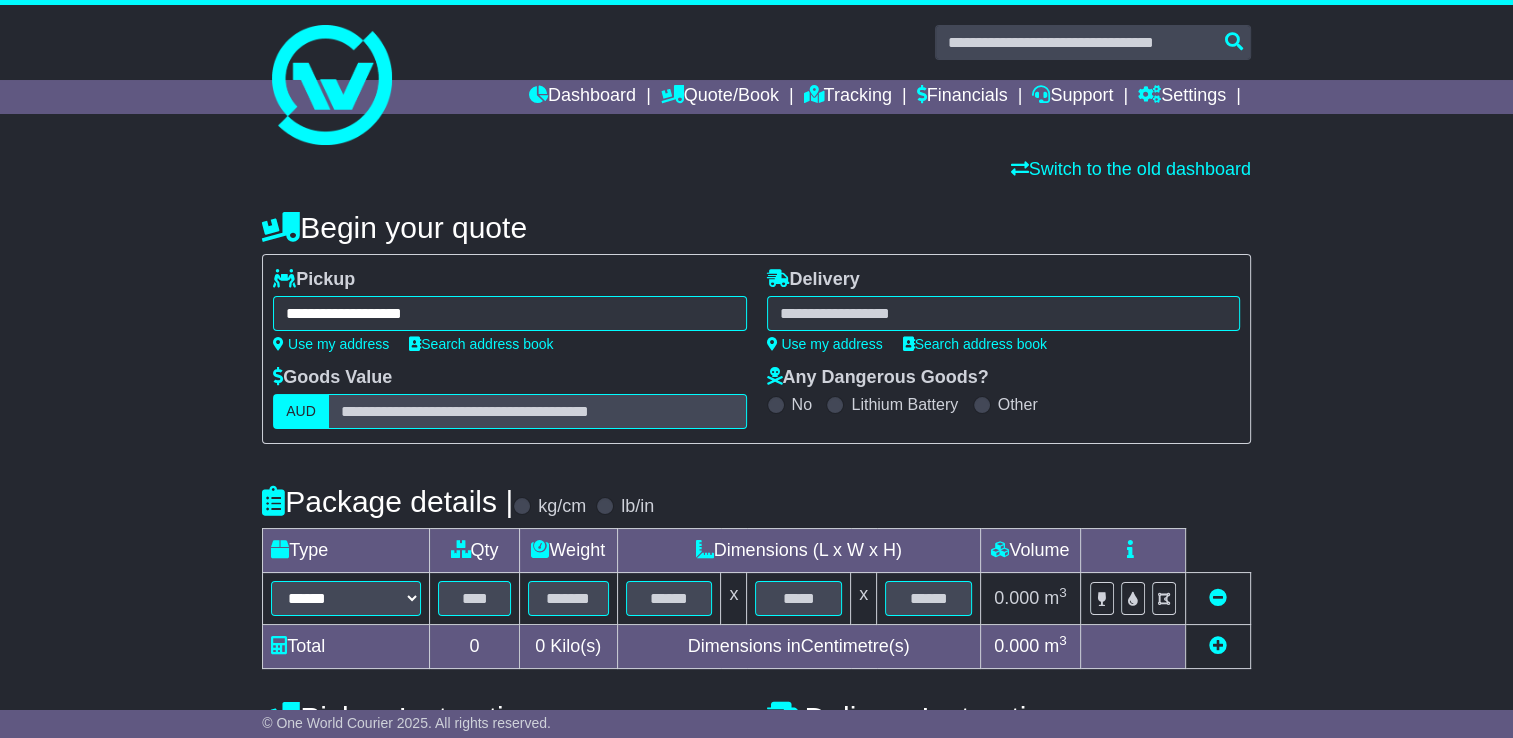 type on "**********" 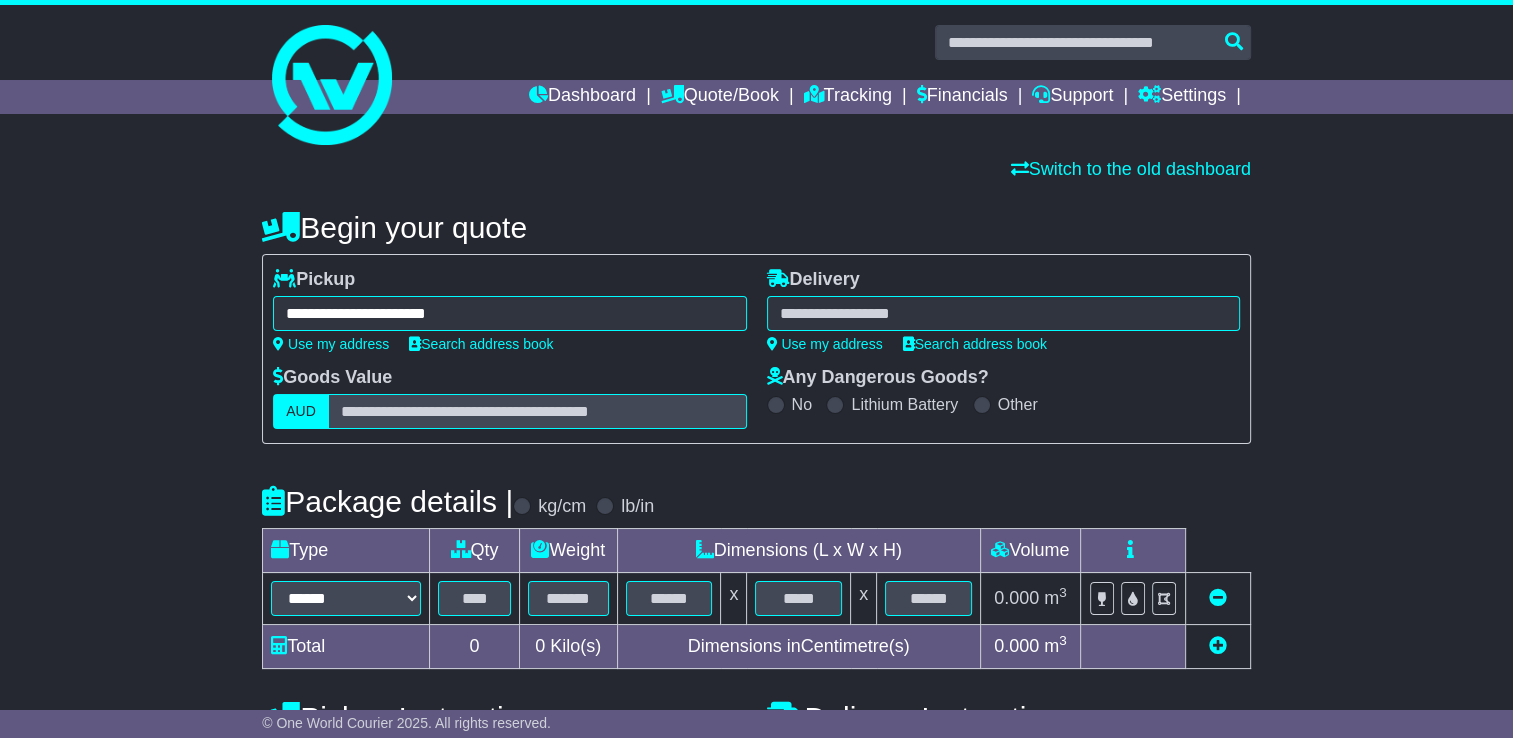 click at bounding box center (1003, 313) 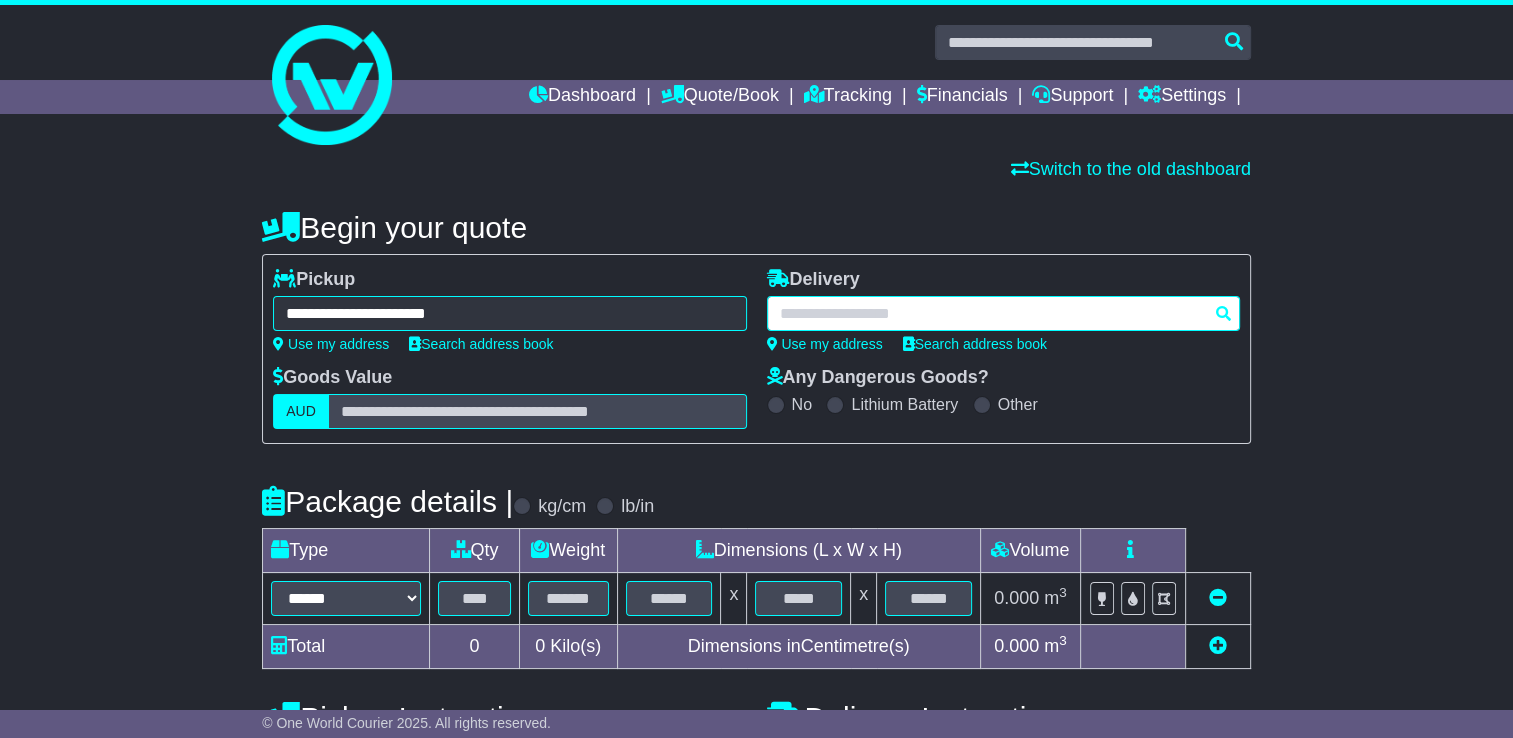 type on "*" 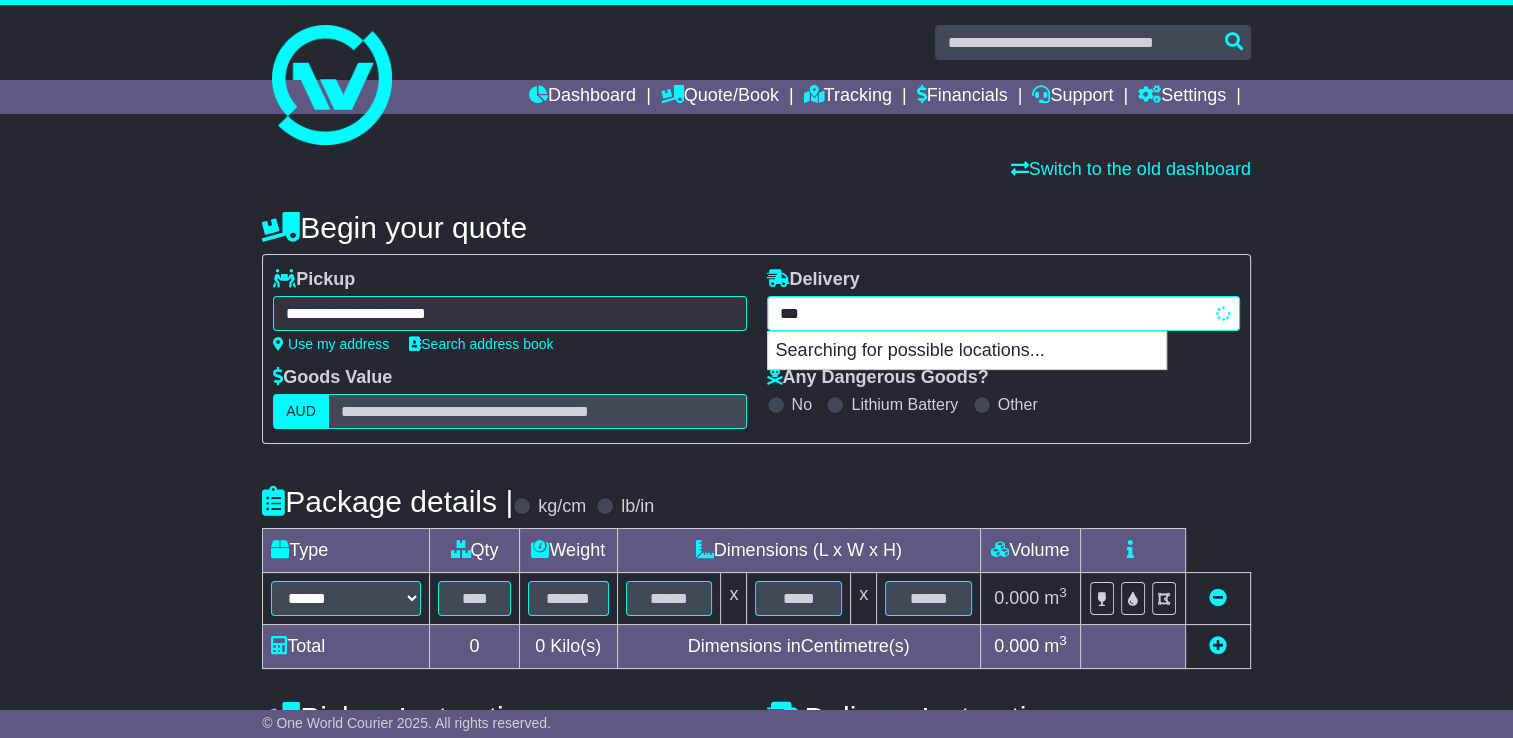 type on "****" 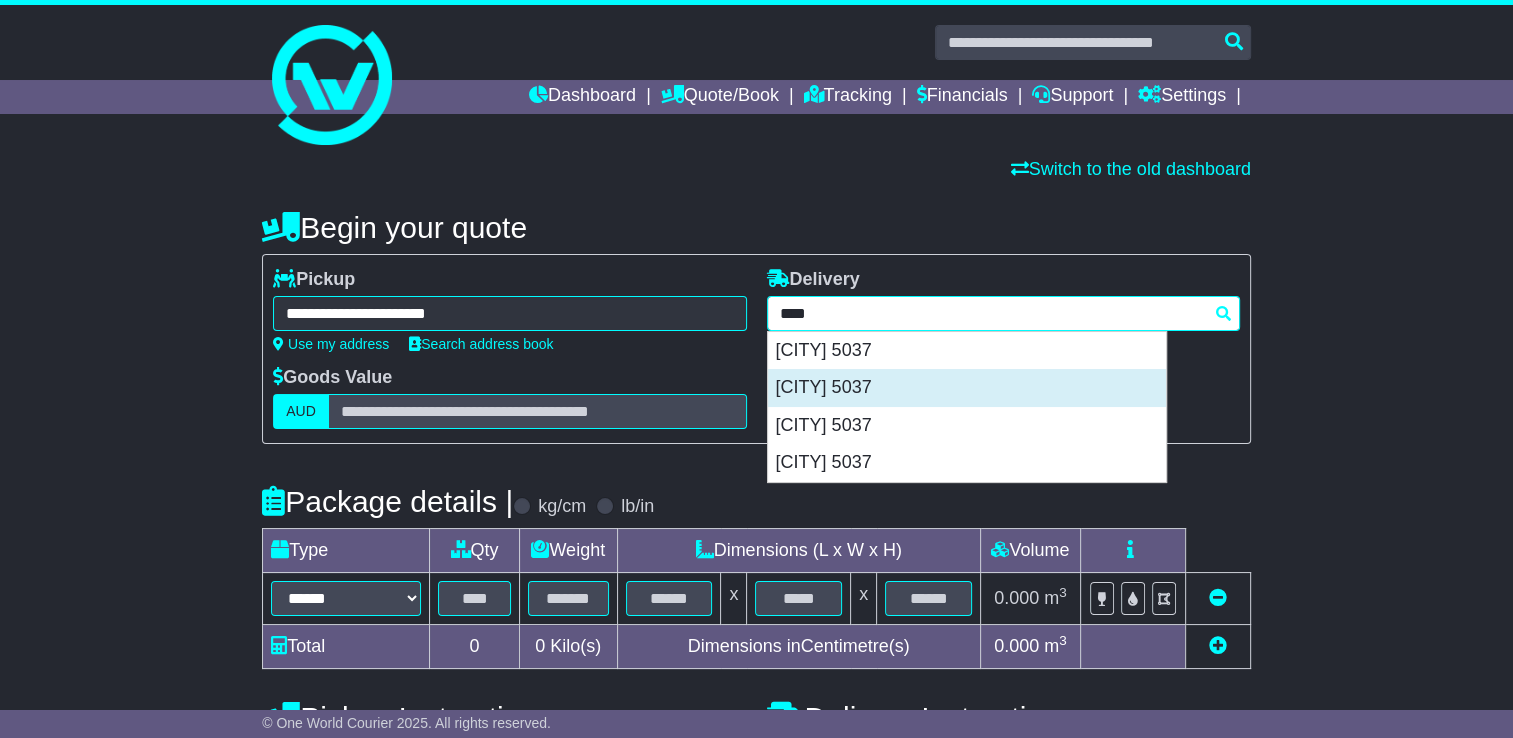 click on "KURRALTA PARK 5037" at bounding box center (967, 388) 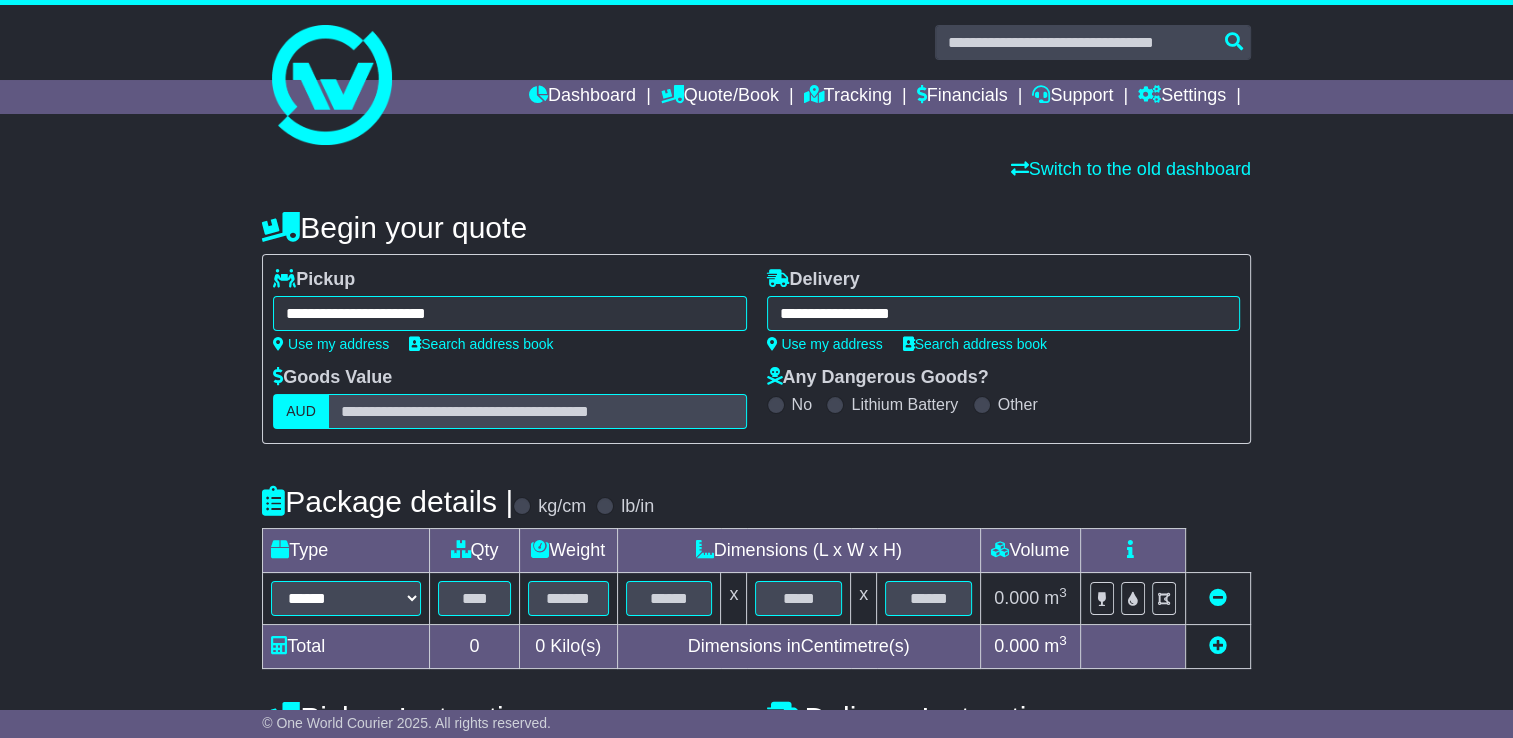 type on "**********" 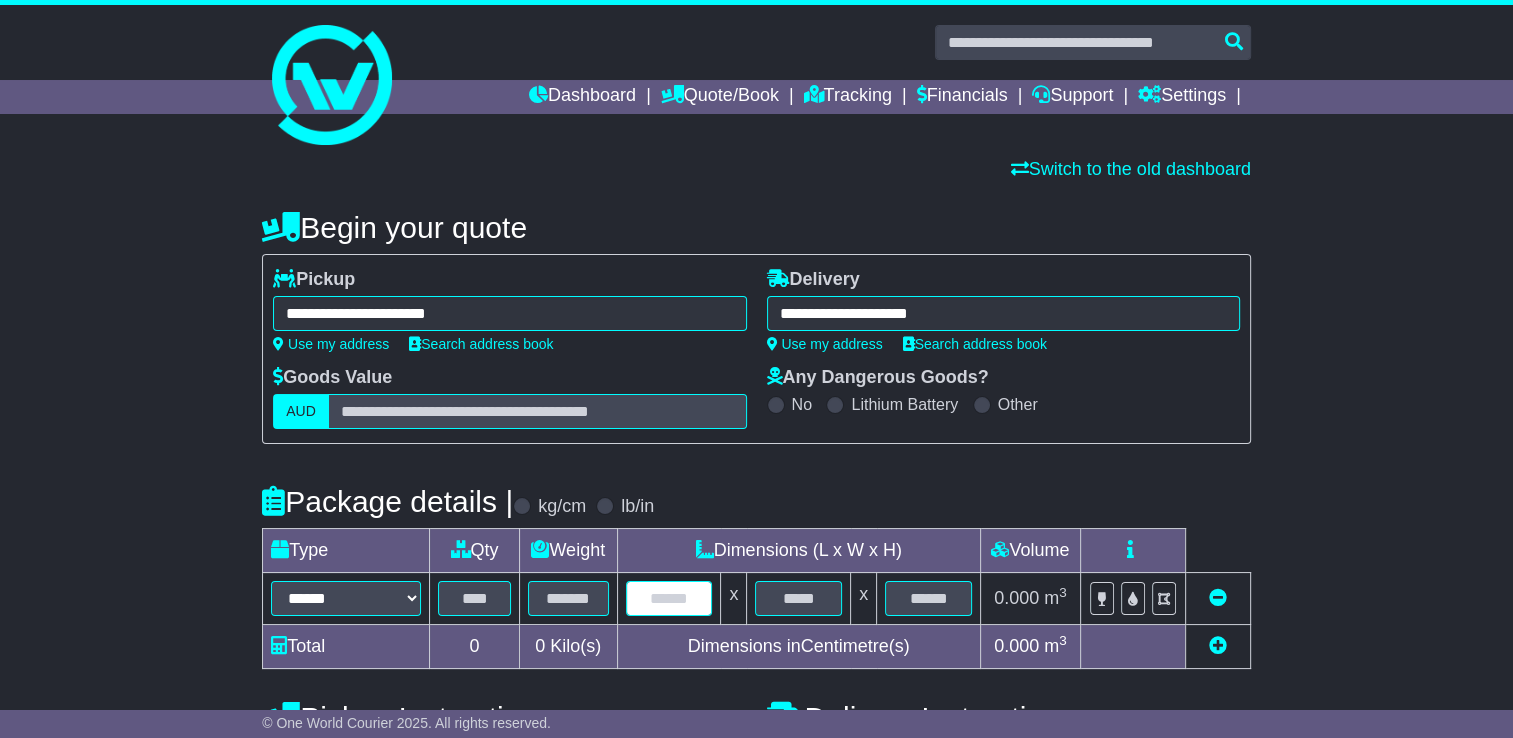 click at bounding box center [669, 598] 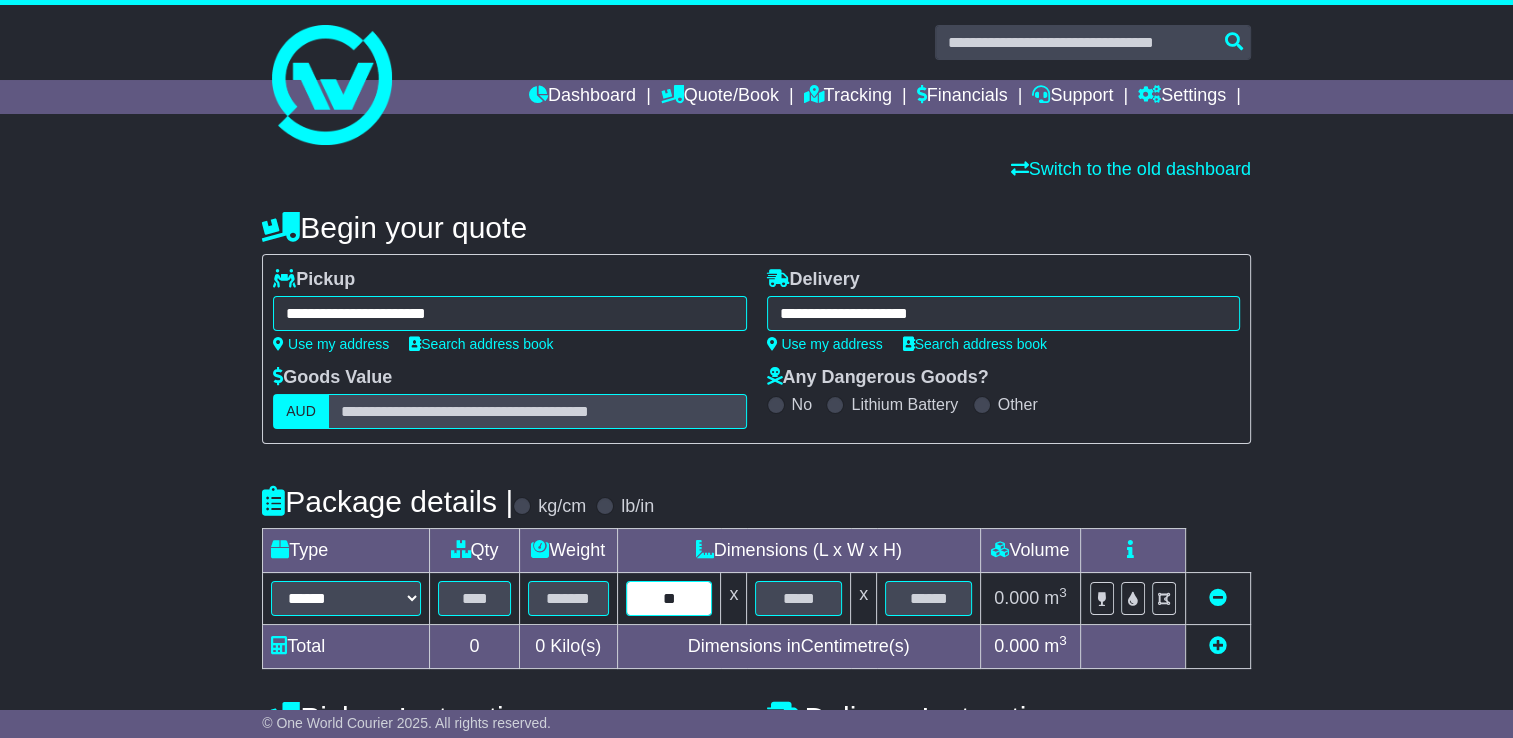 type on "**" 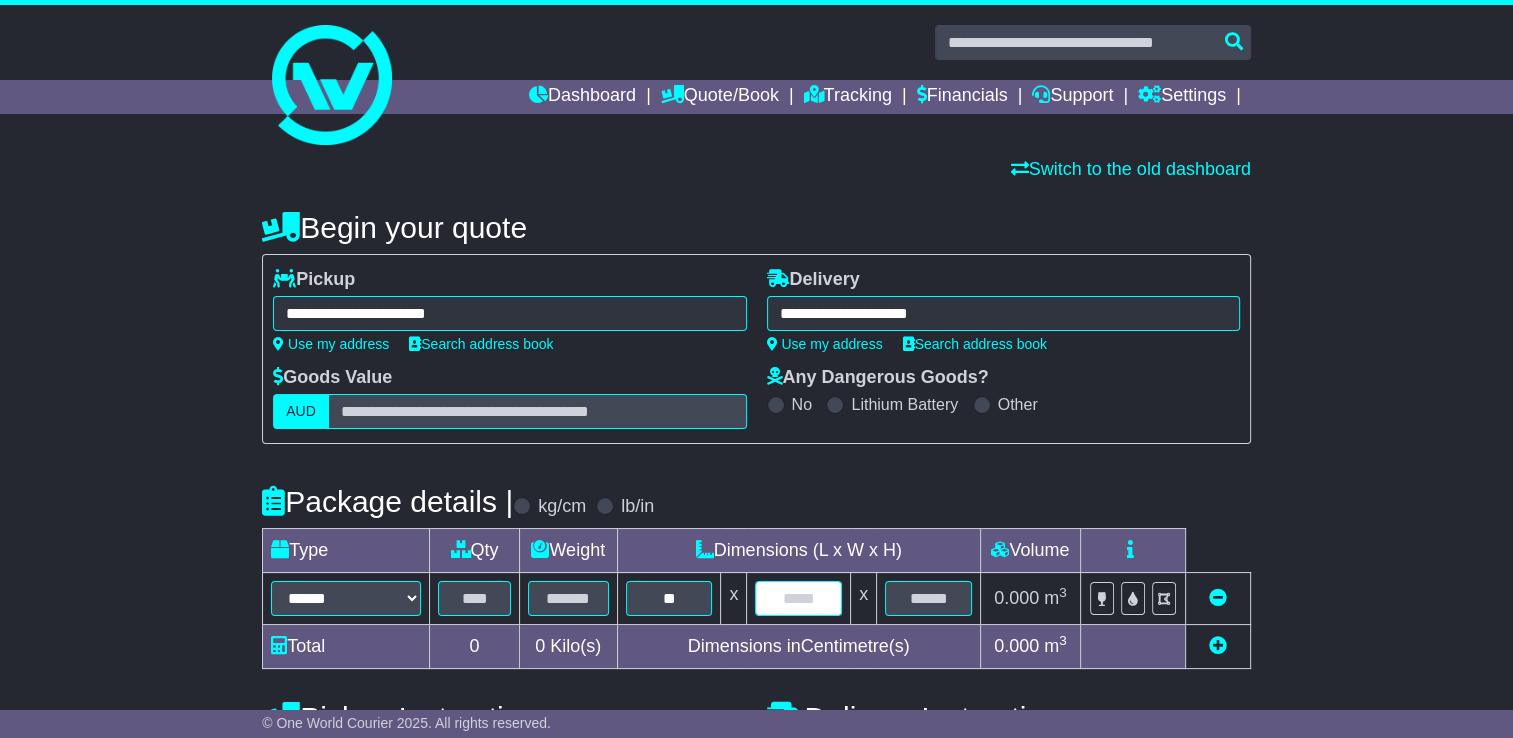click at bounding box center [798, 598] 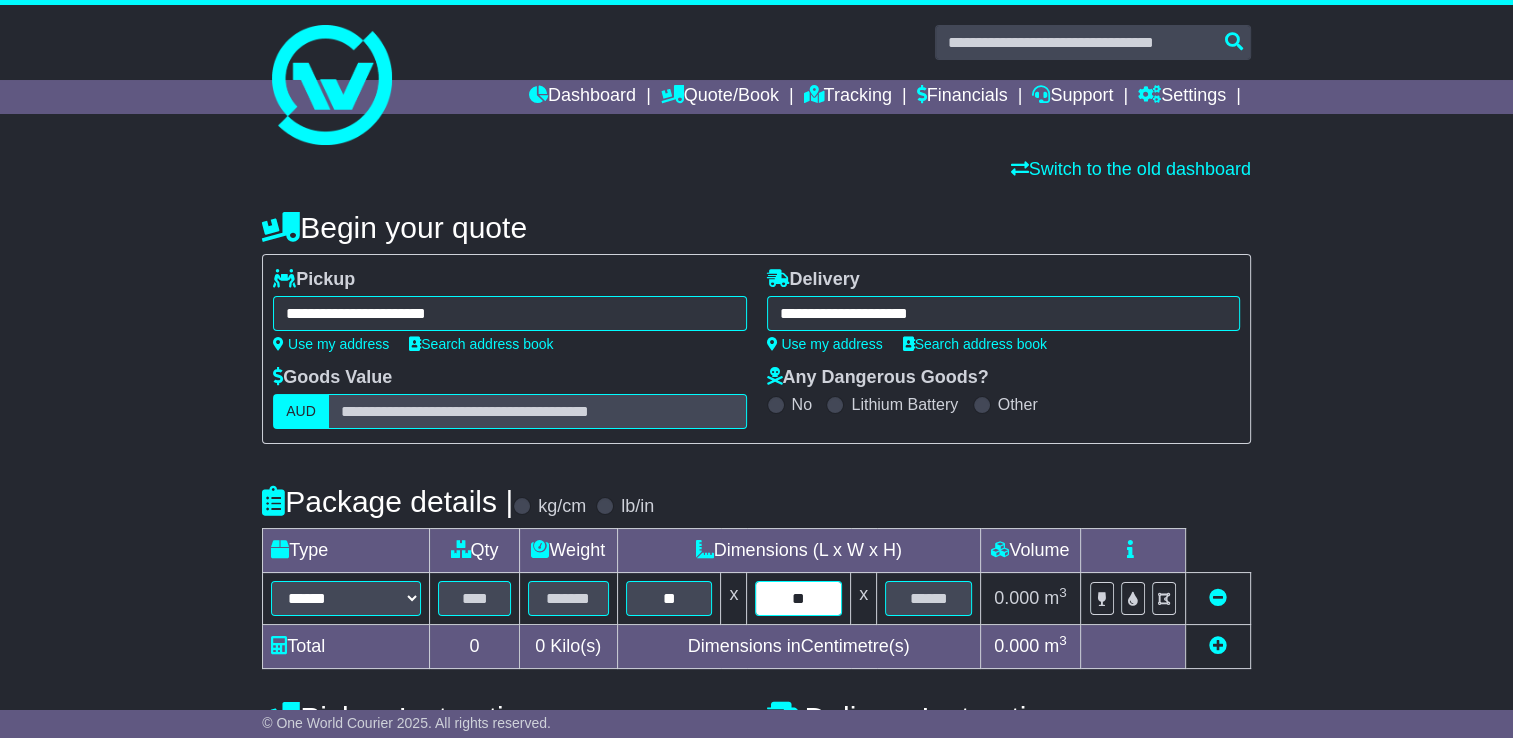 type on "**" 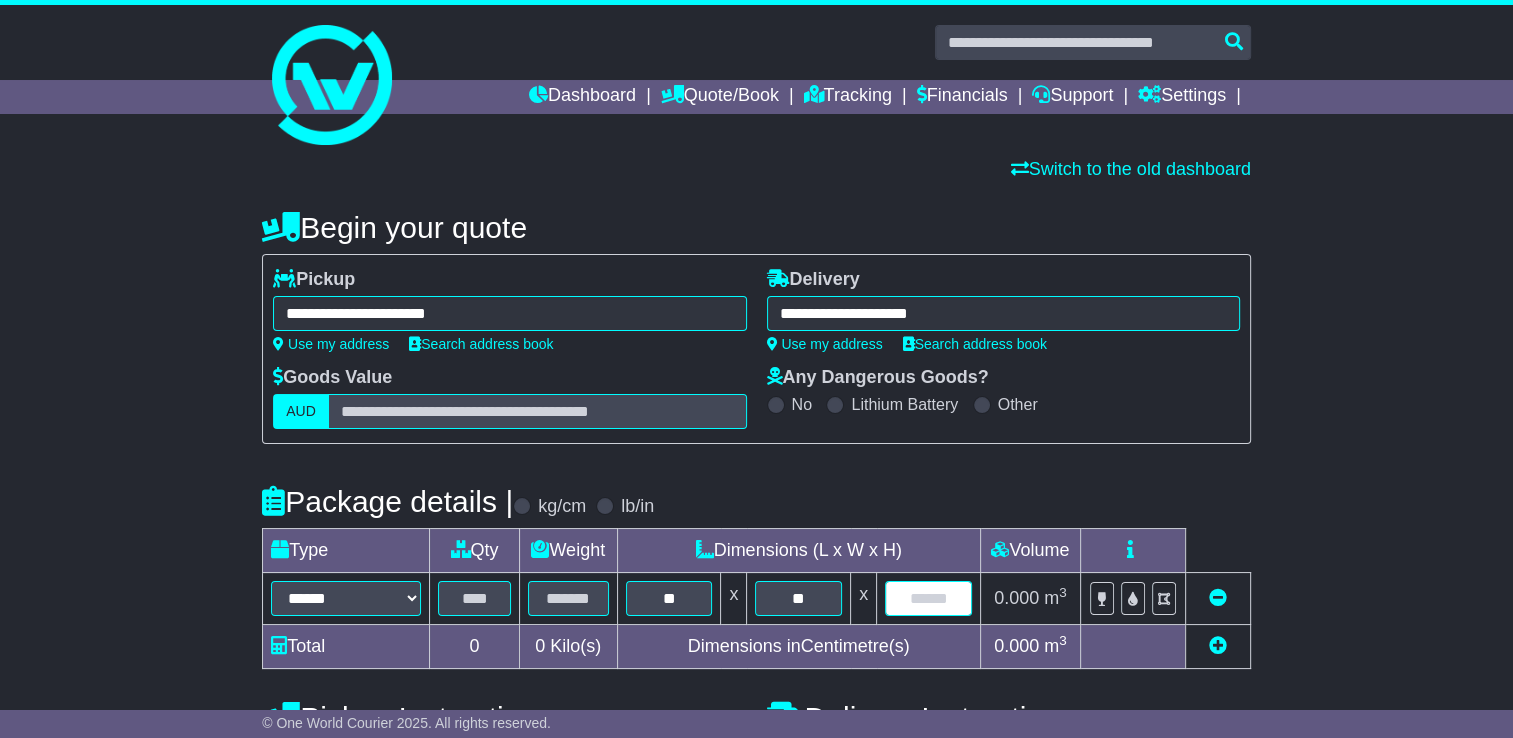click at bounding box center (928, 598) 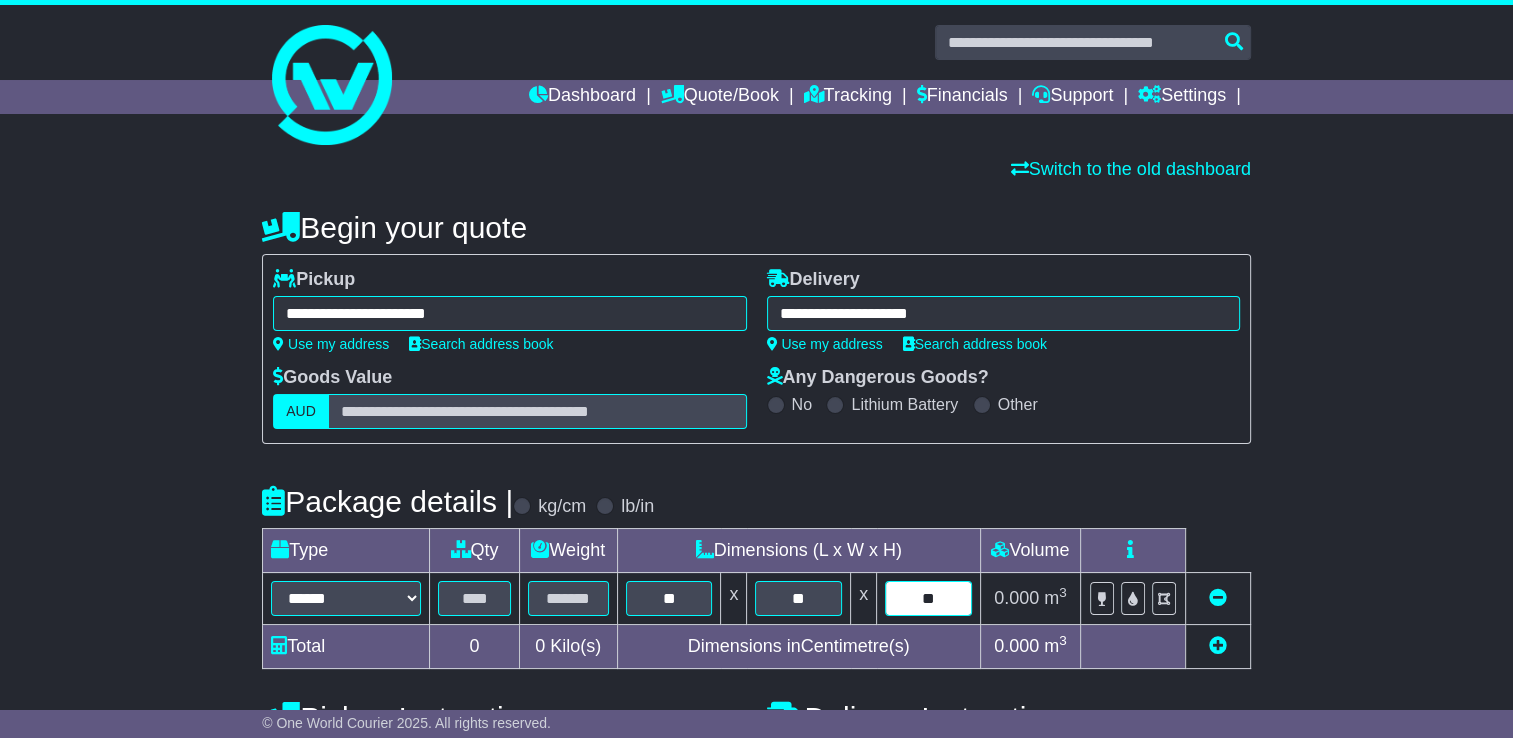 type on "**" 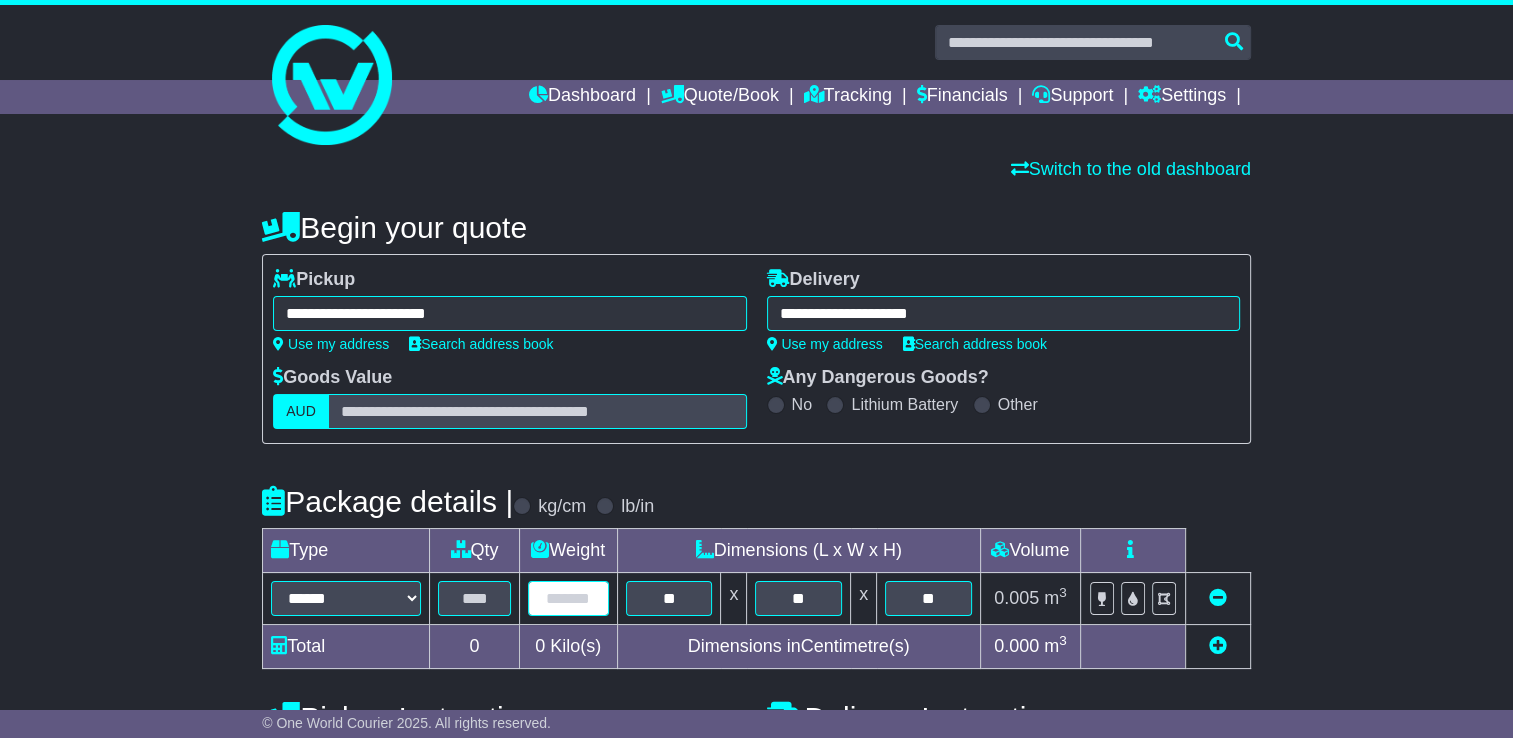 click at bounding box center (568, 598) 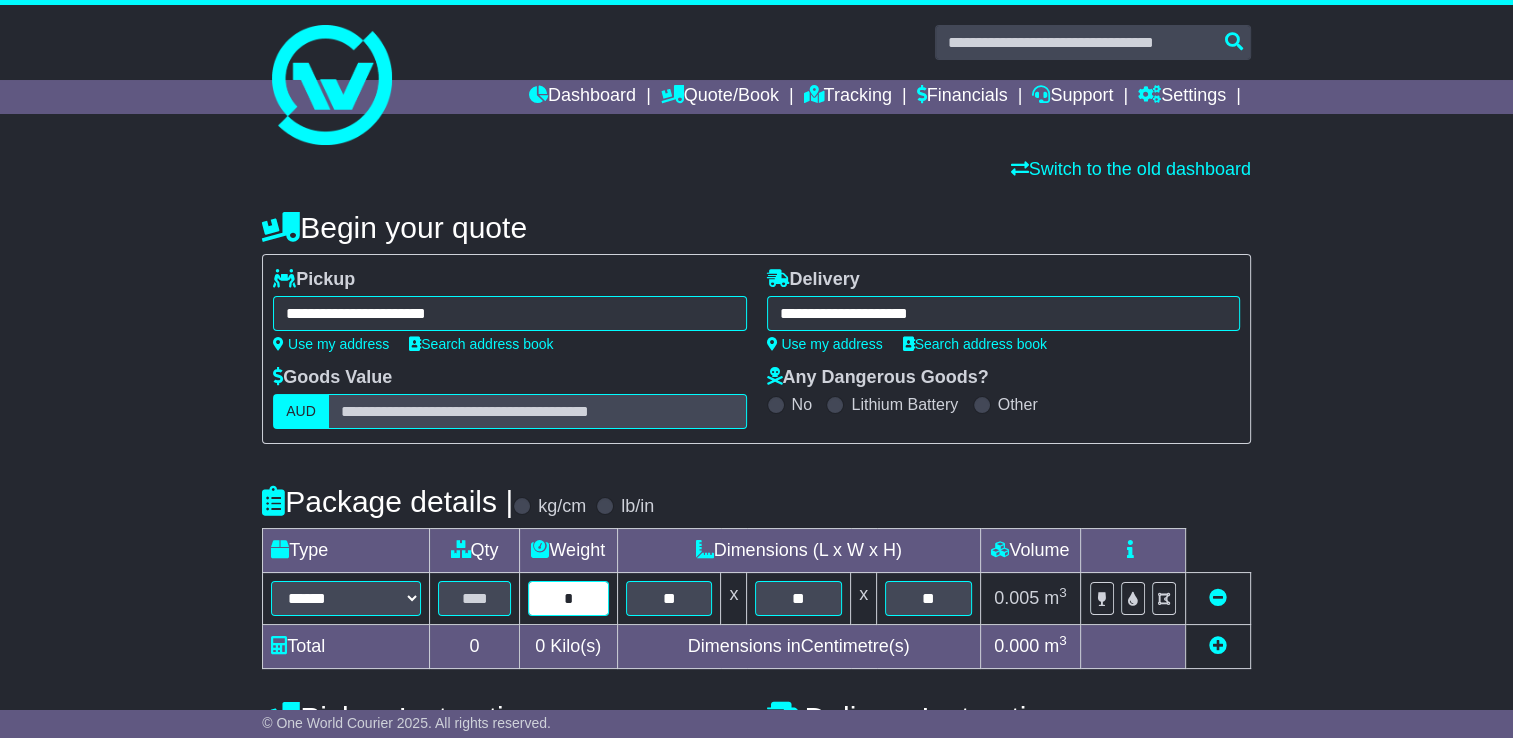 type on "*" 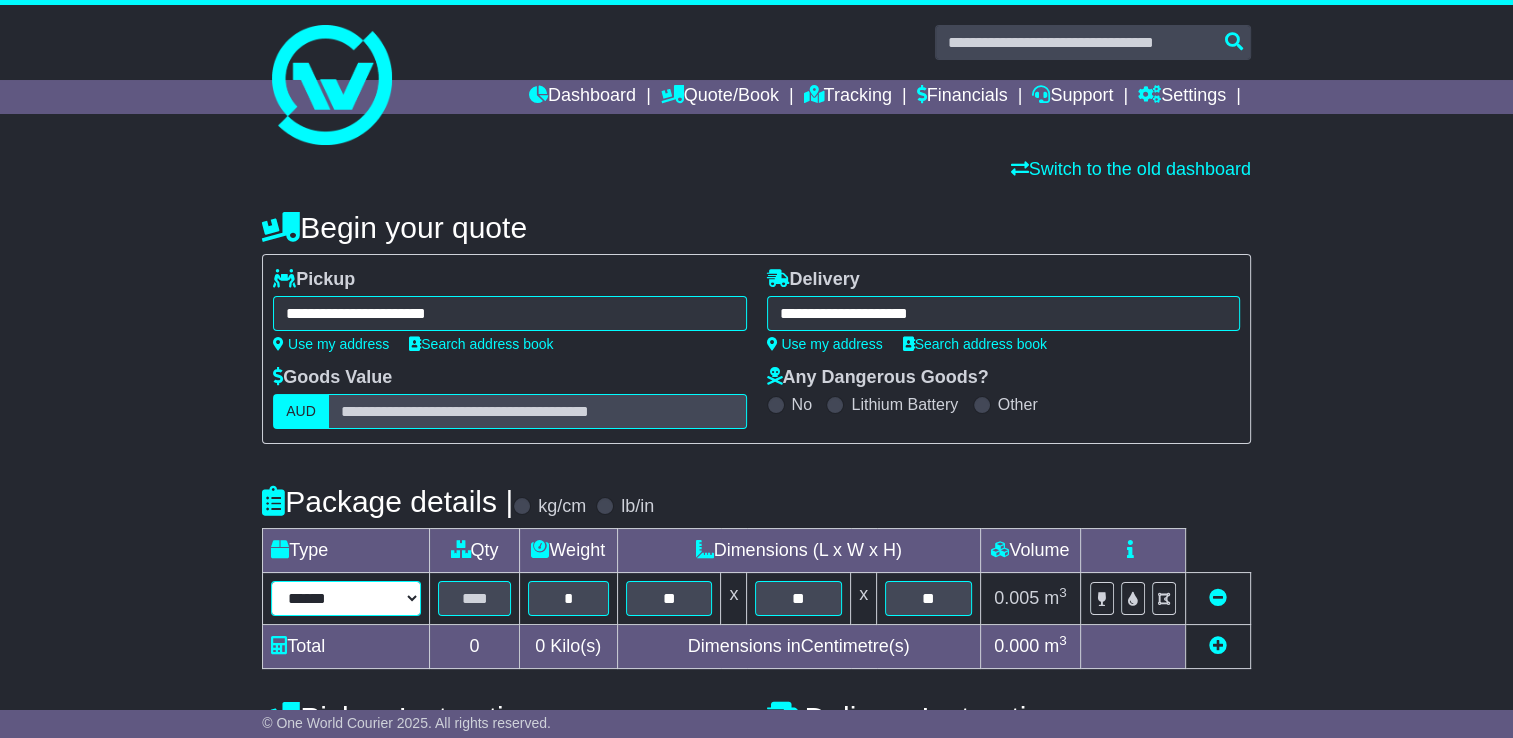 click on "****** ****** *** ******** ***** **** **** ****** *** *******" at bounding box center [346, 598] 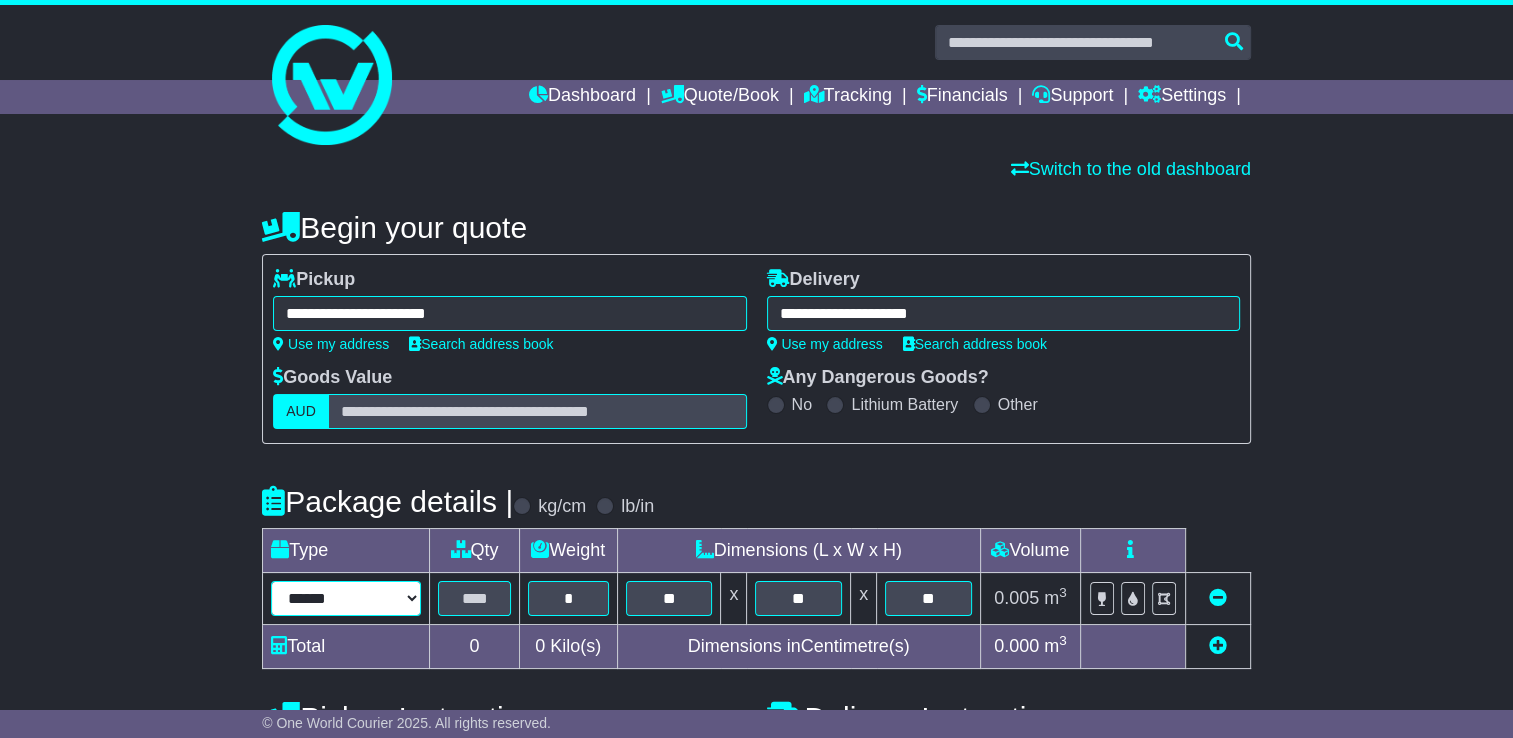 select on "*****" 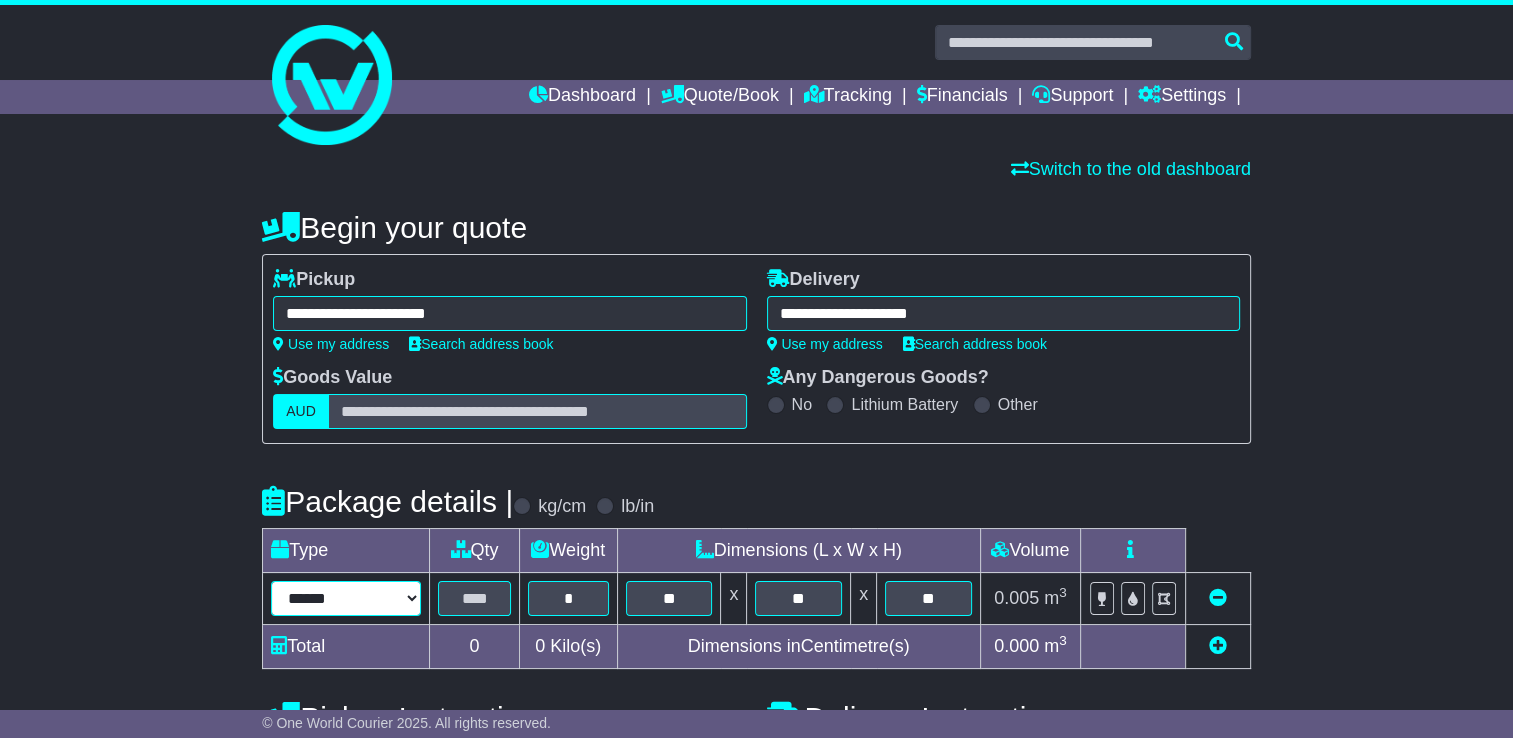 click on "****** ****** *** ******** ***** **** **** ****** *** *******" at bounding box center (346, 598) 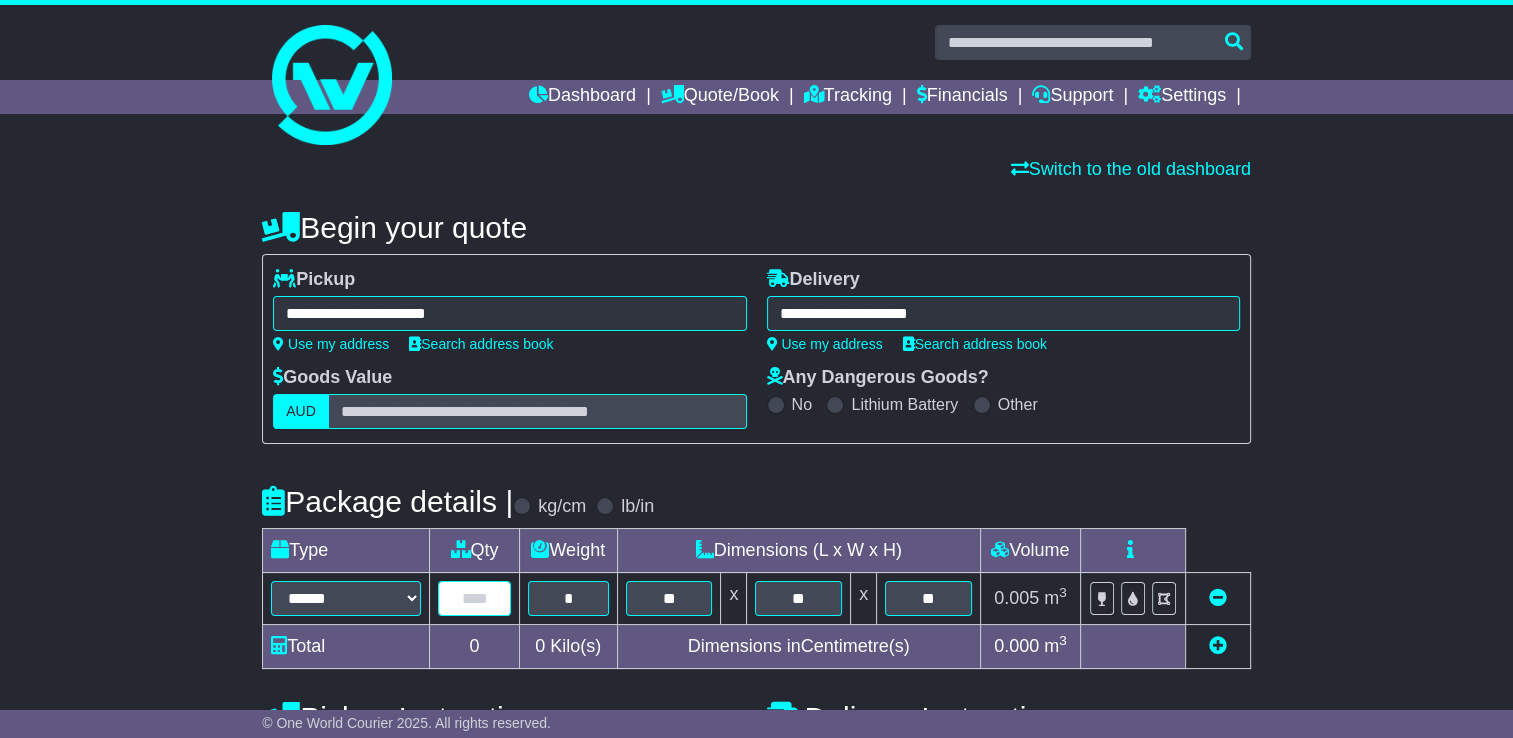 click at bounding box center (474, 598) 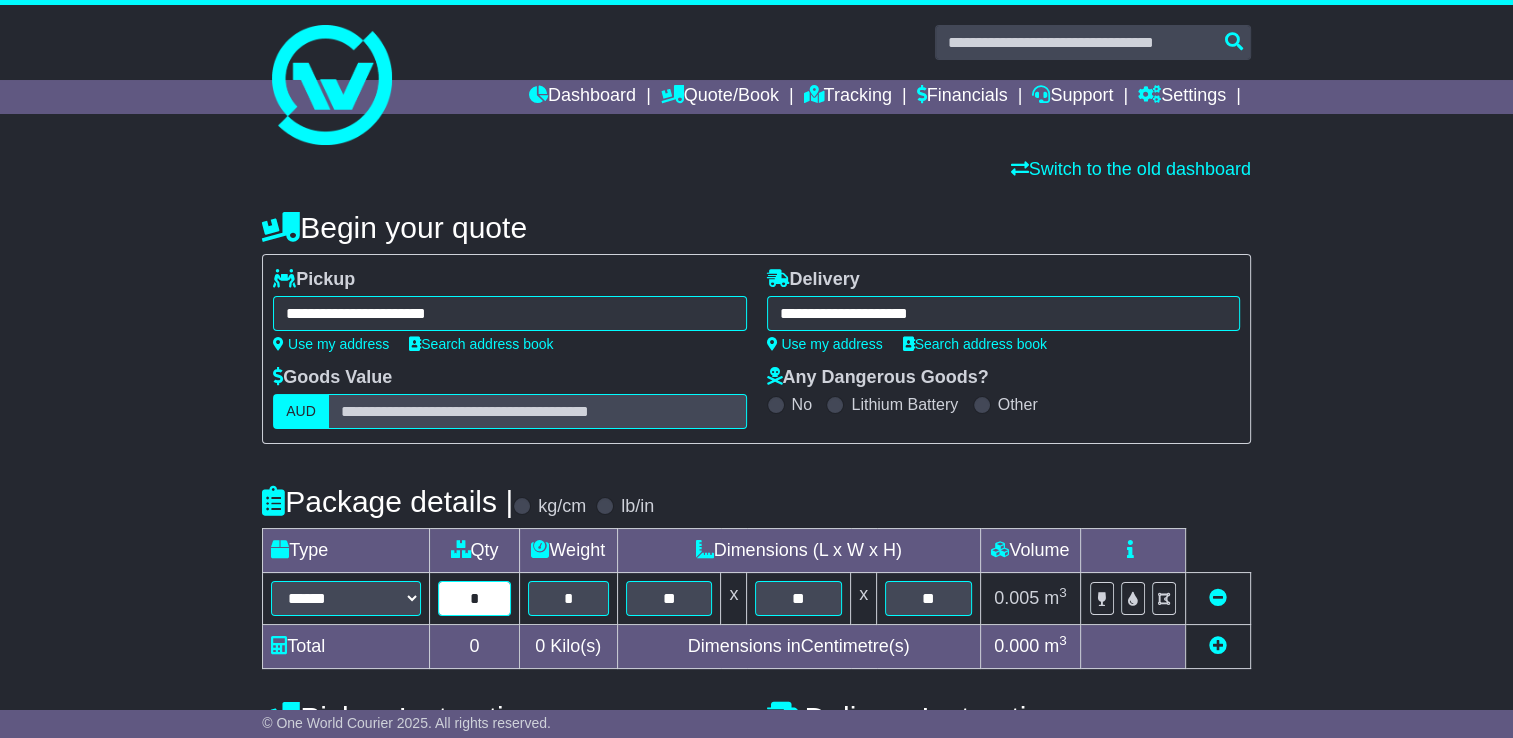 type on "*" 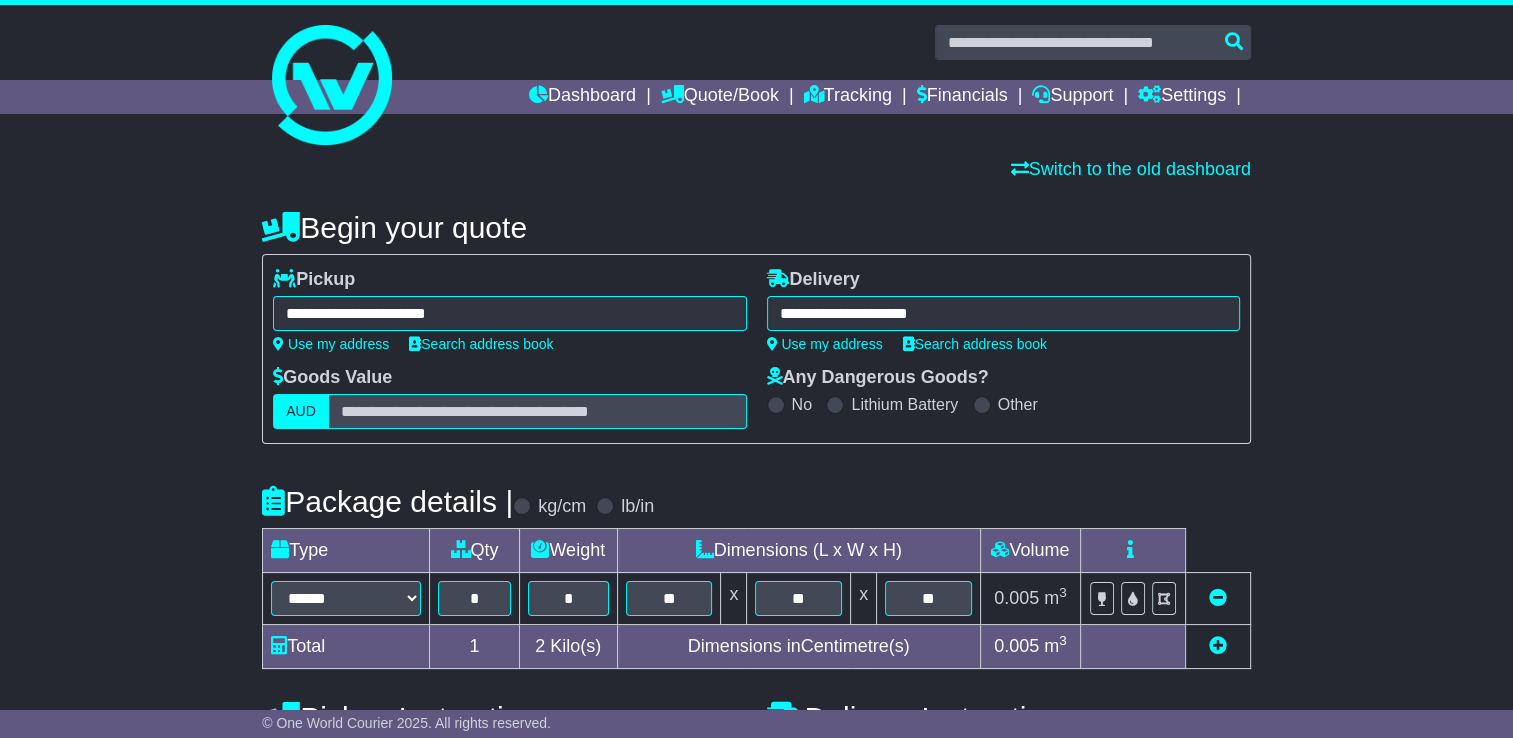 click on "**********" at bounding box center (756, 604) 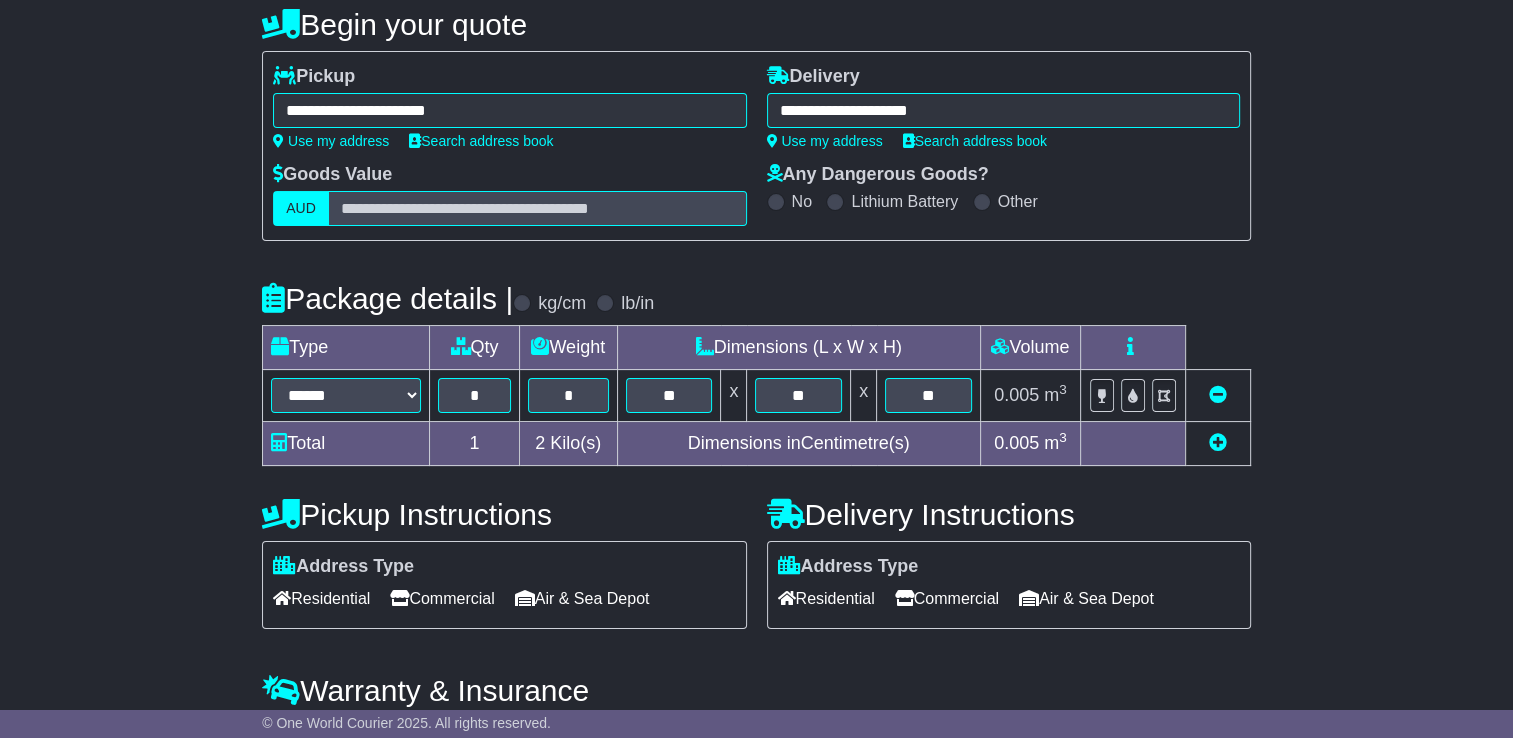 scroll, scrollTop: 212, scrollLeft: 0, axis: vertical 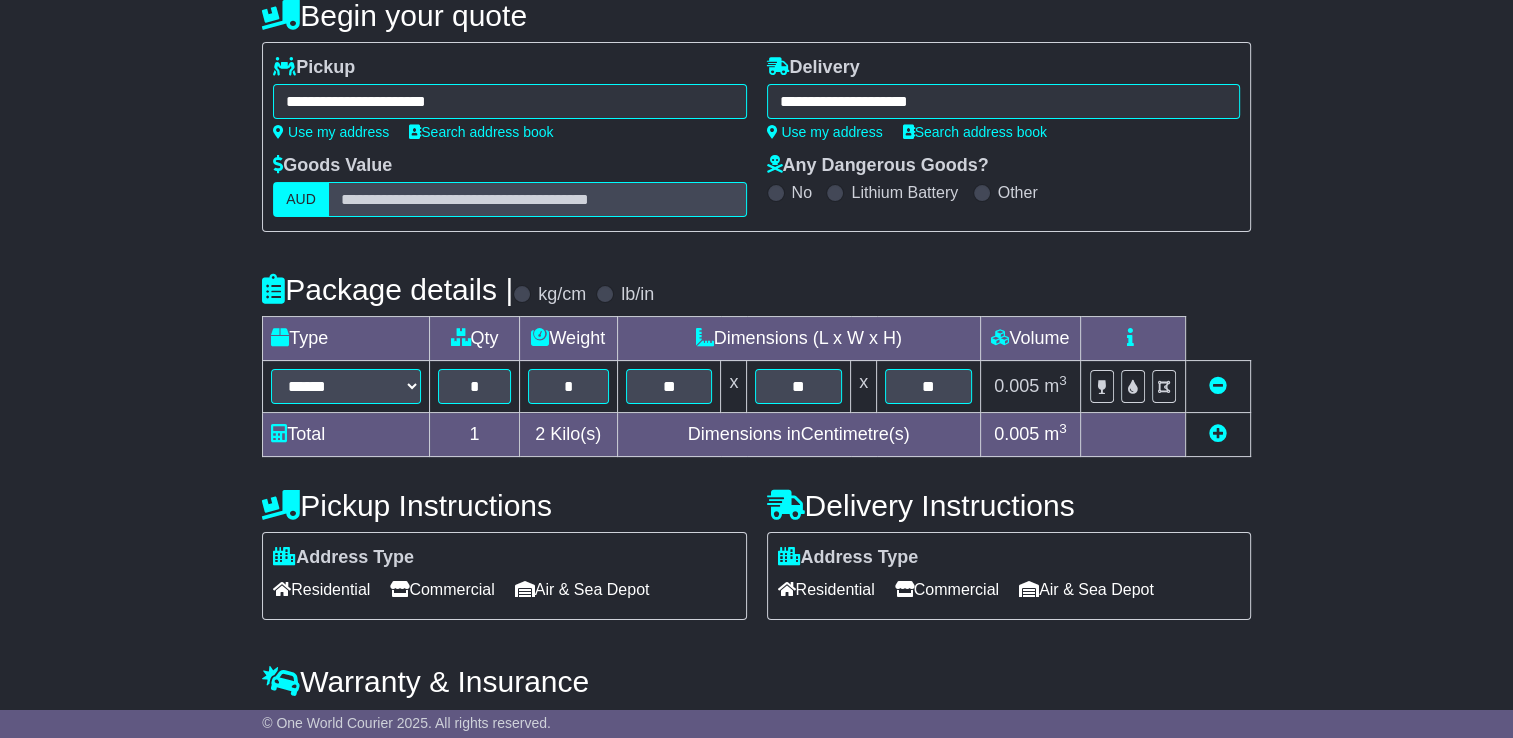 click on "Commercial" at bounding box center (442, 589) 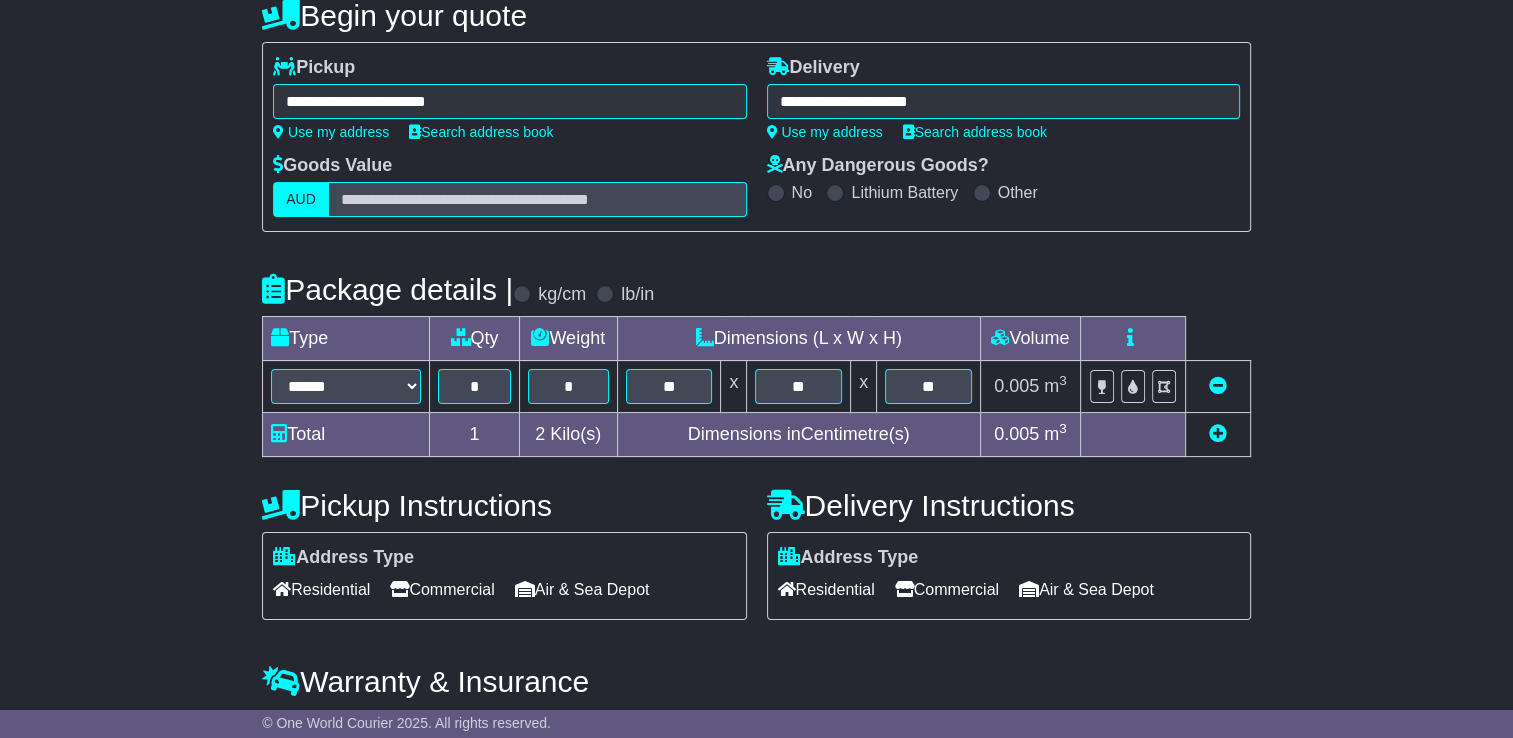 scroll, scrollTop: 318, scrollLeft: 0, axis: vertical 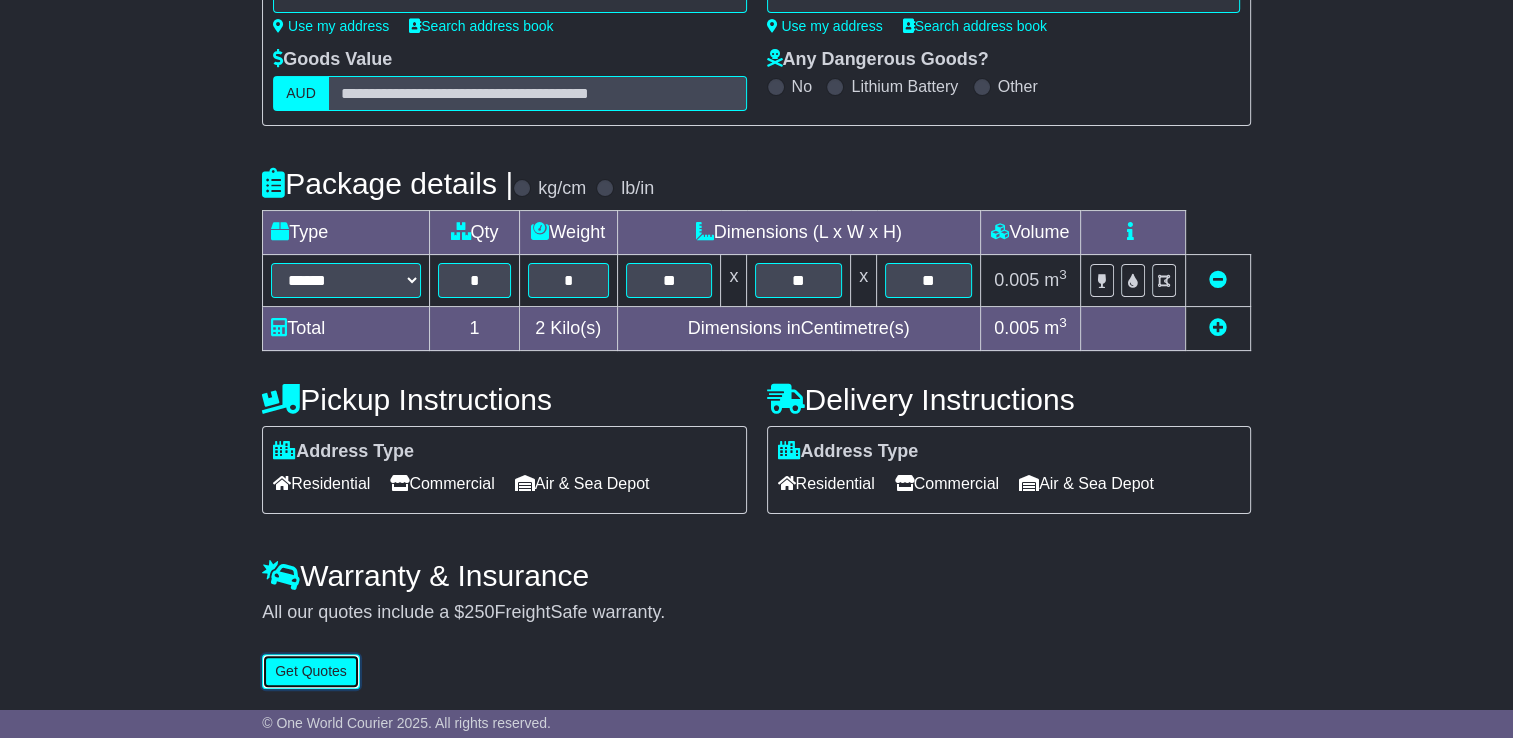 click on "Get Quotes" at bounding box center (311, 671) 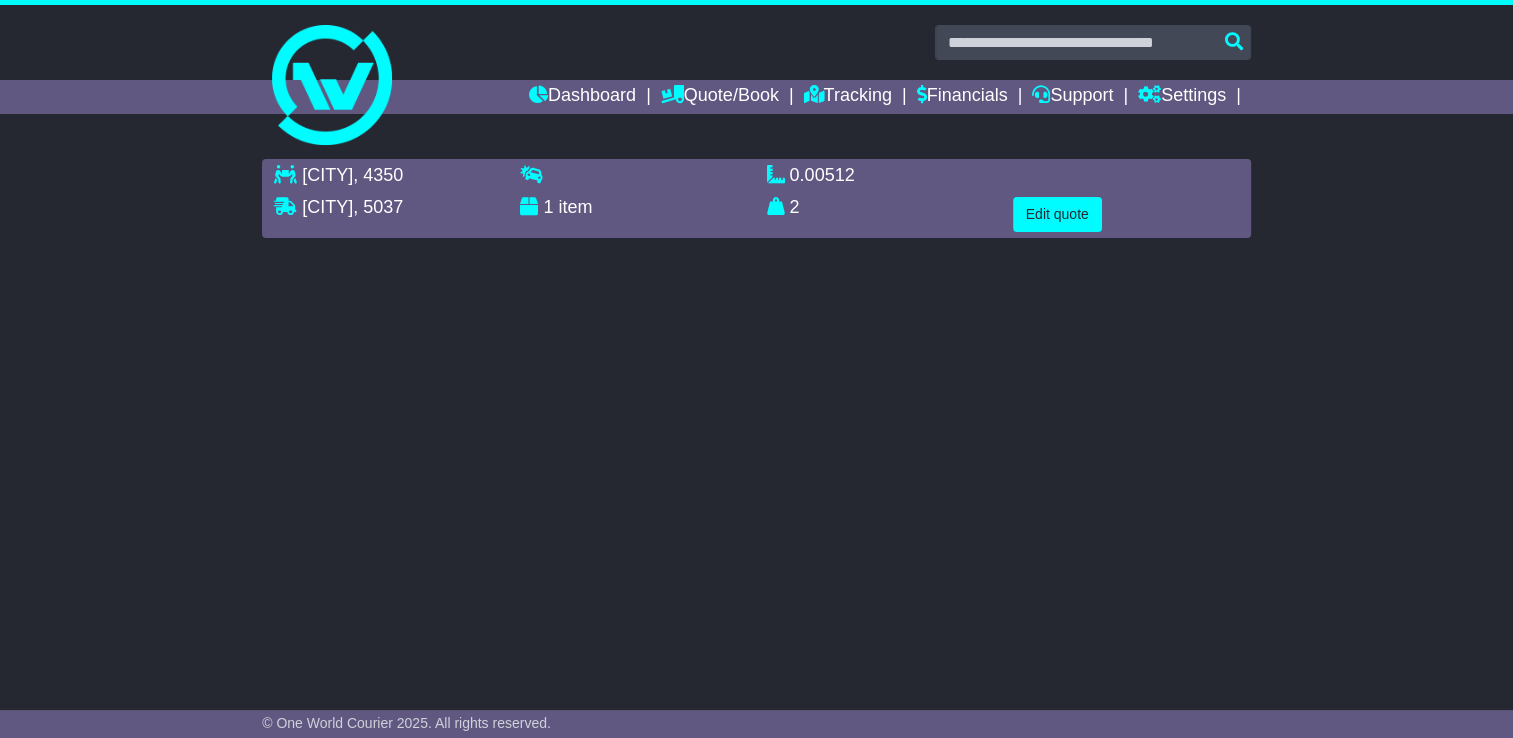 scroll, scrollTop: 0, scrollLeft: 0, axis: both 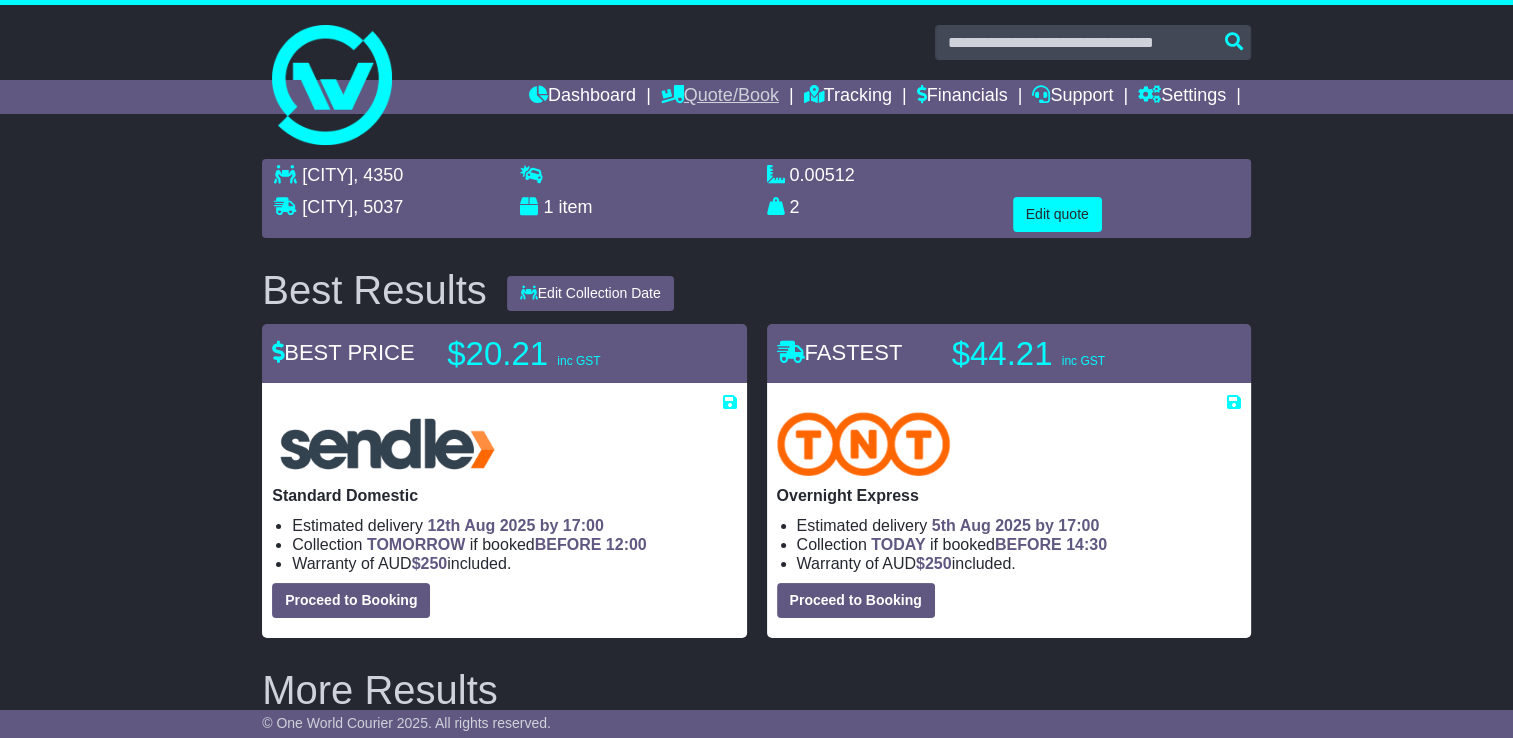 click on "Quote/Book" at bounding box center (720, 97) 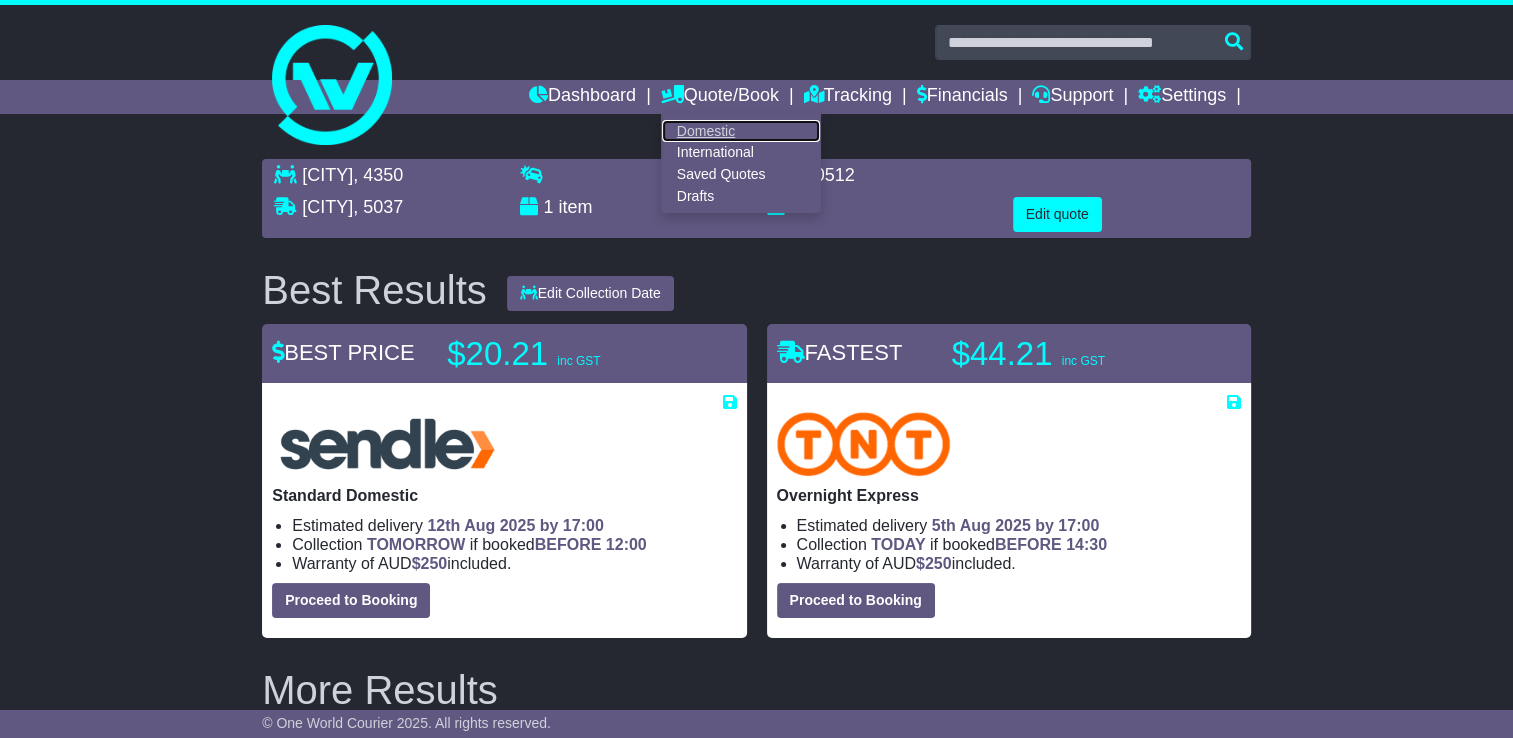 click on "Domestic" at bounding box center [741, 131] 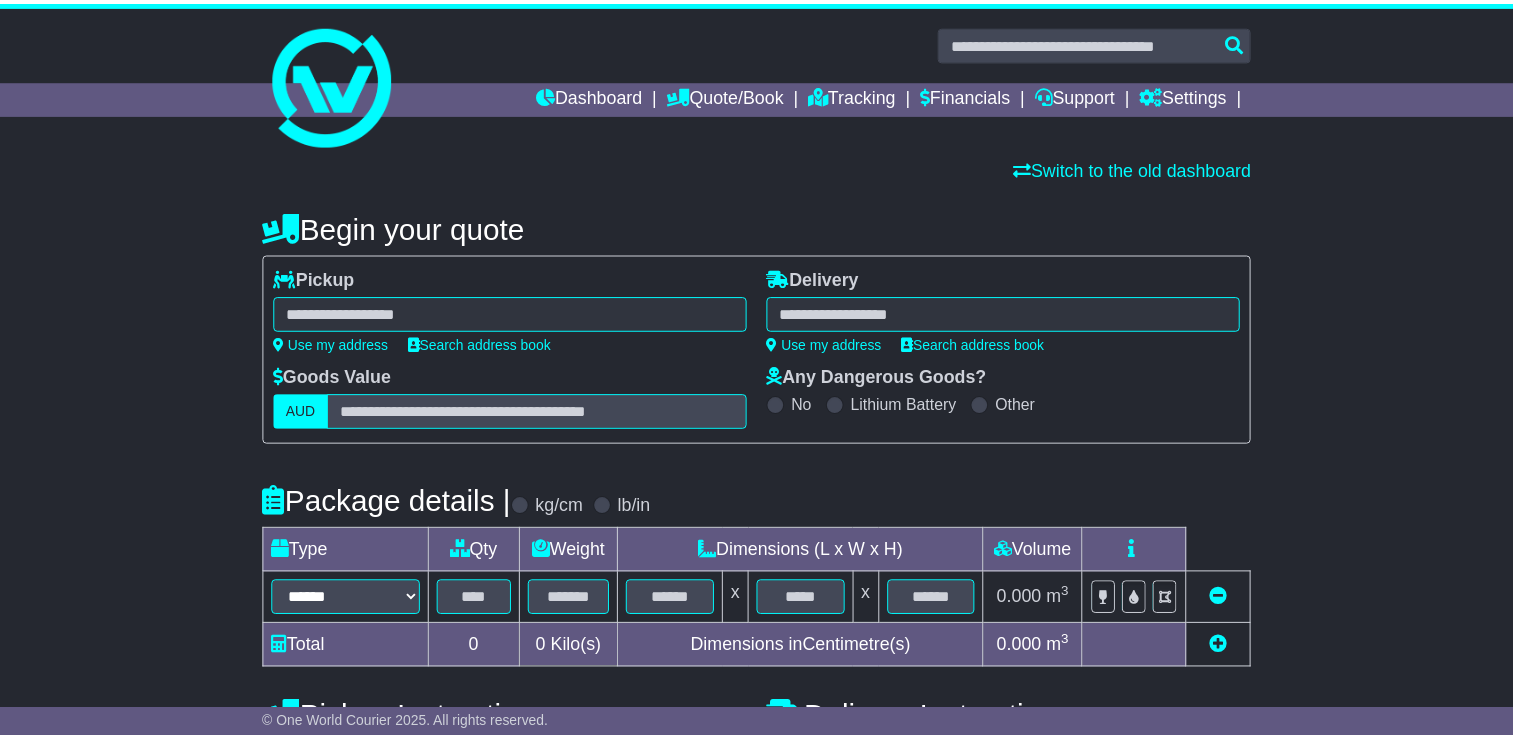 scroll, scrollTop: 0, scrollLeft: 0, axis: both 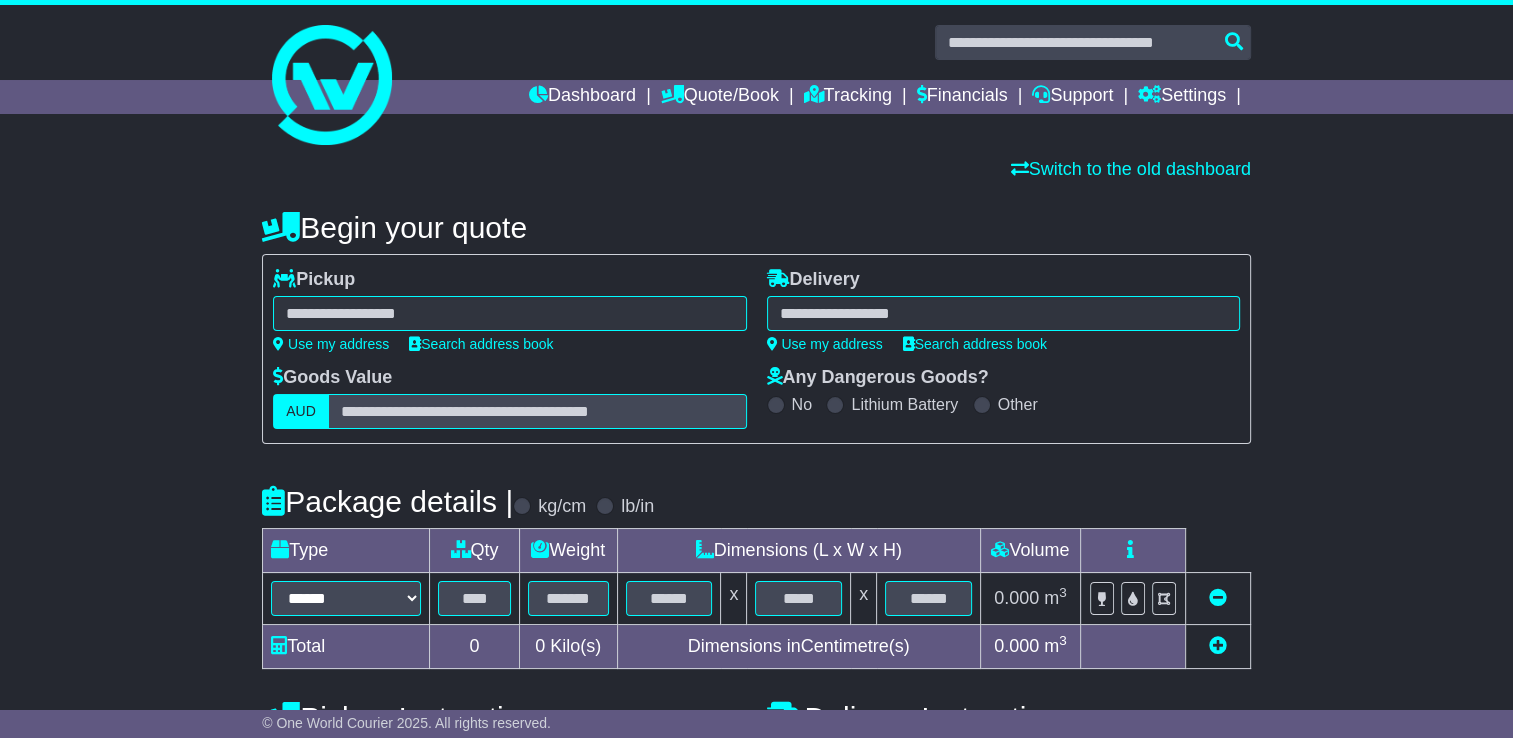 click at bounding box center (1003, 313) 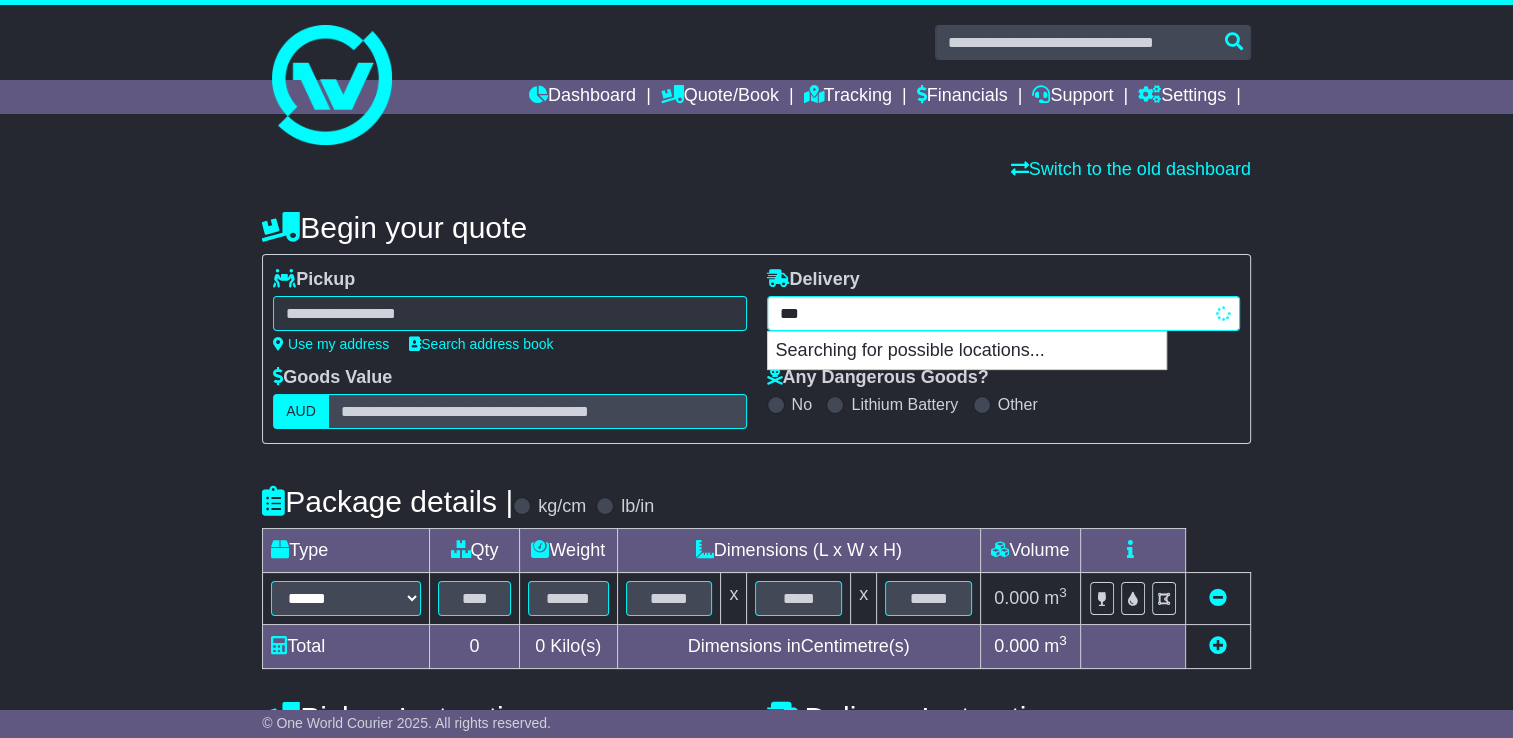 type on "****" 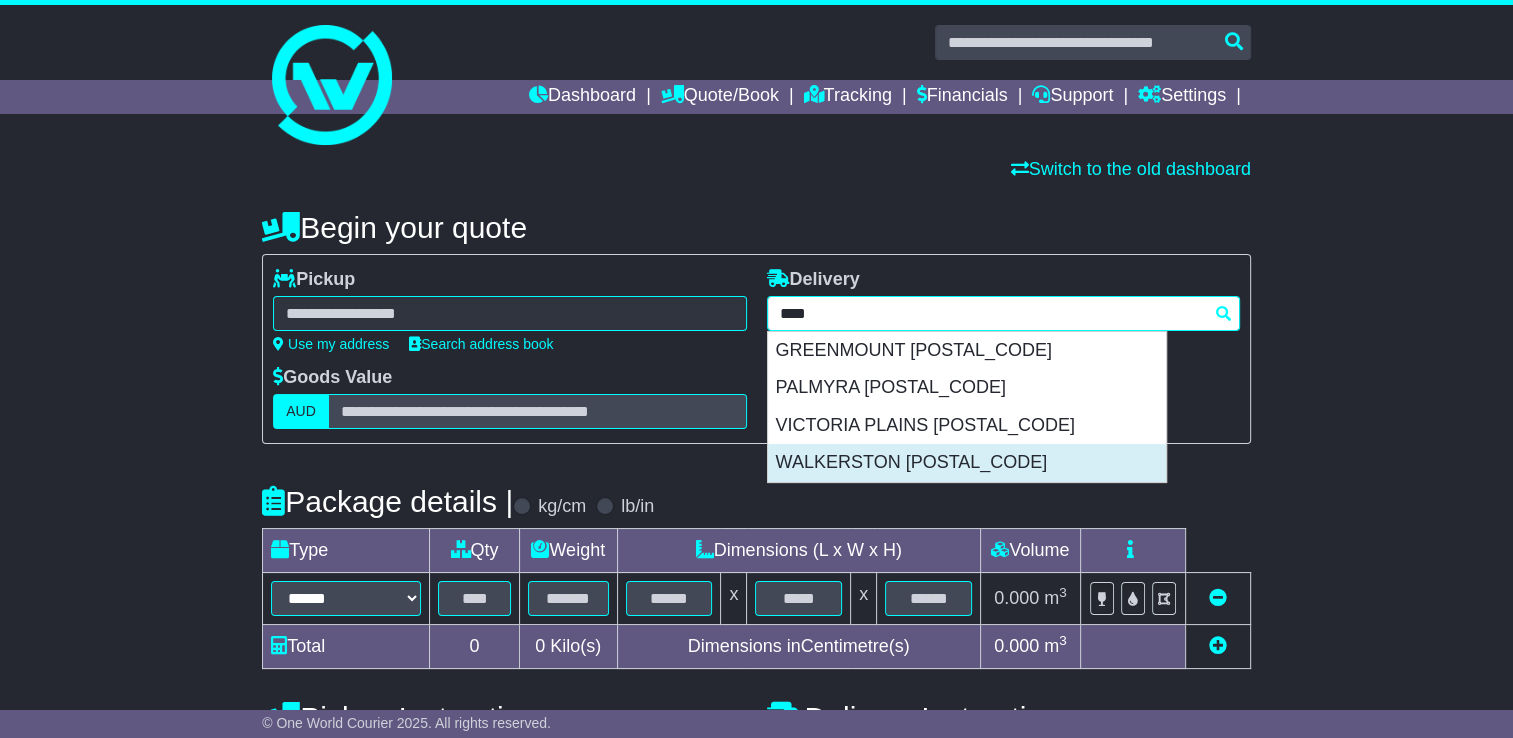 click on "WALKERSTON [POSTAL_CODE]" at bounding box center [967, 463] 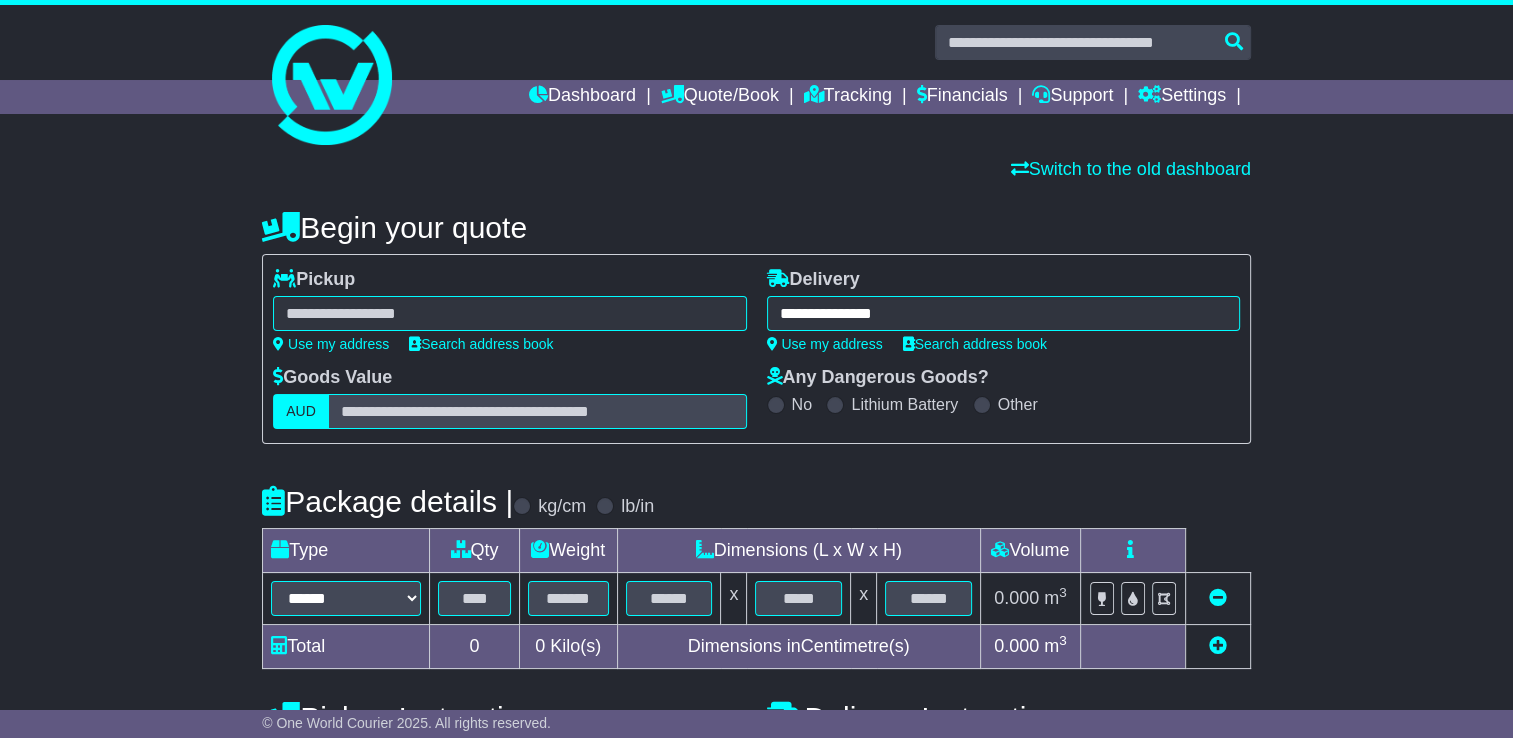 type on "**********" 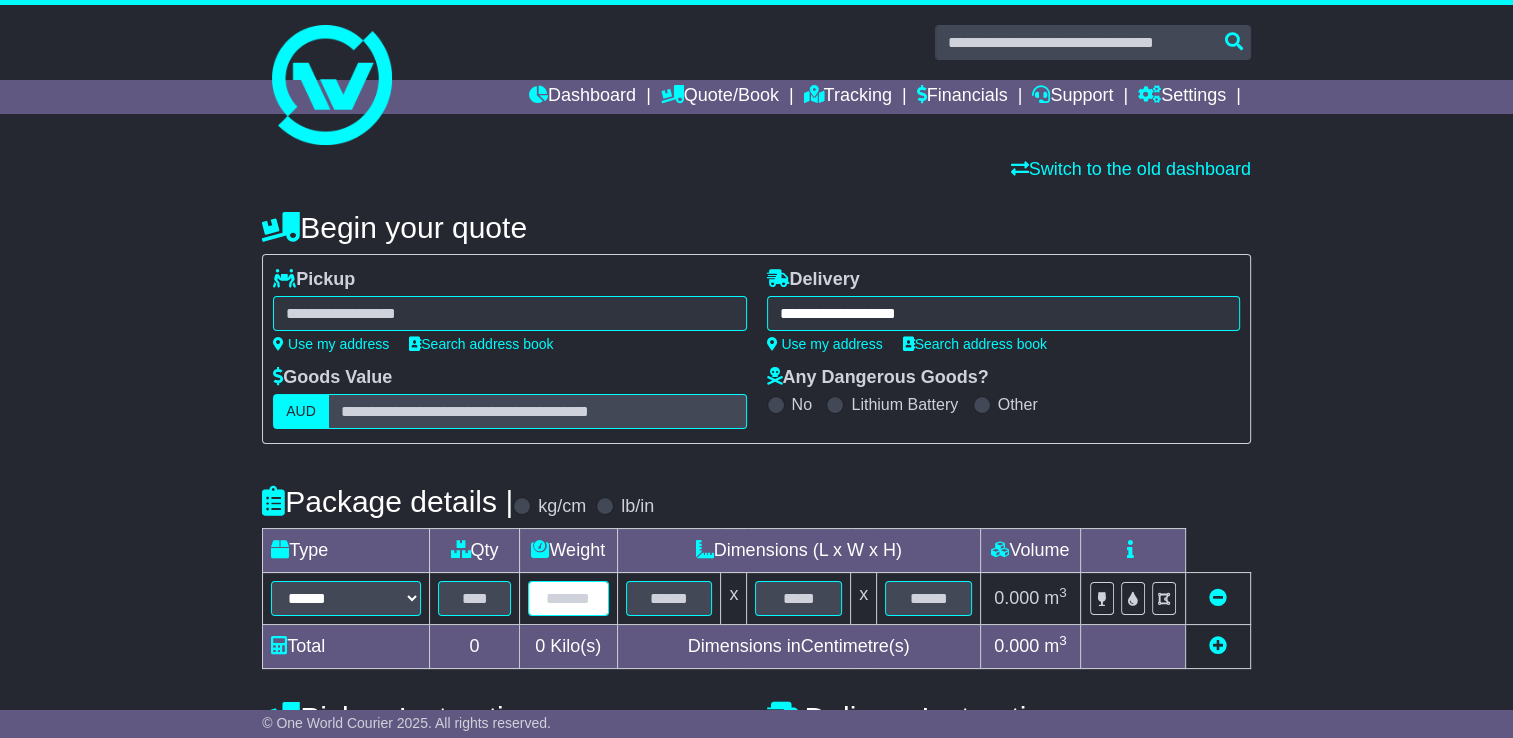 click at bounding box center (568, 598) 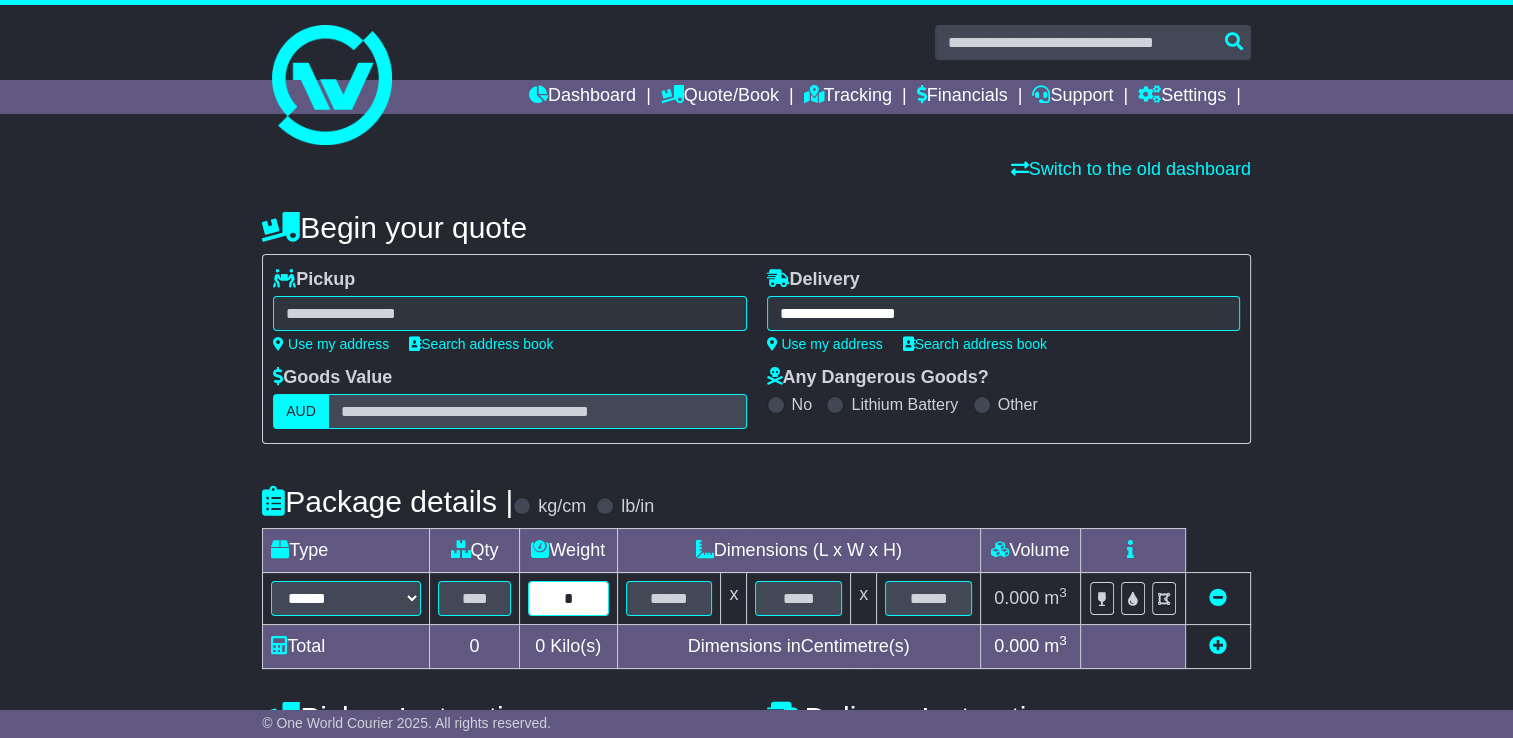 type on "*" 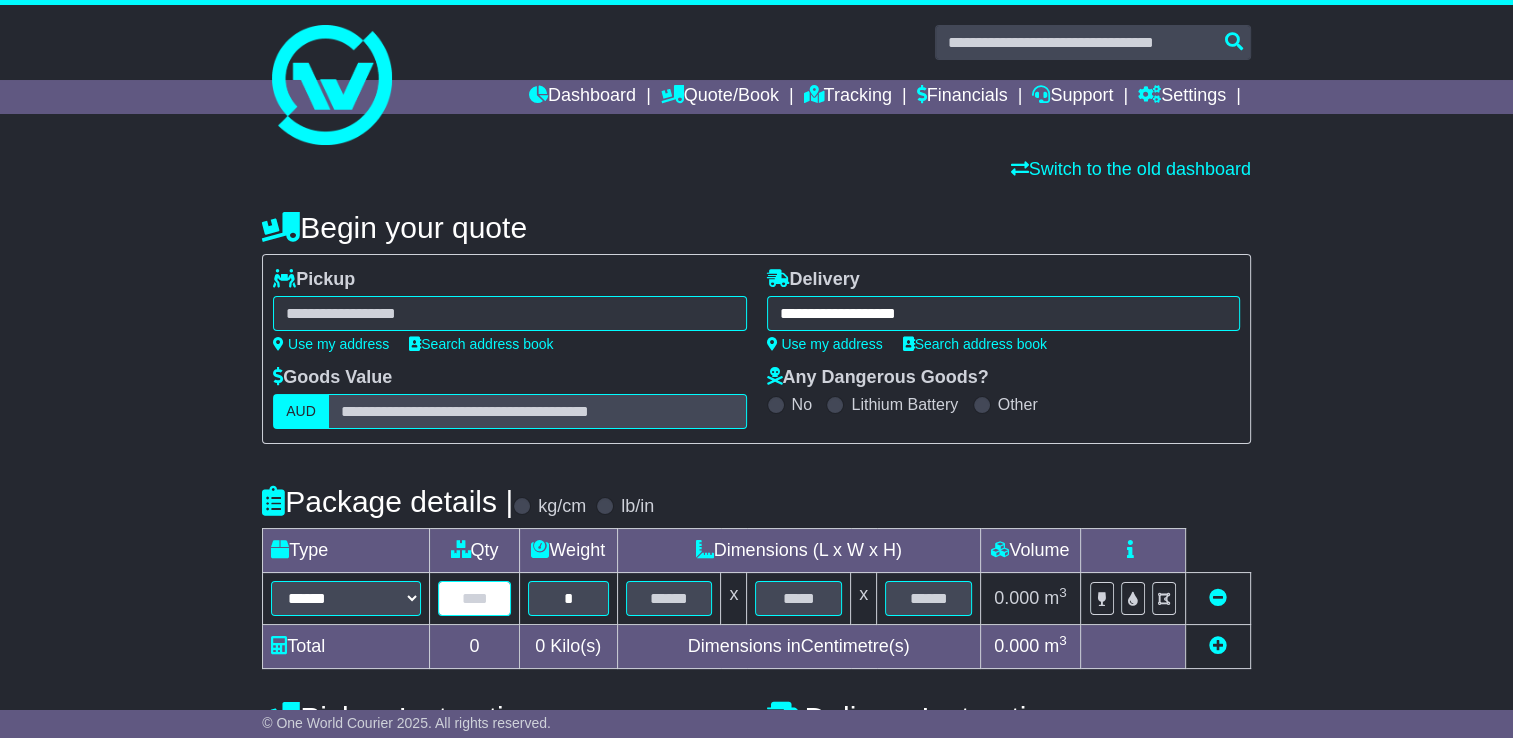 click at bounding box center (474, 598) 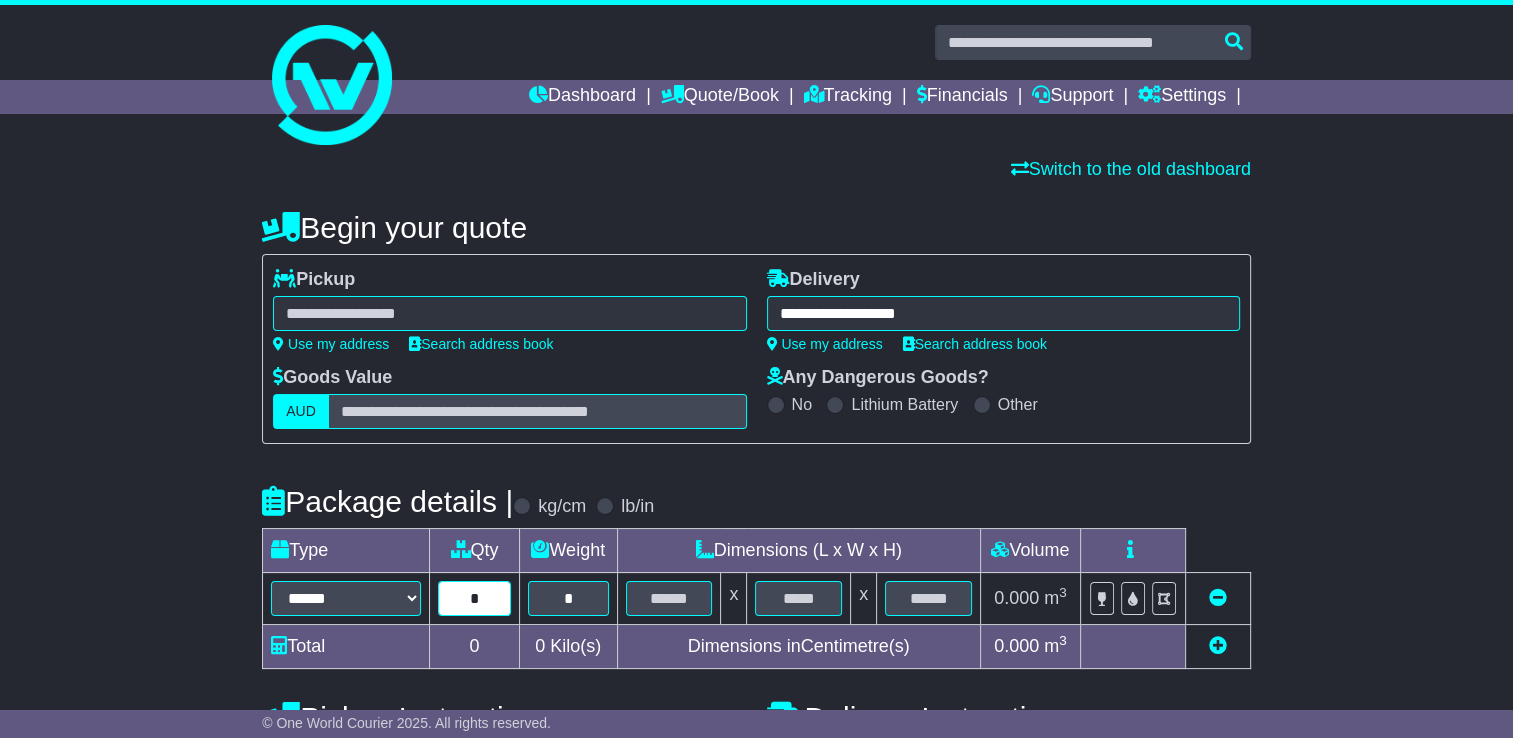 type on "*" 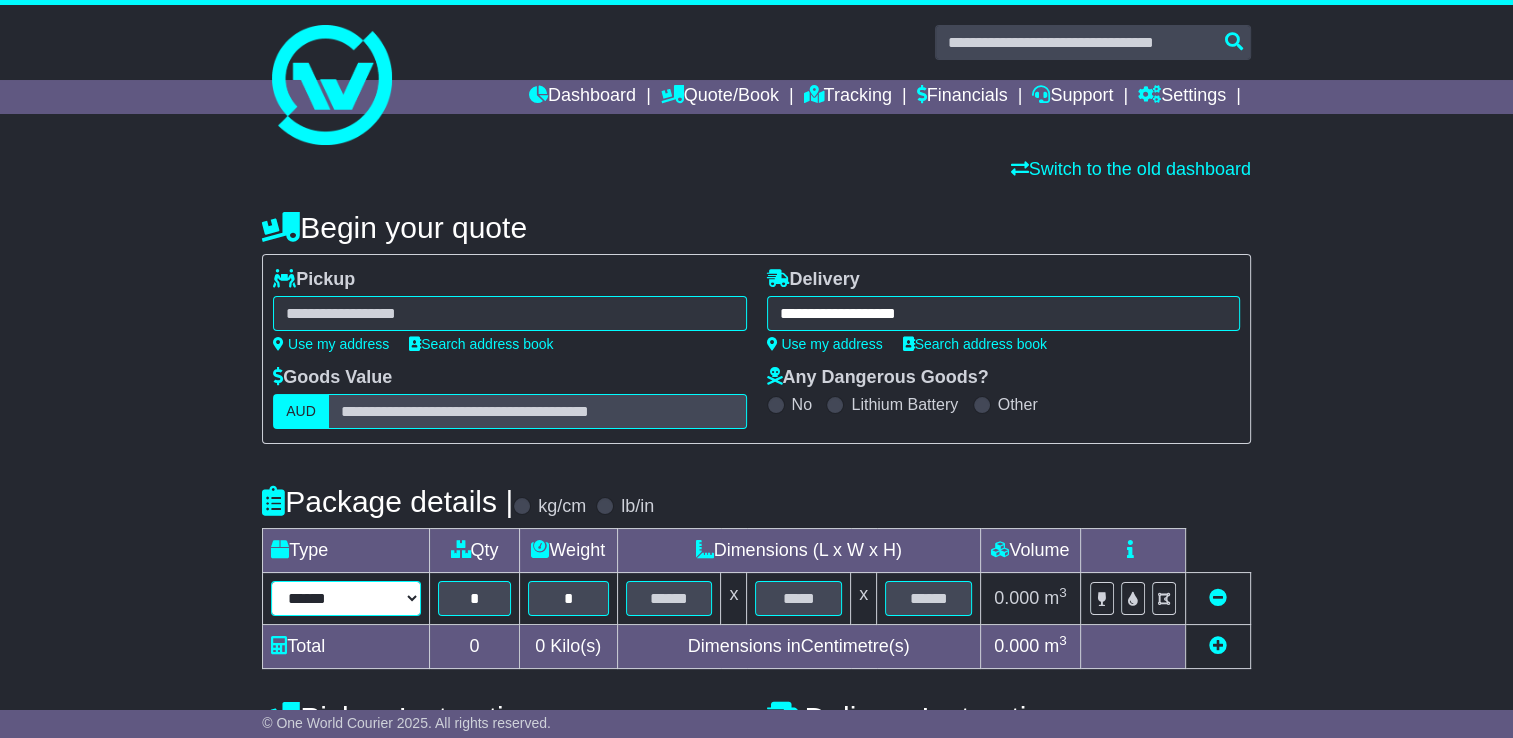 click on "****** ****** *** ******** ***** **** **** ****** *** *******" at bounding box center (346, 598) 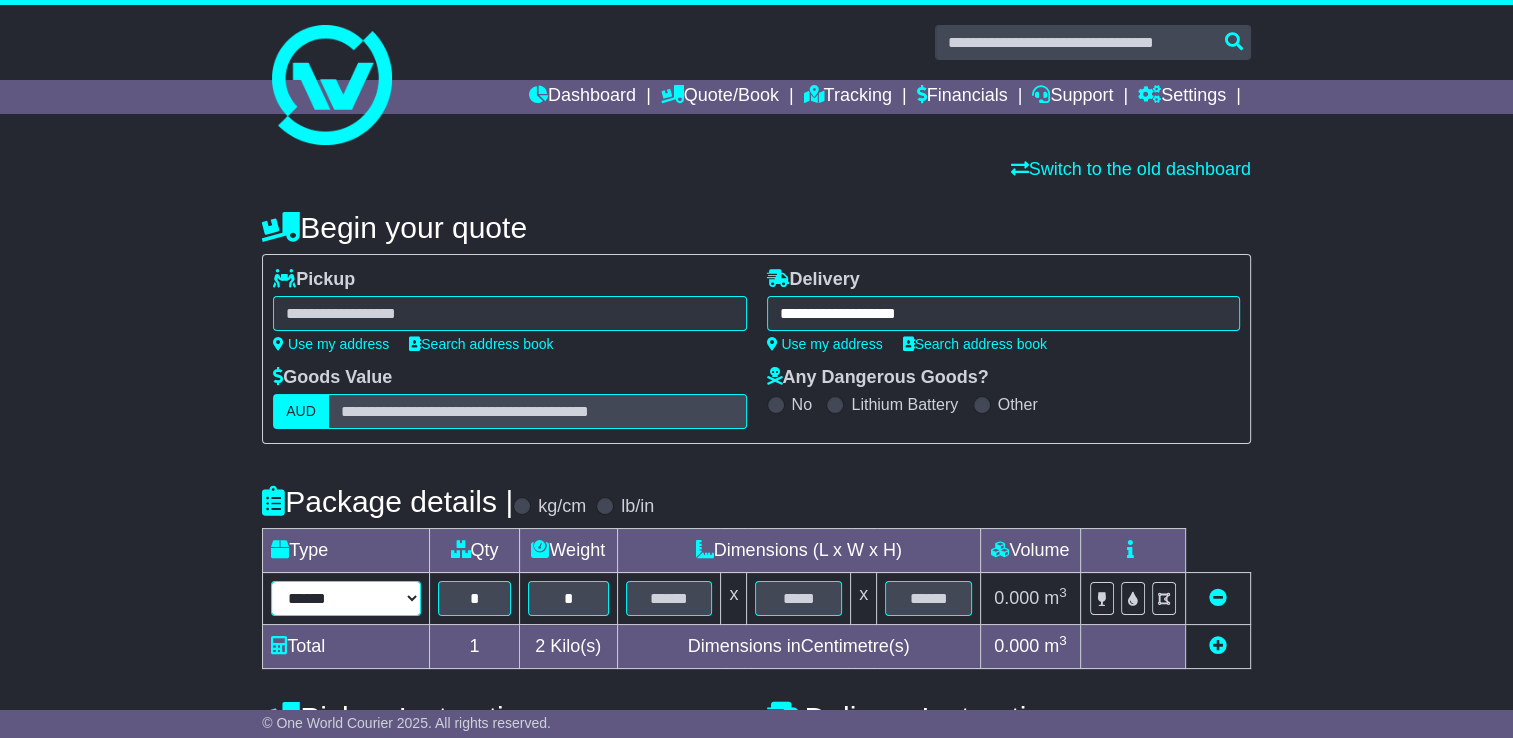 select on "*****" 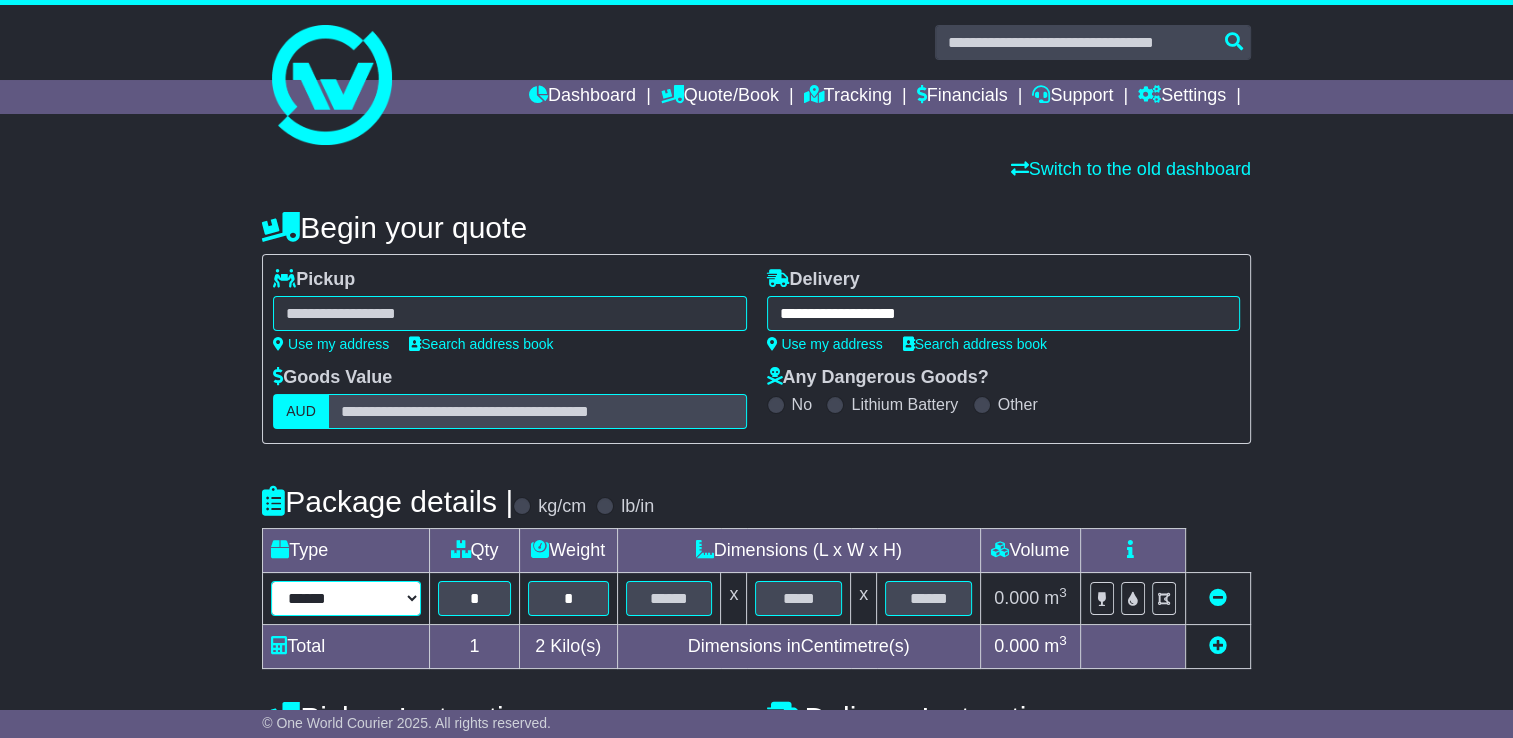 click on "****** ****** *** ******** ***** **** **** ****** *** *******" at bounding box center (346, 598) 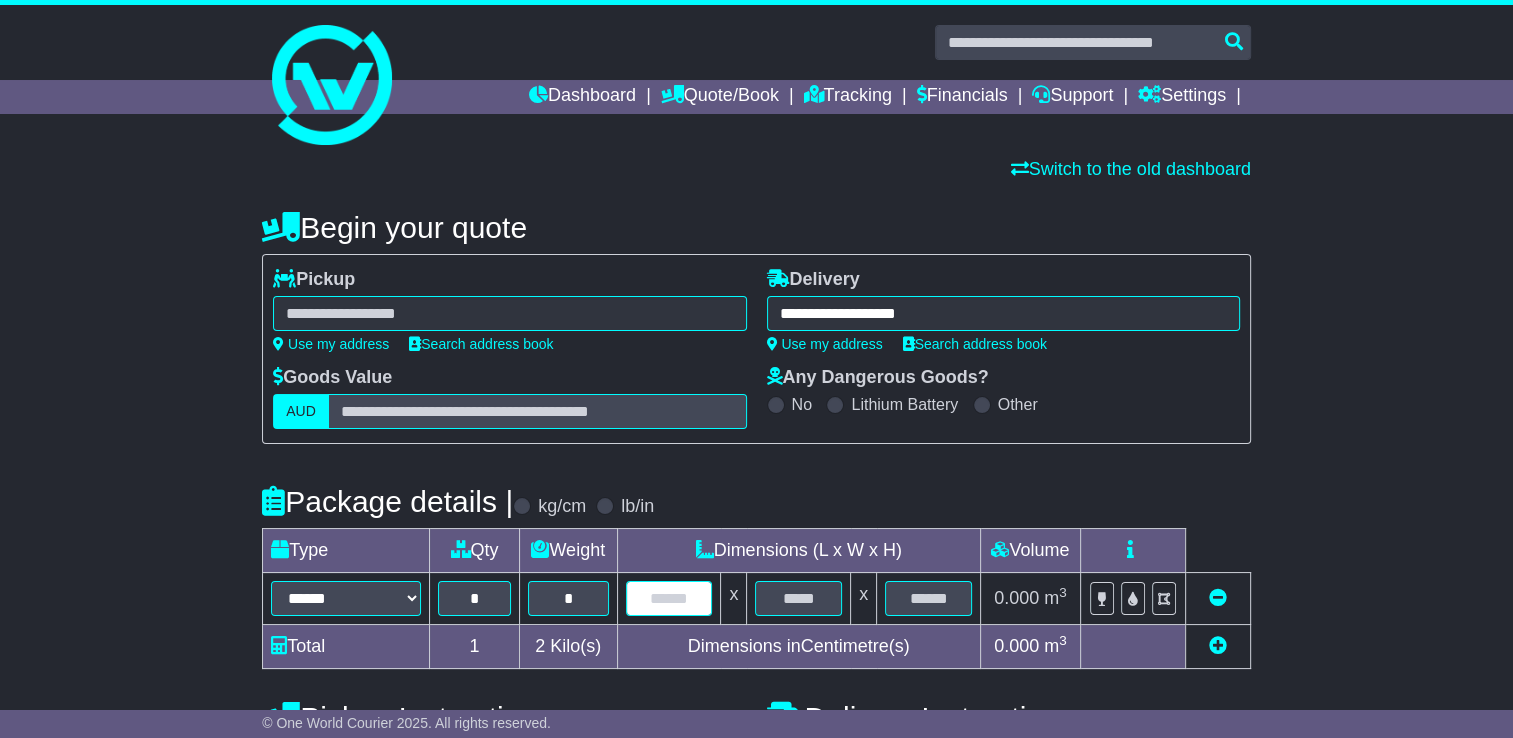 click at bounding box center [669, 598] 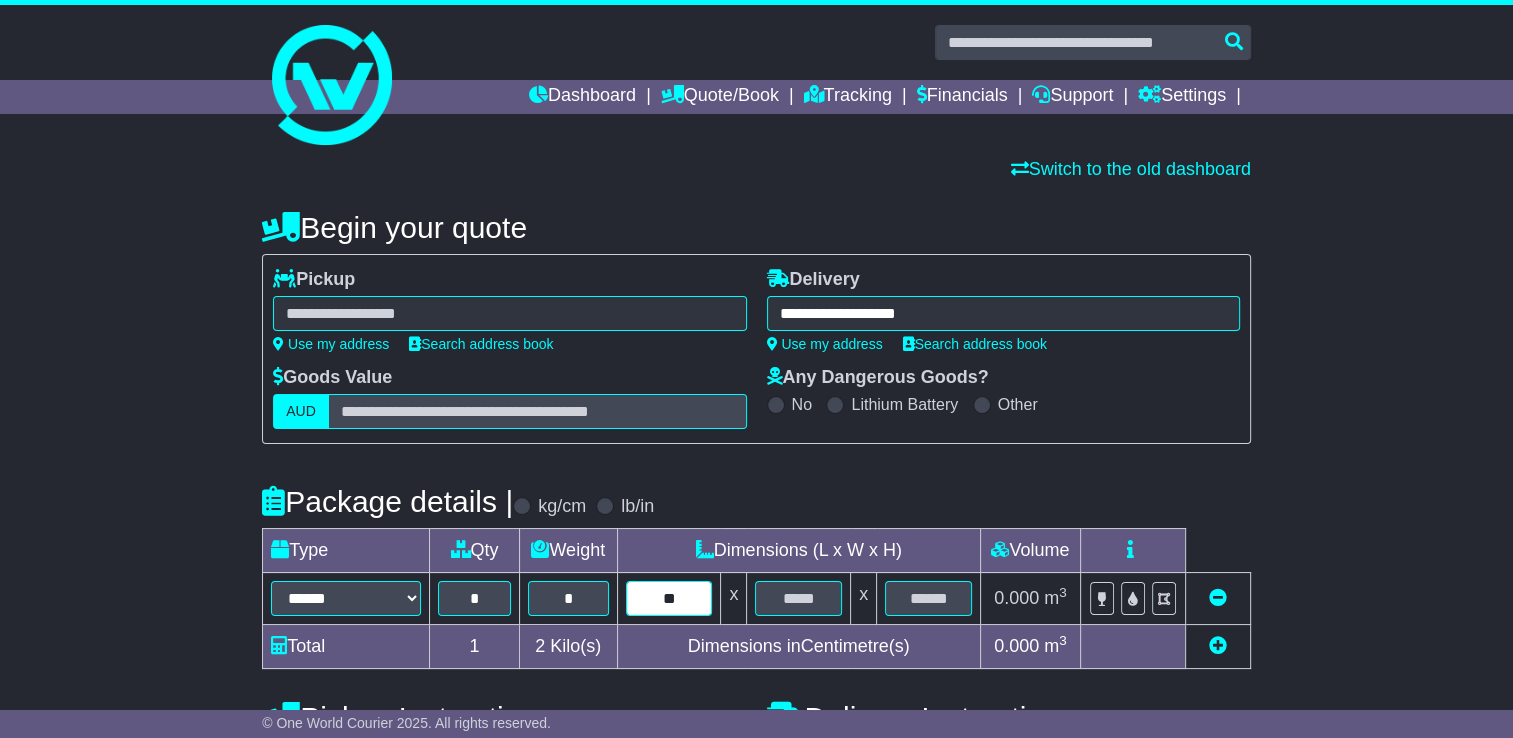 type on "**" 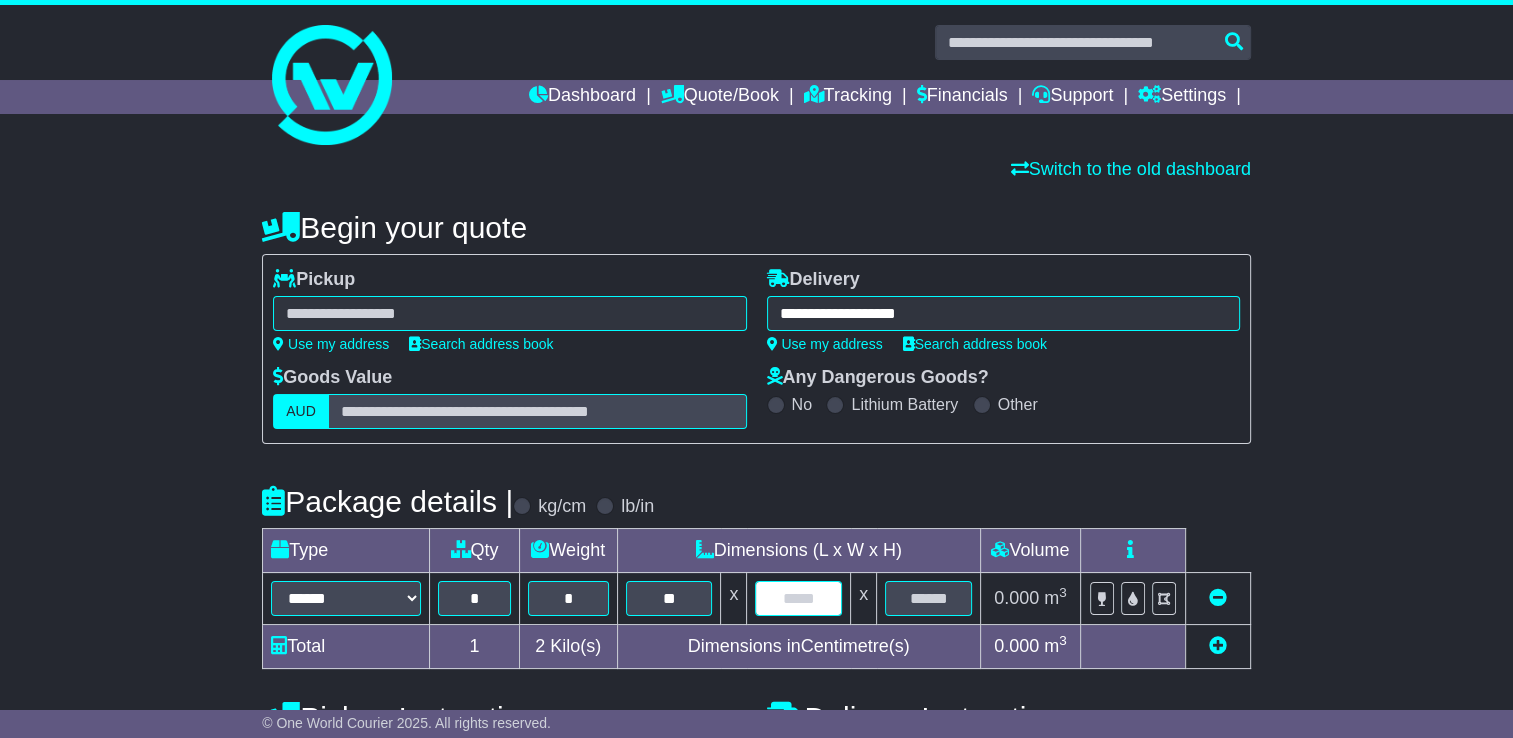 click at bounding box center (798, 598) 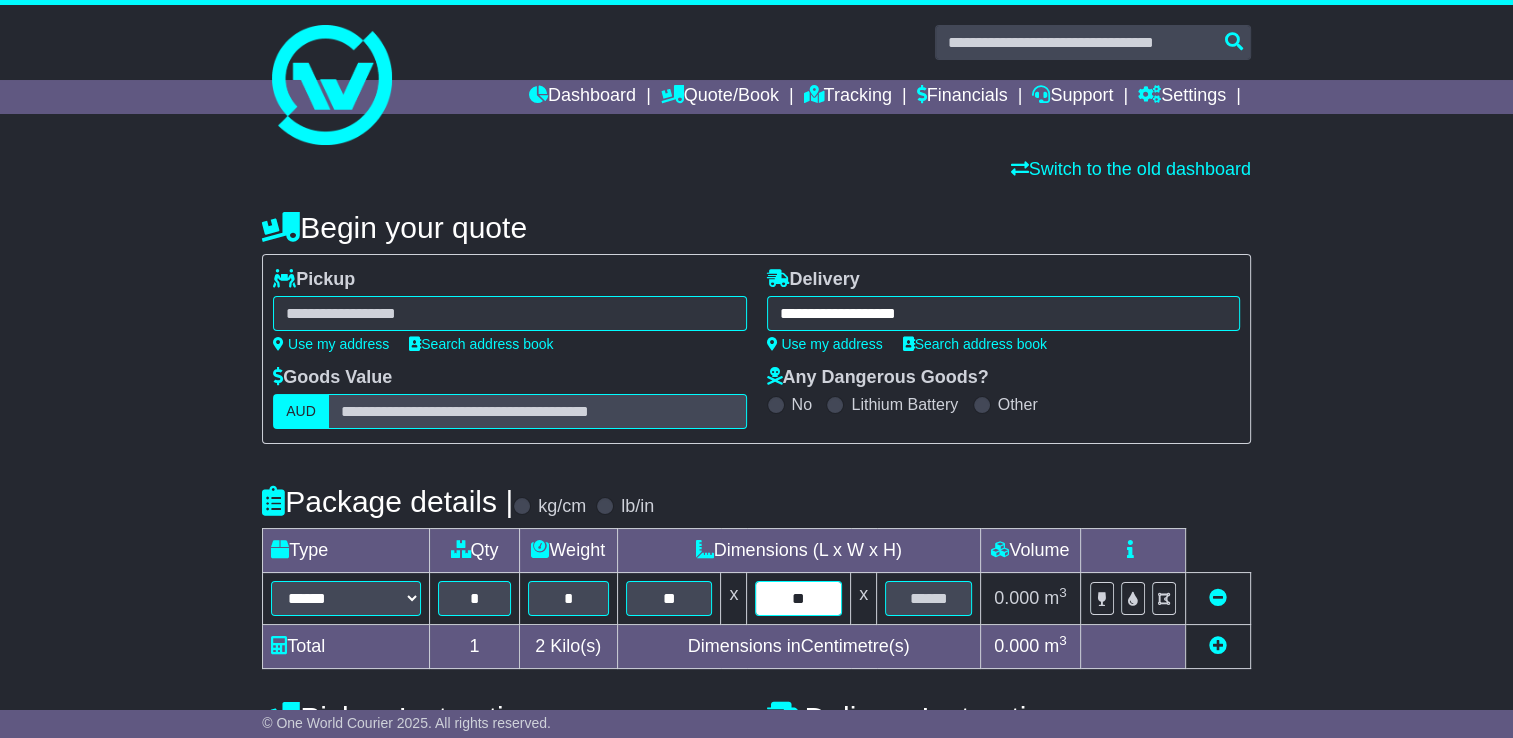 type on "**" 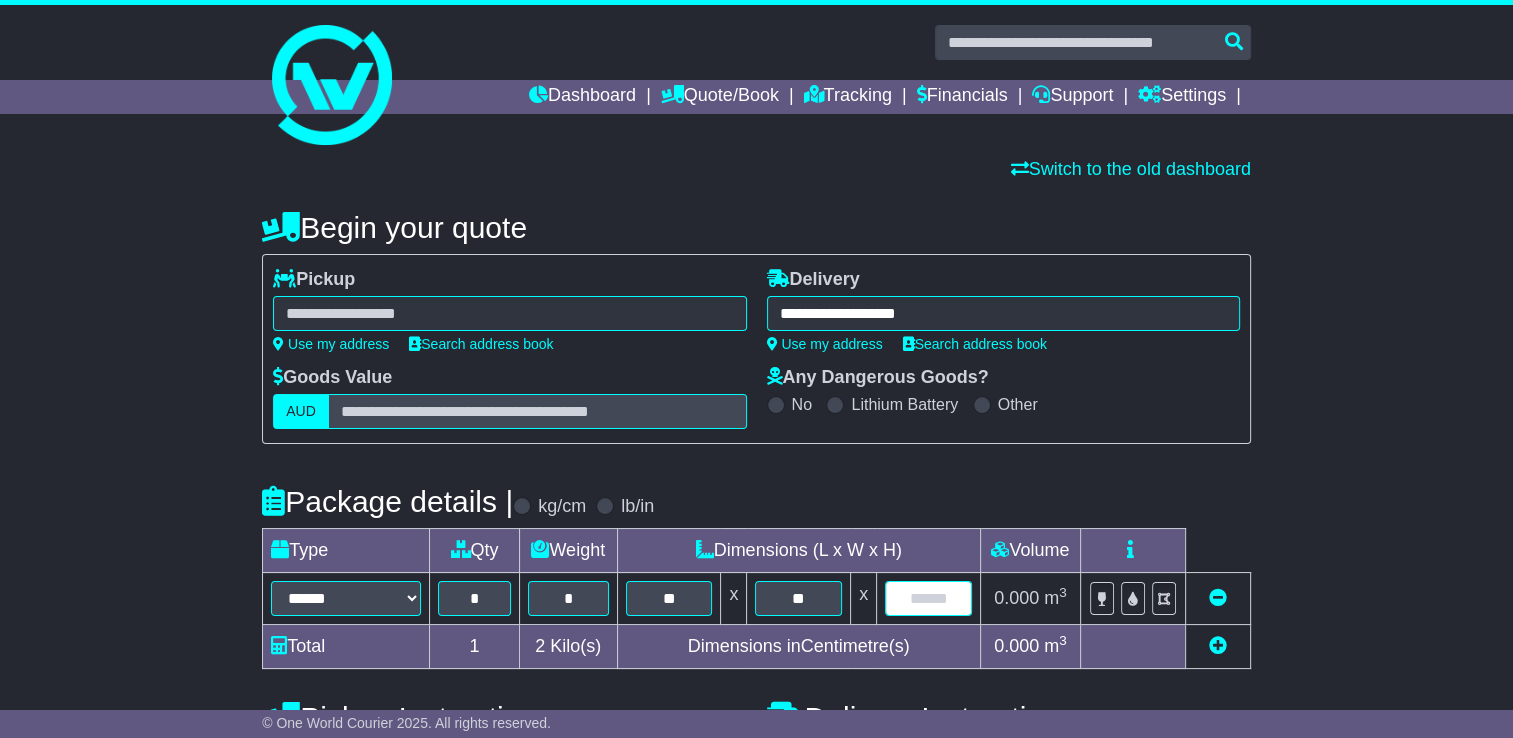 click at bounding box center [928, 598] 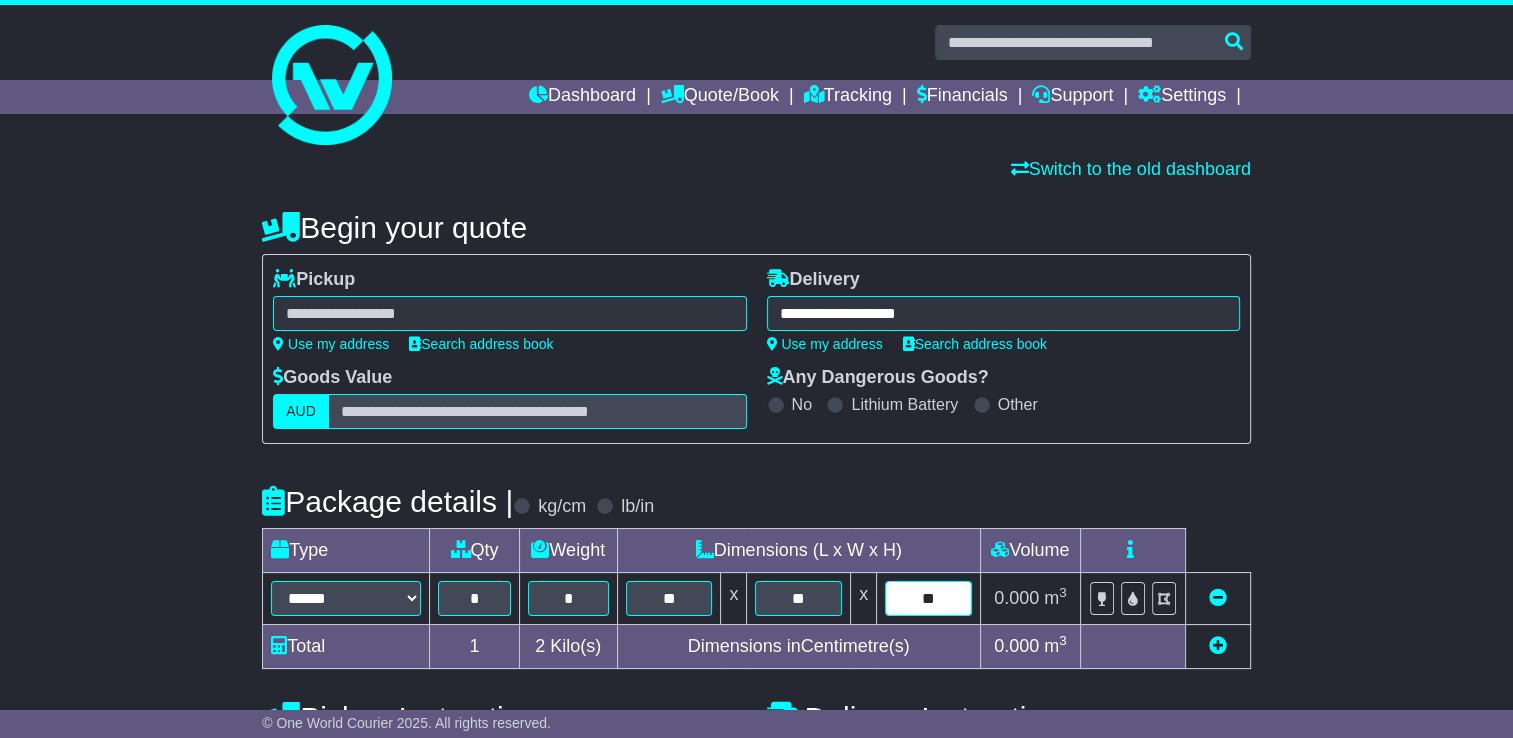 type on "**" 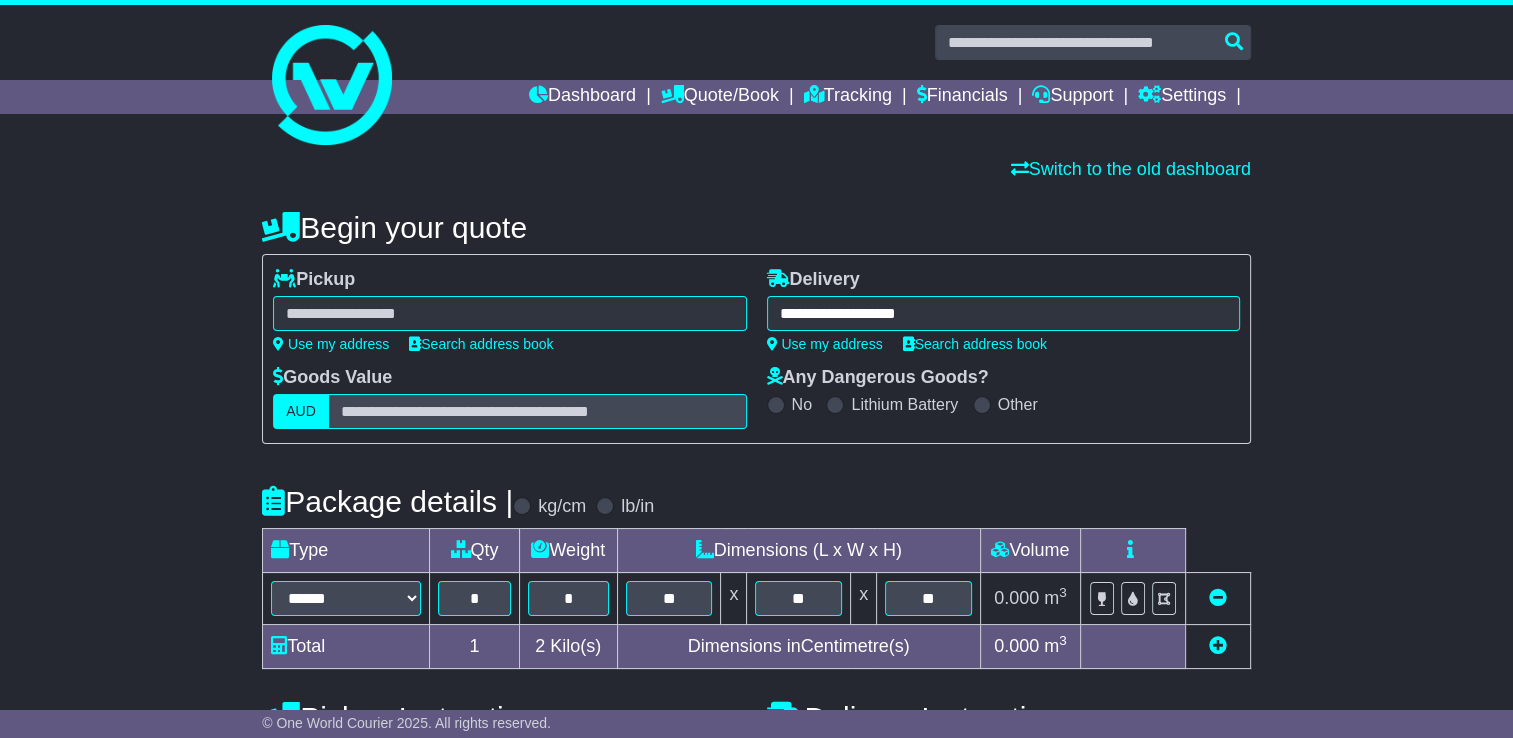 click on "**********" at bounding box center (756, 604) 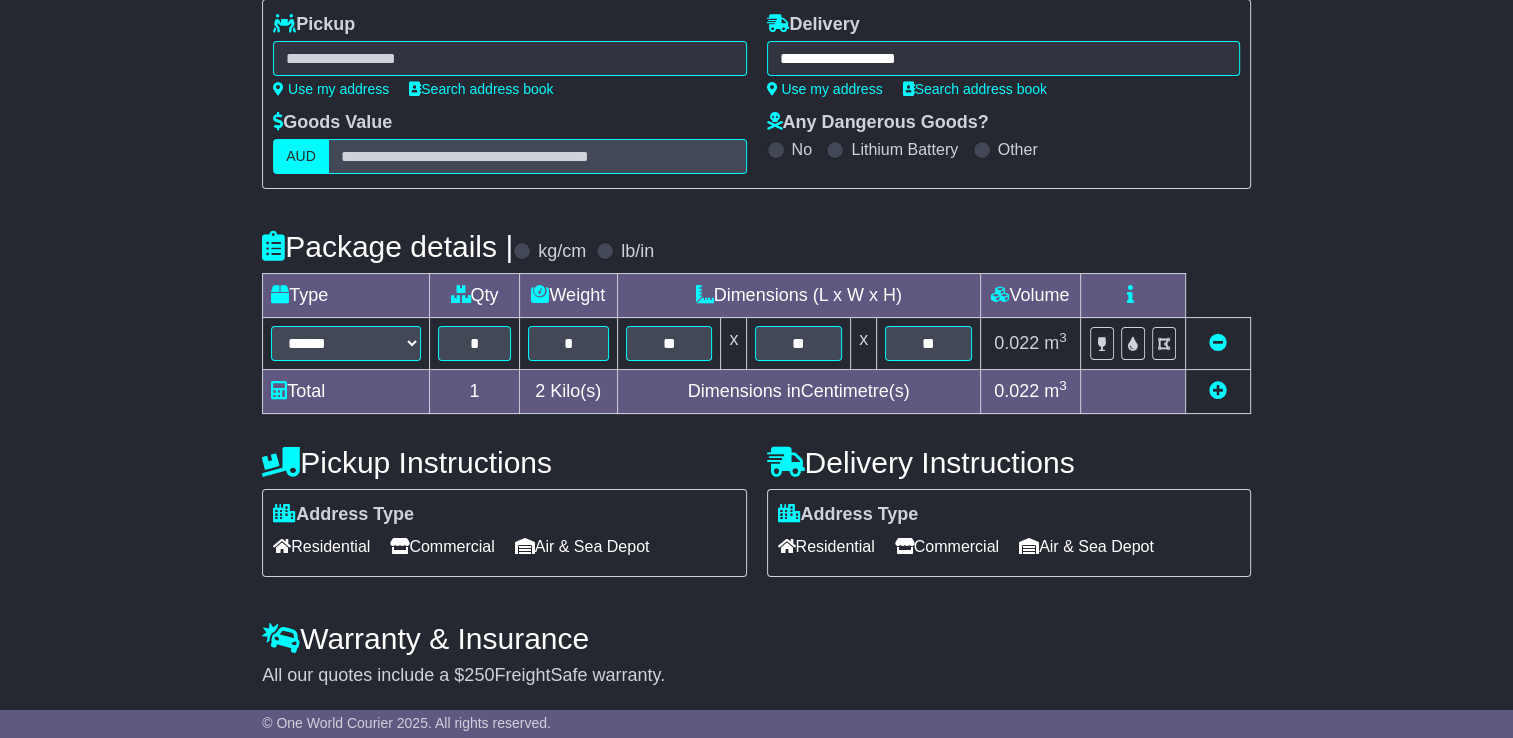 scroll, scrollTop: 292, scrollLeft: 0, axis: vertical 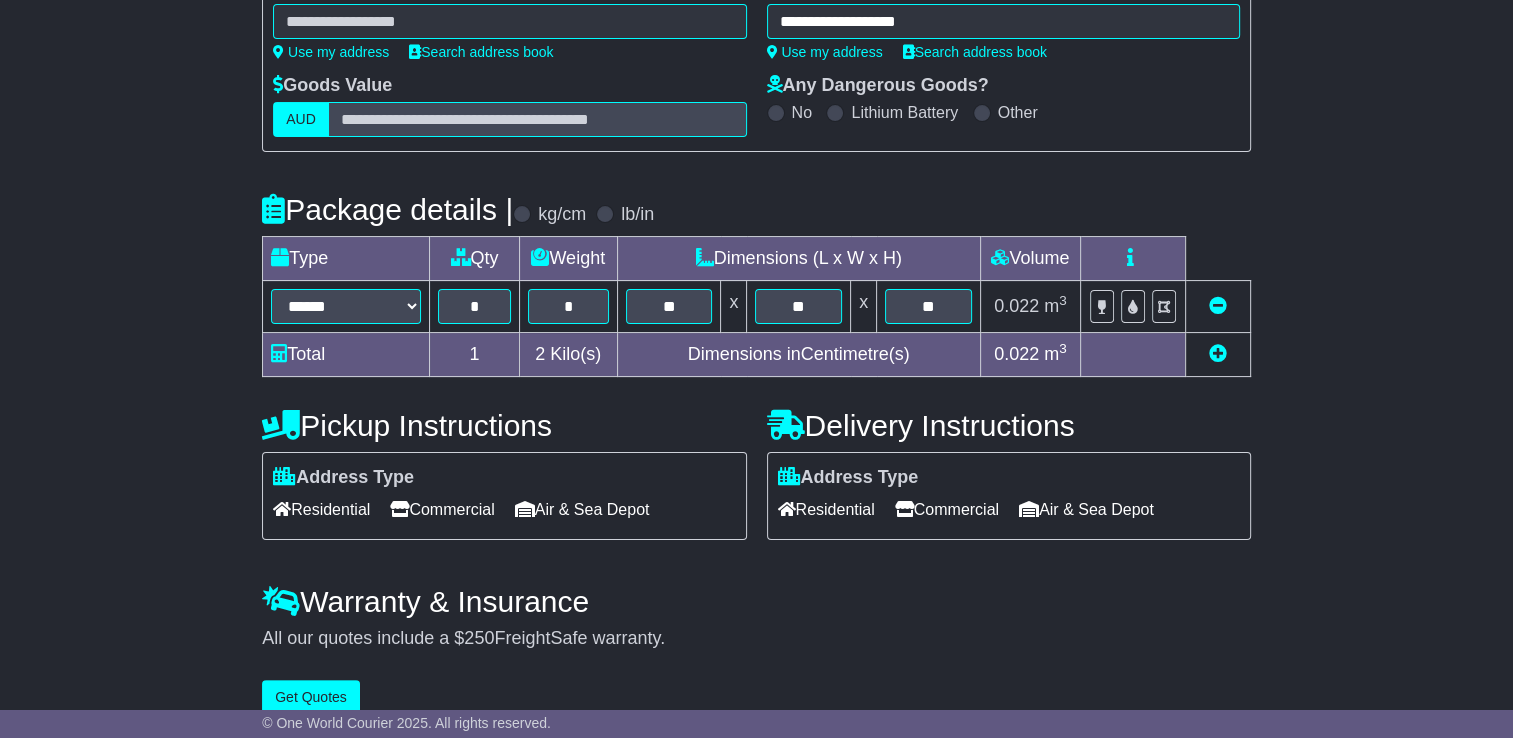 click on "Commercial" at bounding box center [442, 509] 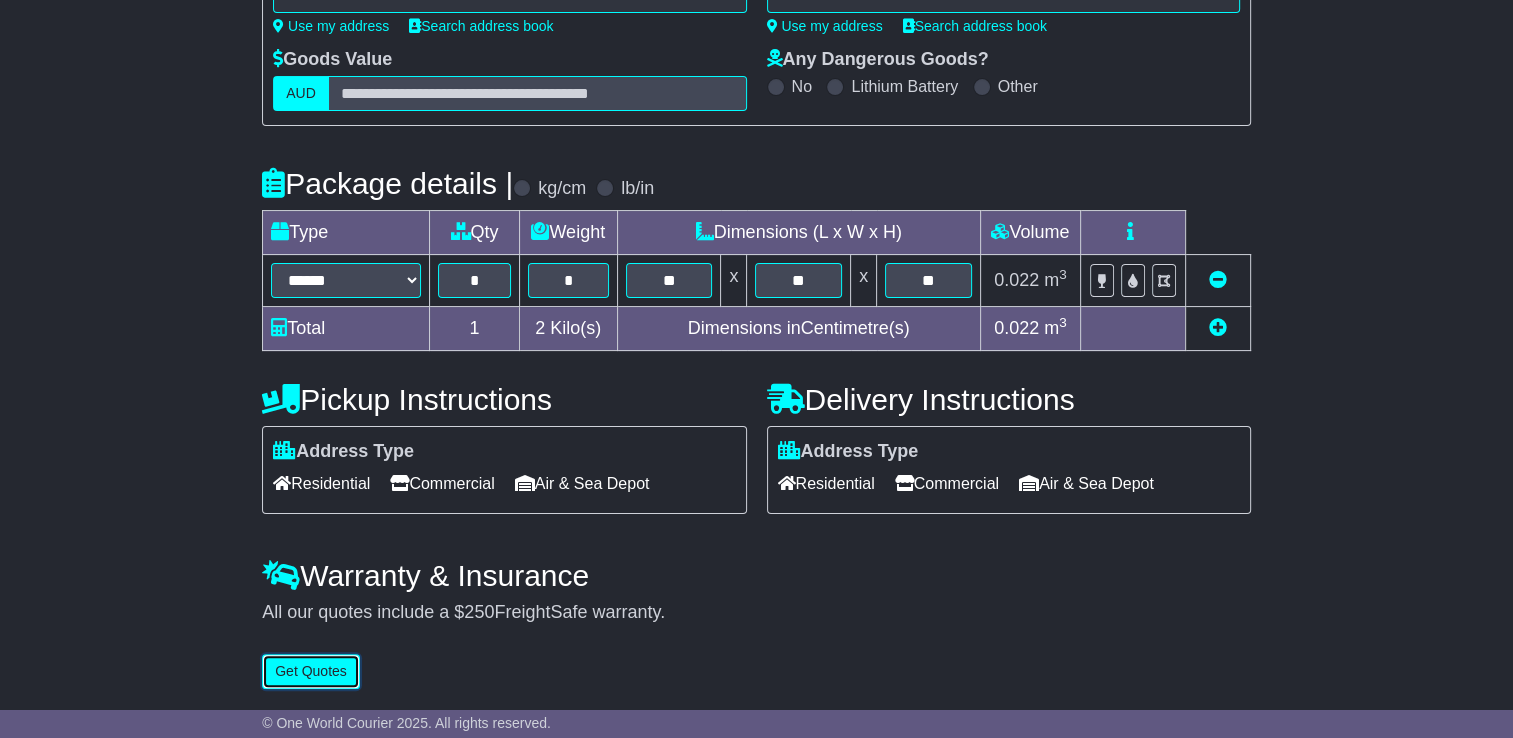 click on "Get Quotes" at bounding box center [311, 671] 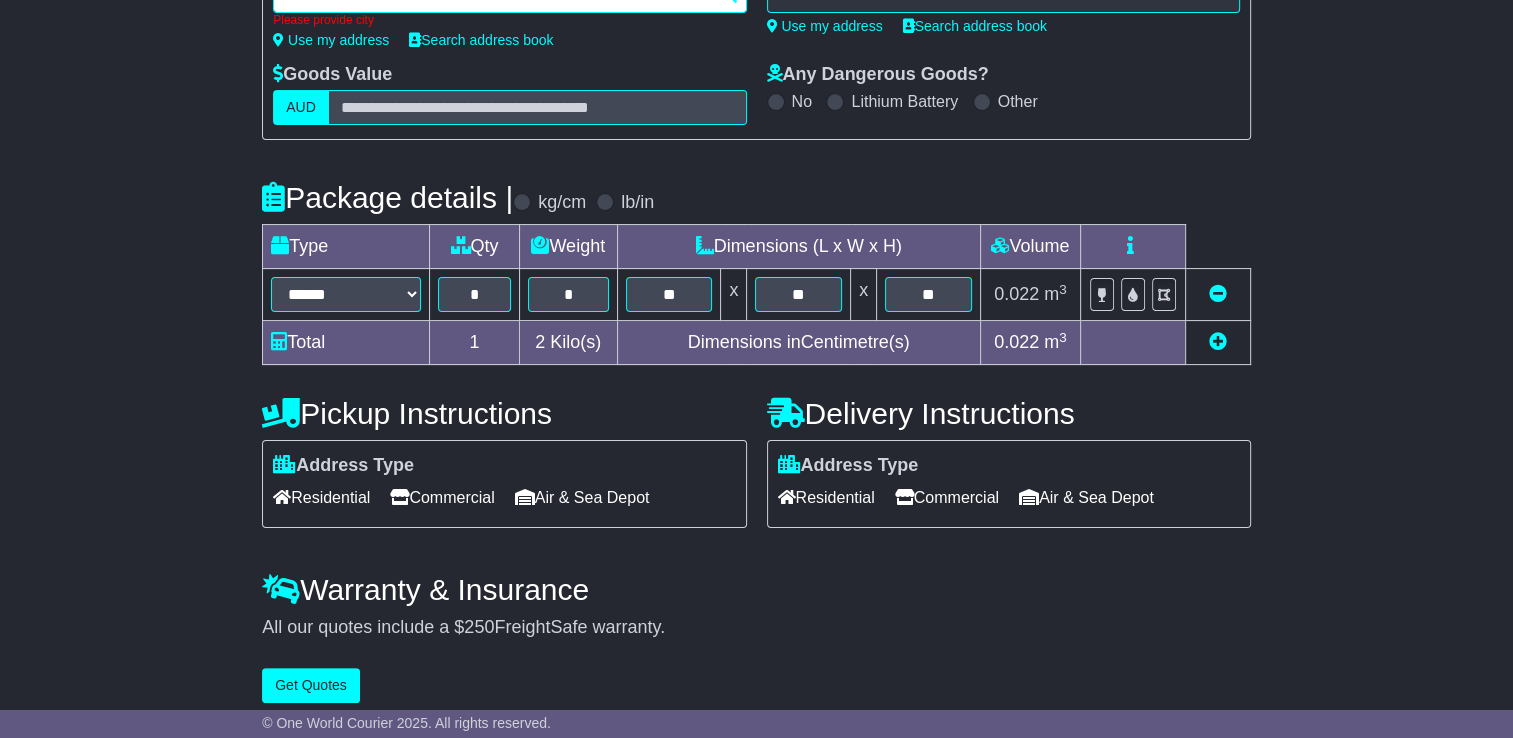 scroll, scrollTop: 295, scrollLeft: 0, axis: vertical 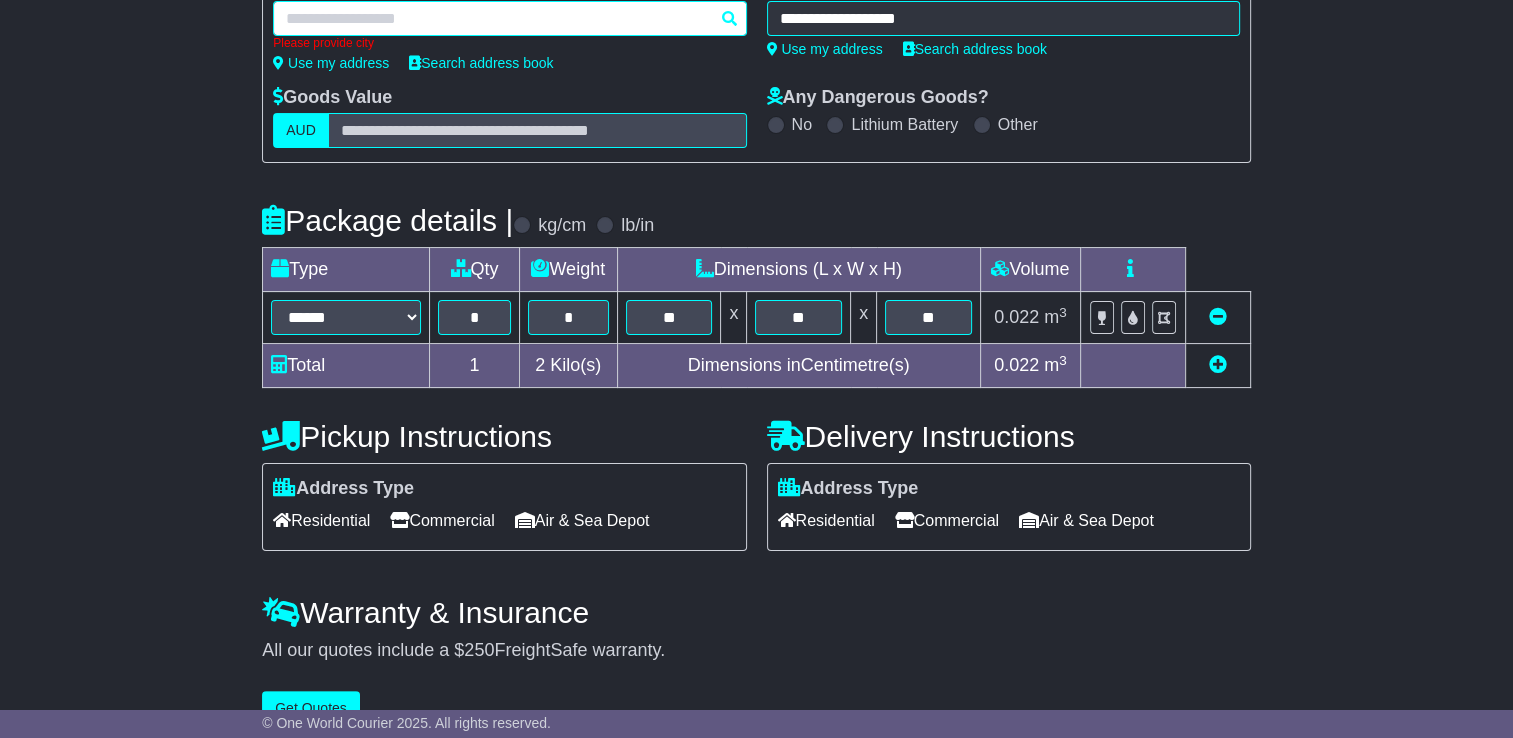 click on "Please provide city" at bounding box center (509, 25) 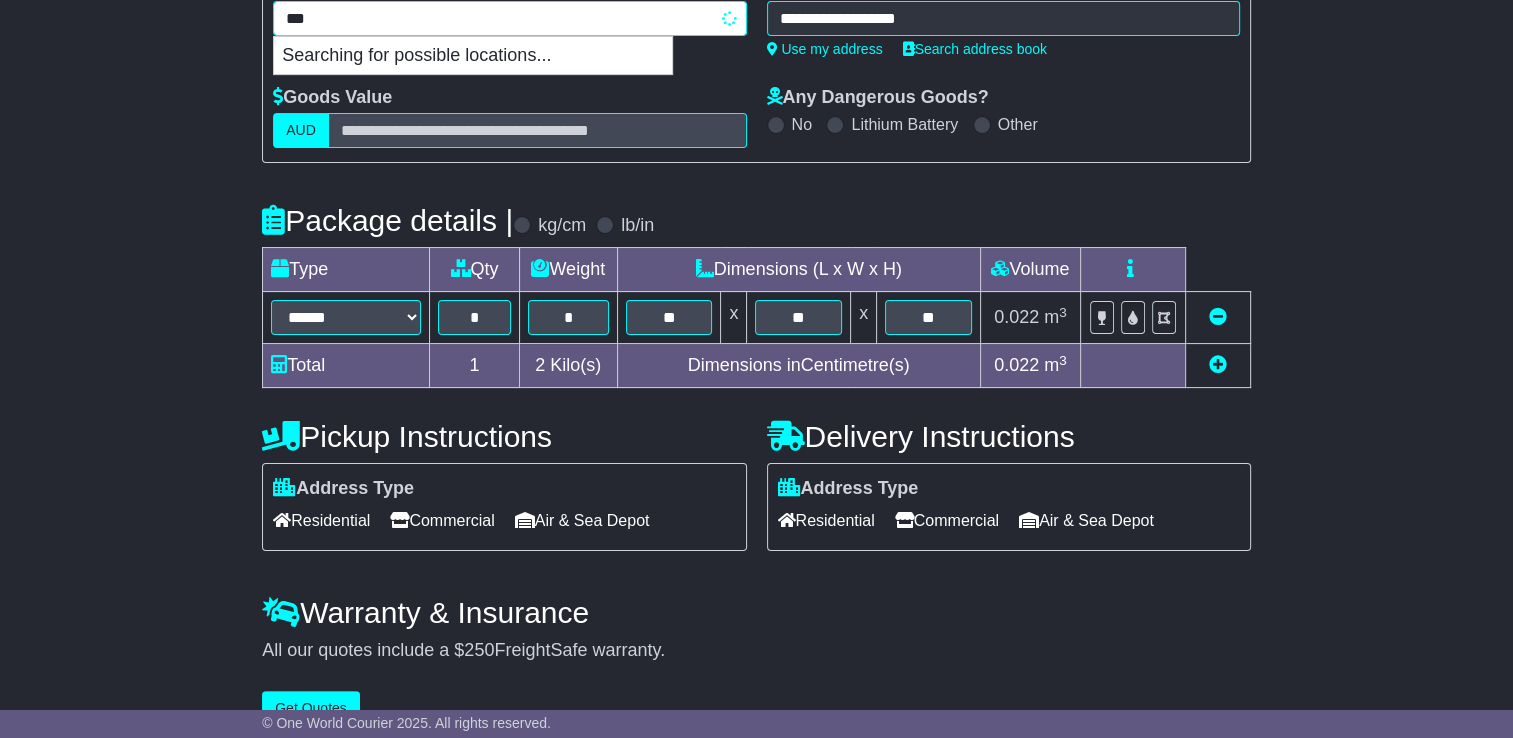 type on "****" 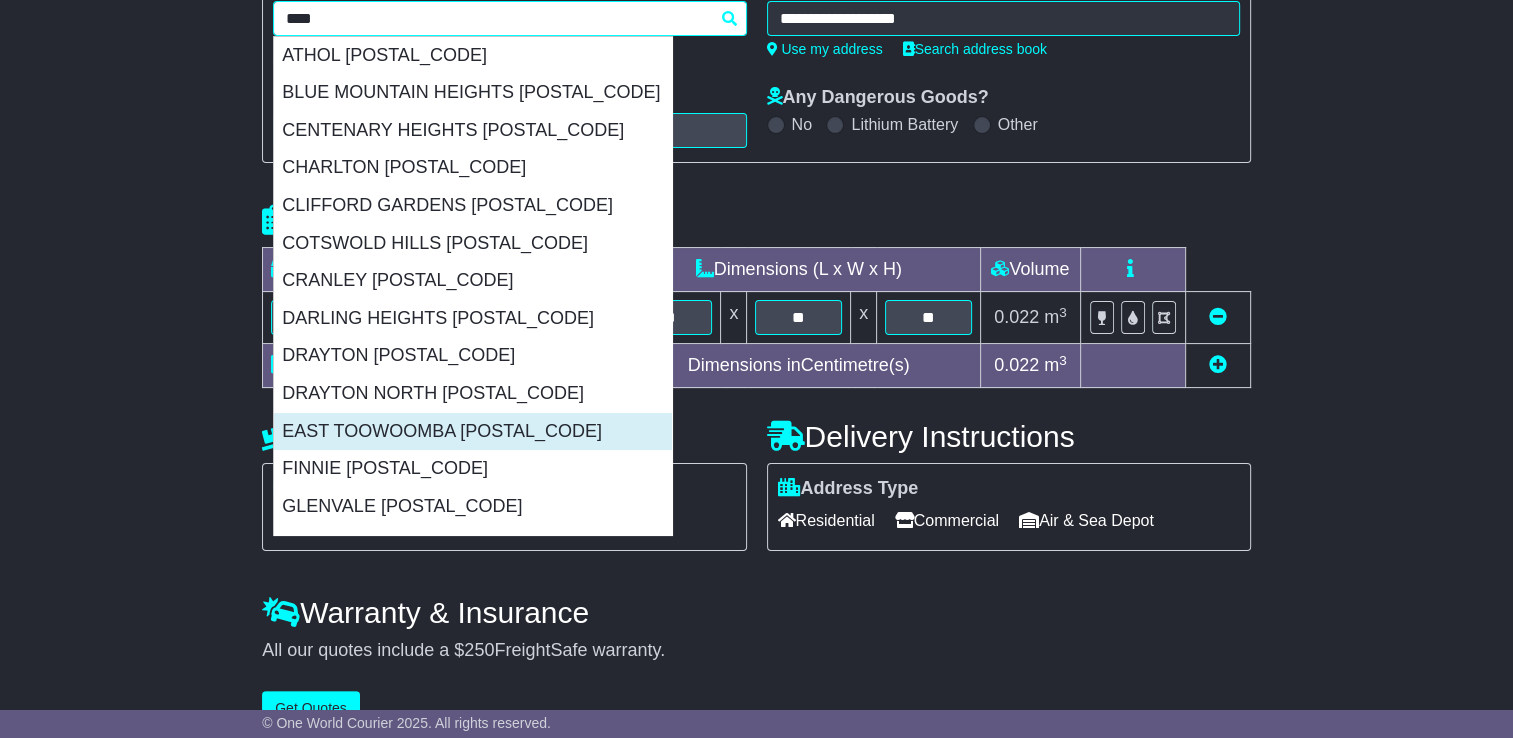 click on "EAST TOOWOOMBA [POSTAL_CODE]" at bounding box center (473, 432) 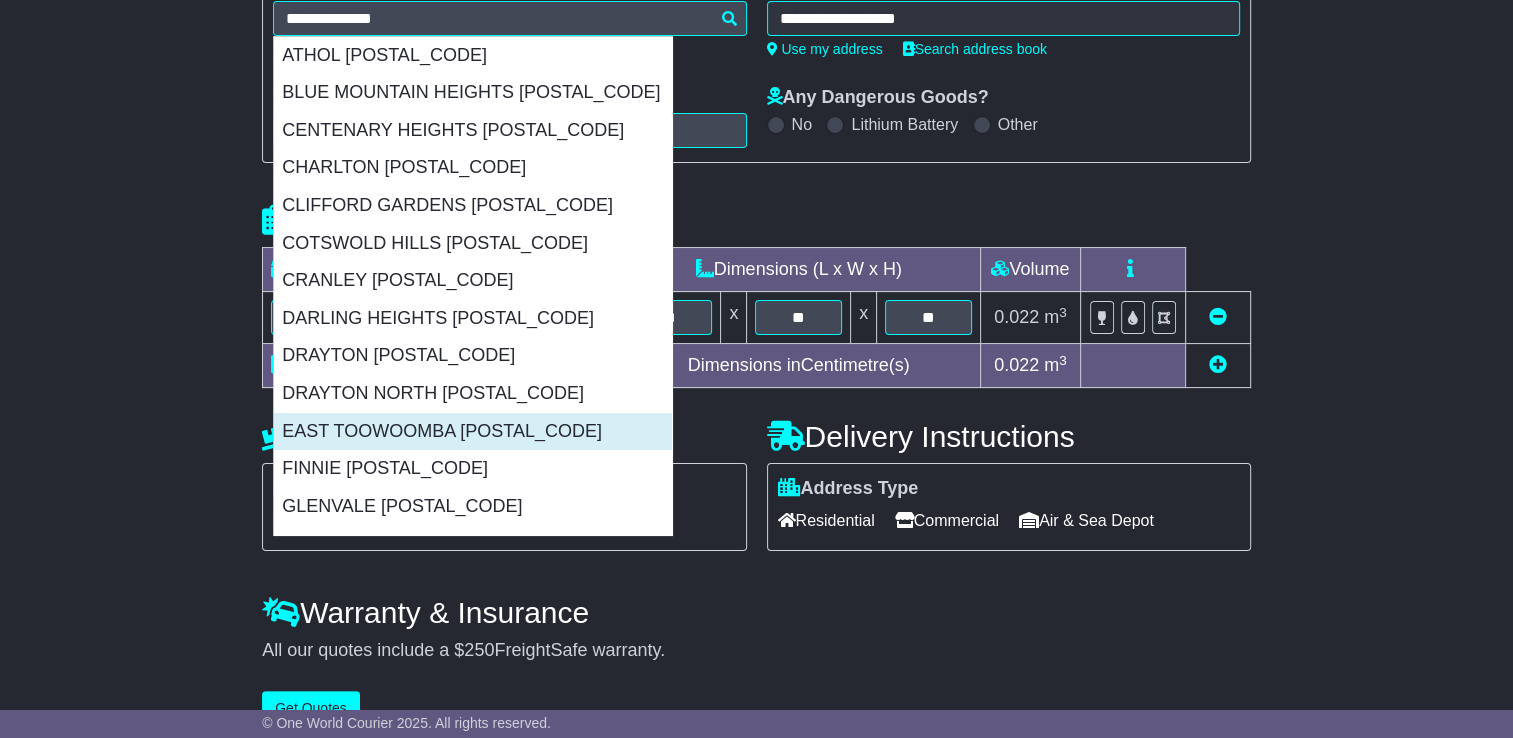 type on "**********" 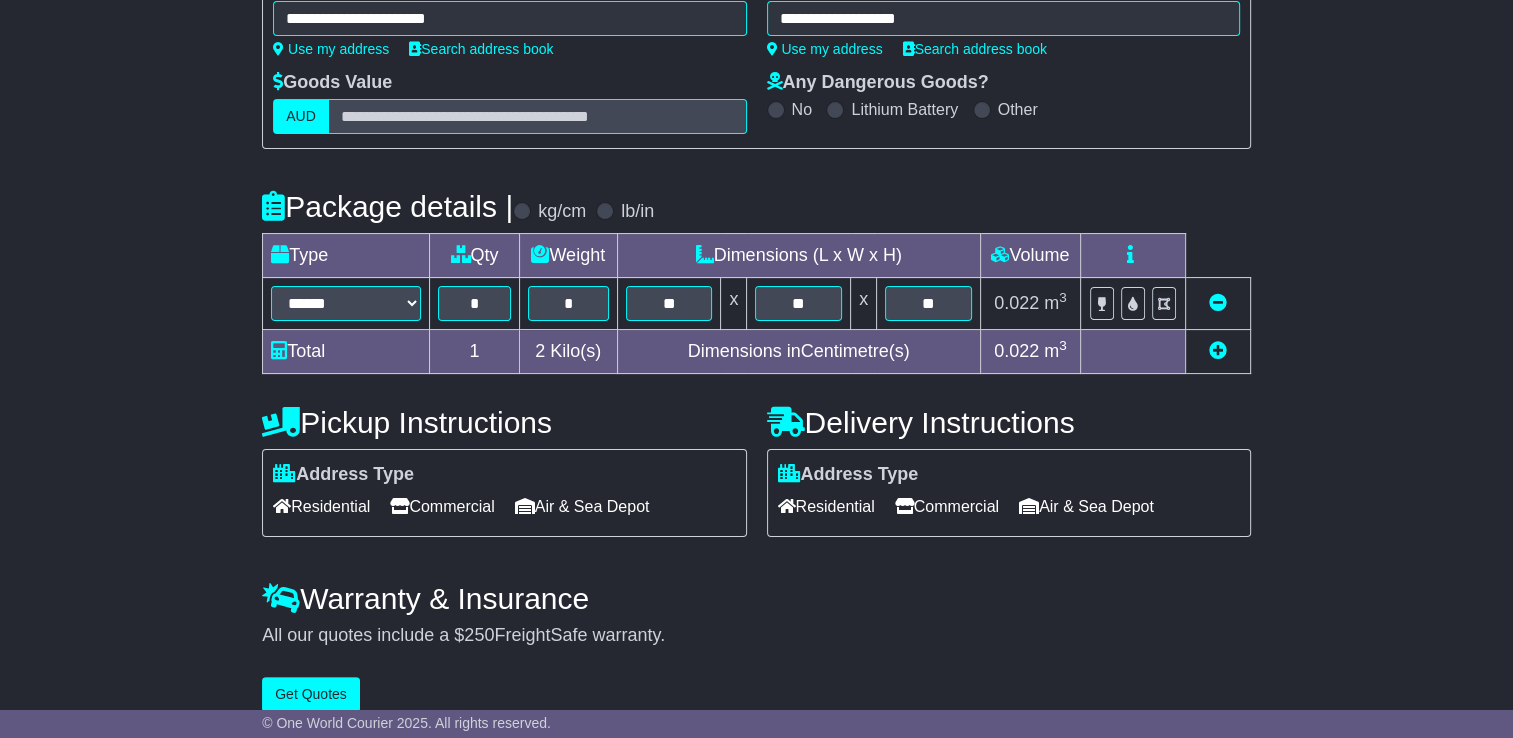 scroll, scrollTop: 318, scrollLeft: 0, axis: vertical 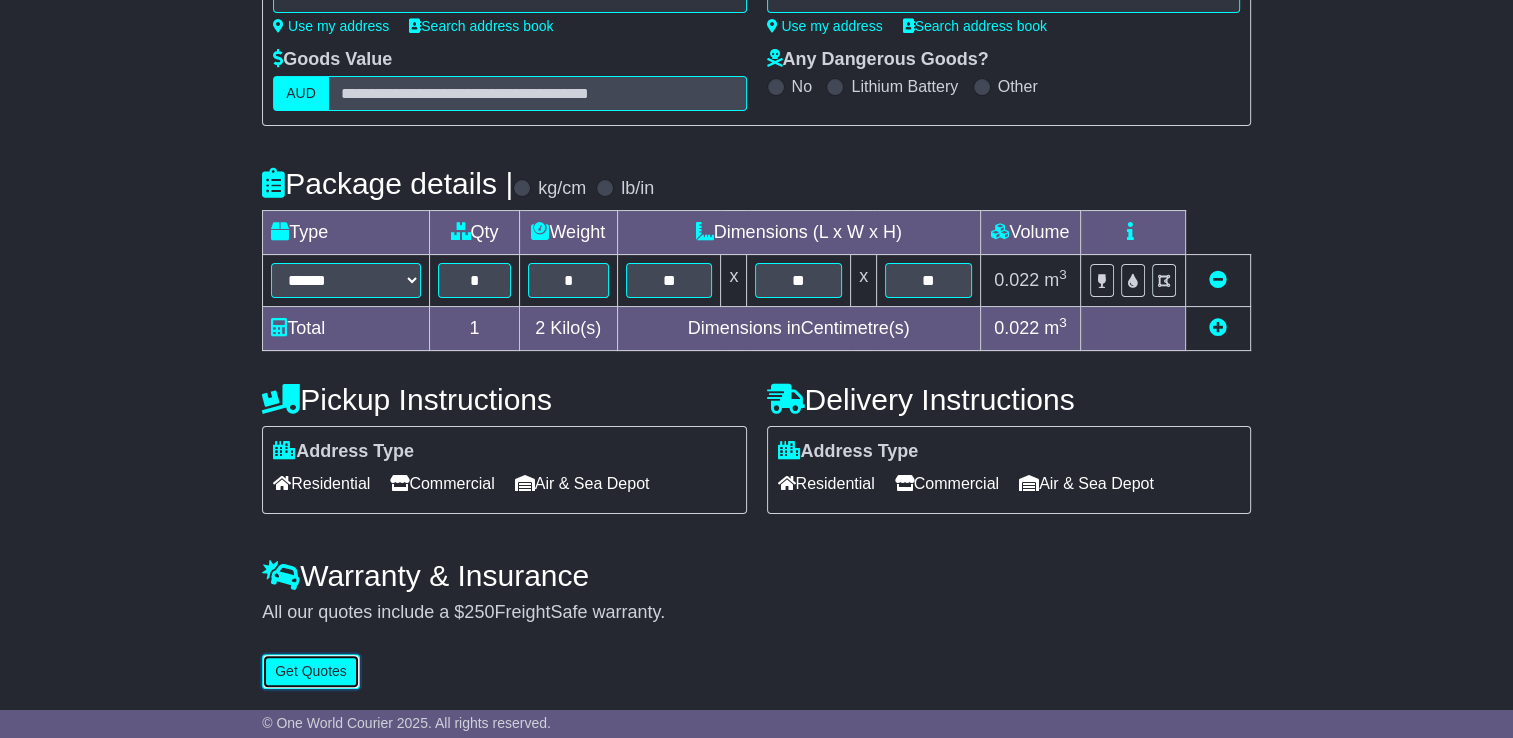 click on "Get Quotes" at bounding box center (311, 671) 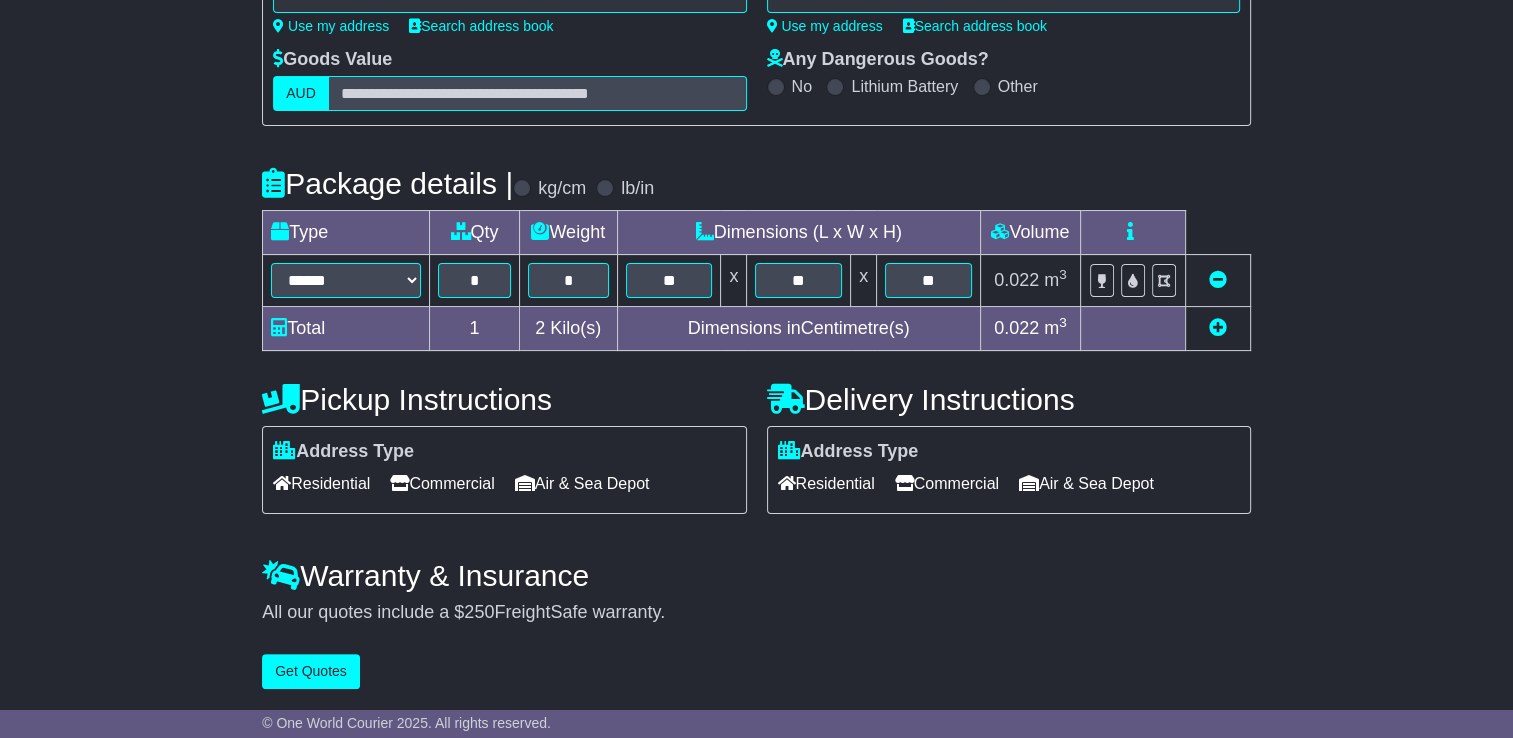 scroll, scrollTop: 0, scrollLeft: 0, axis: both 